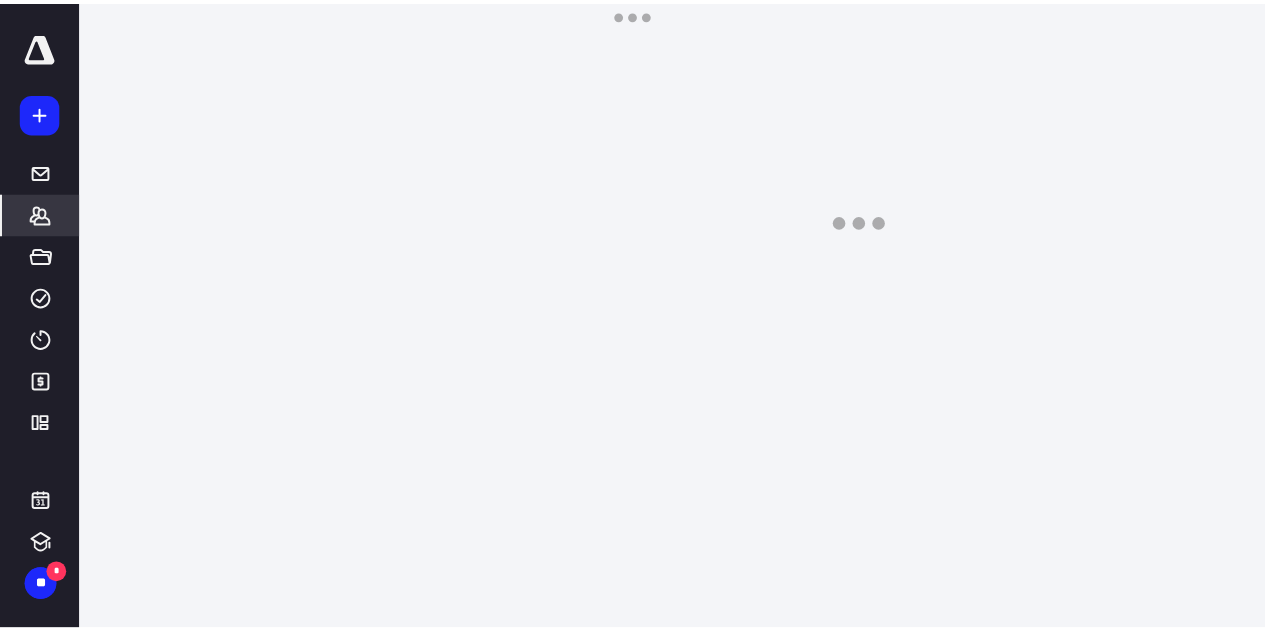 scroll, scrollTop: 0, scrollLeft: 0, axis: both 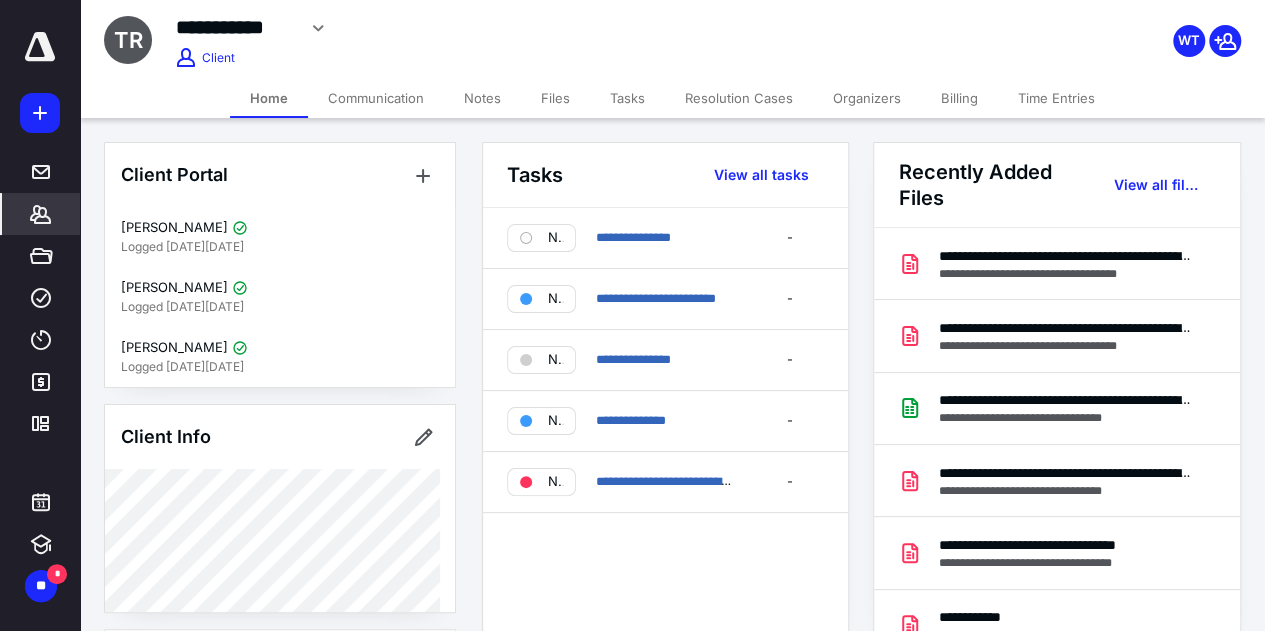 click on "Tasks" at bounding box center [627, 98] 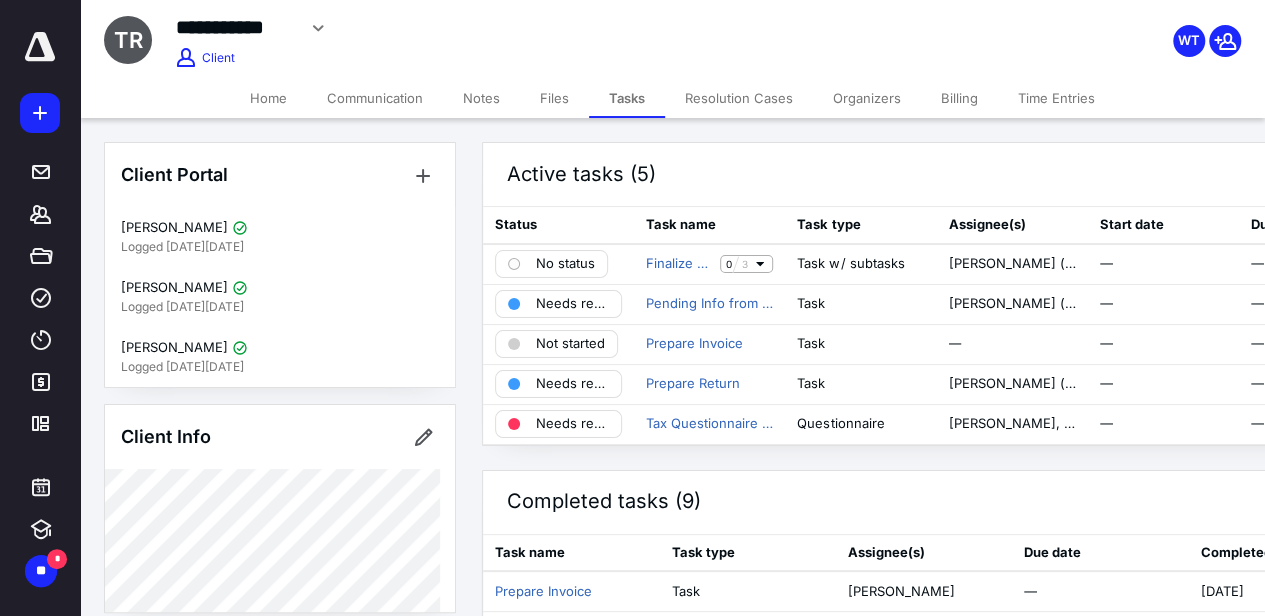 click on "Communication" at bounding box center [375, 98] 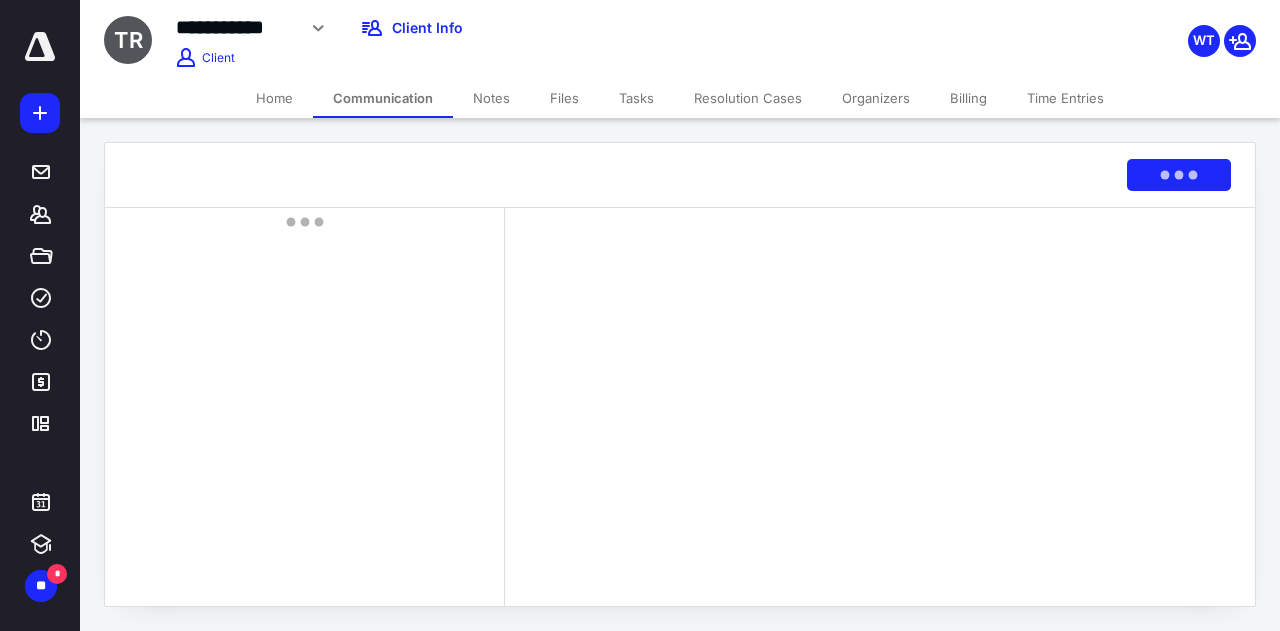 click on "Tasks" at bounding box center (636, 98) 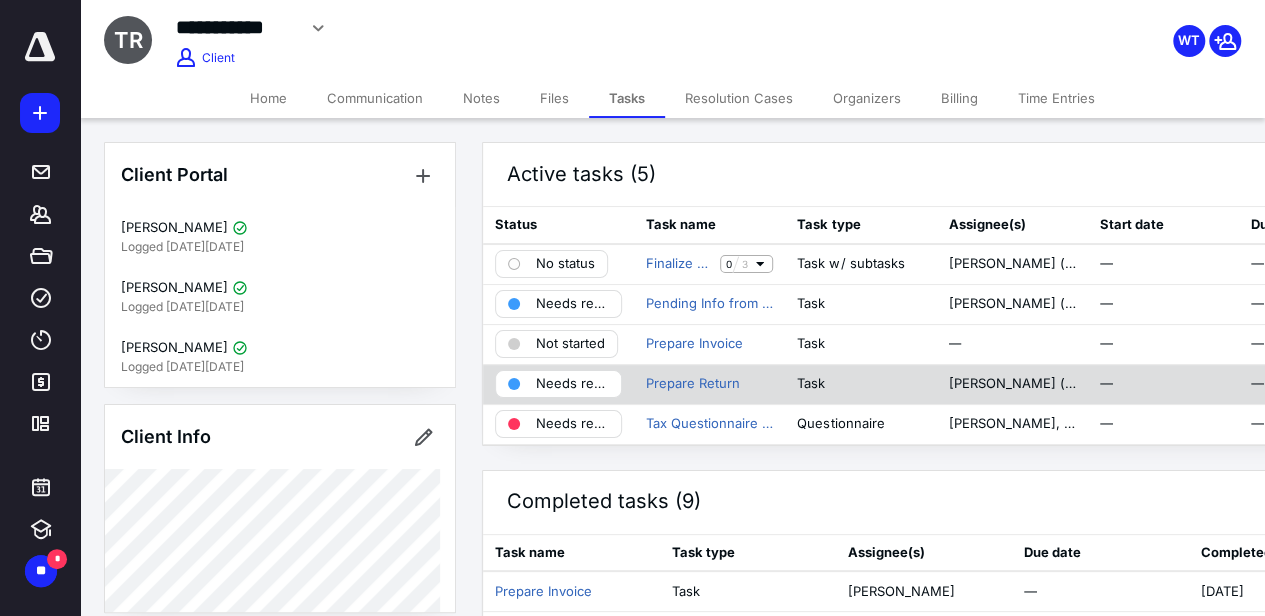 click on "Needs review" at bounding box center (572, 384) 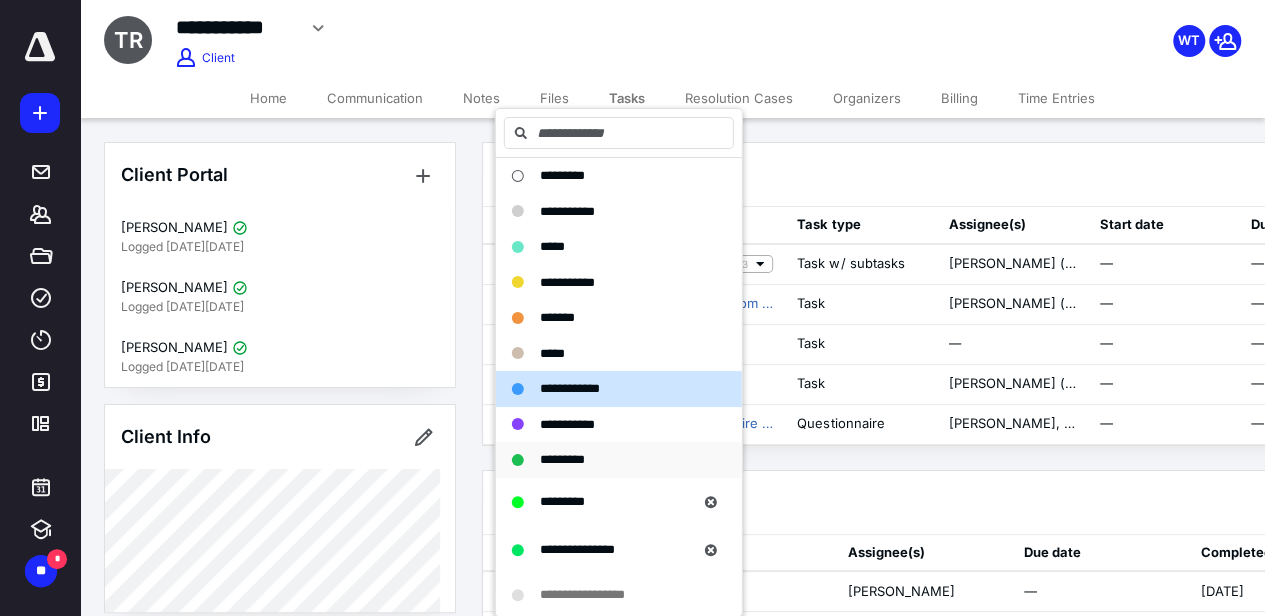 click on "*********" at bounding box center [562, 459] 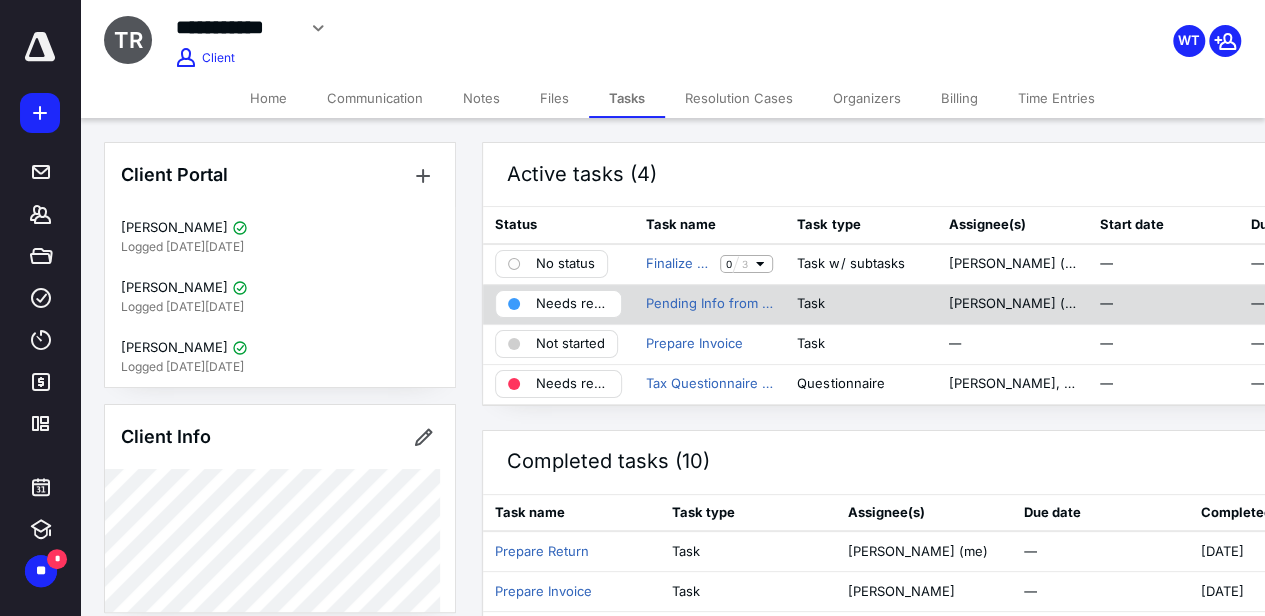 click on "Needs review" at bounding box center (572, 304) 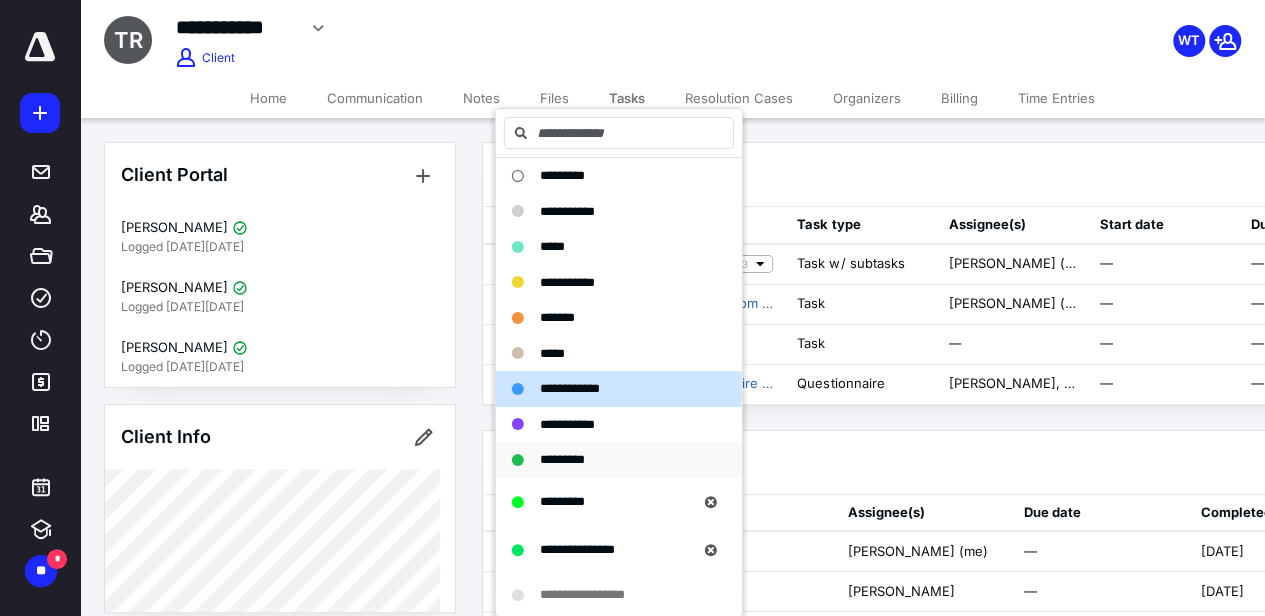 click on "*********" at bounding box center (562, 459) 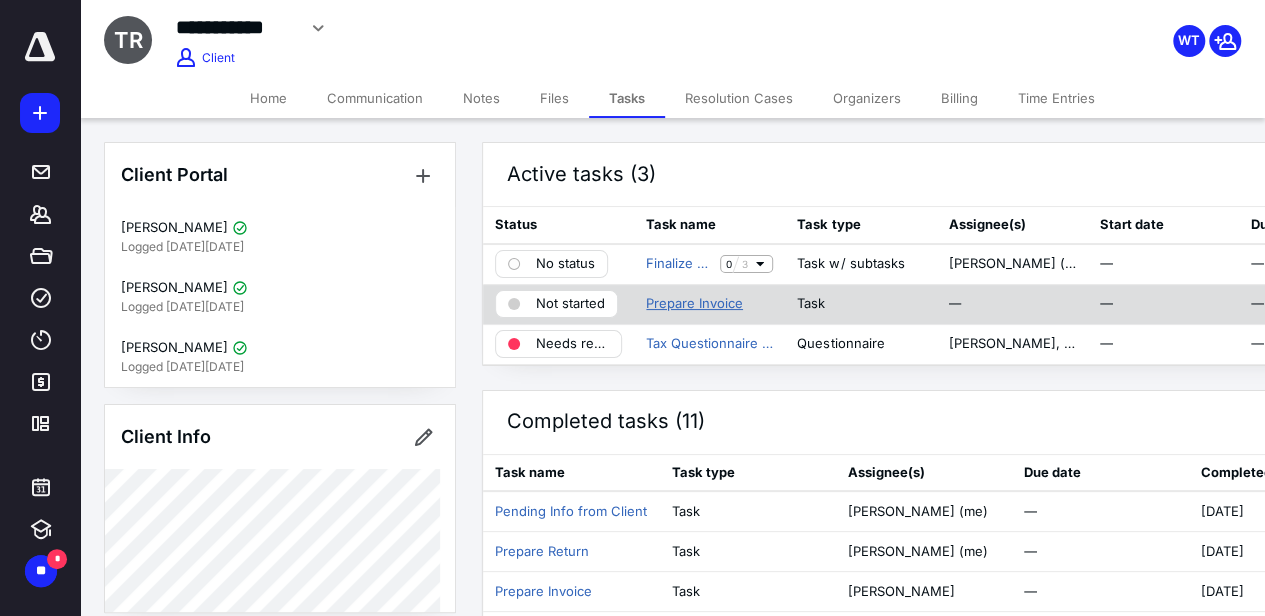 click on "Prepare Invoice" at bounding box center (694, 304) 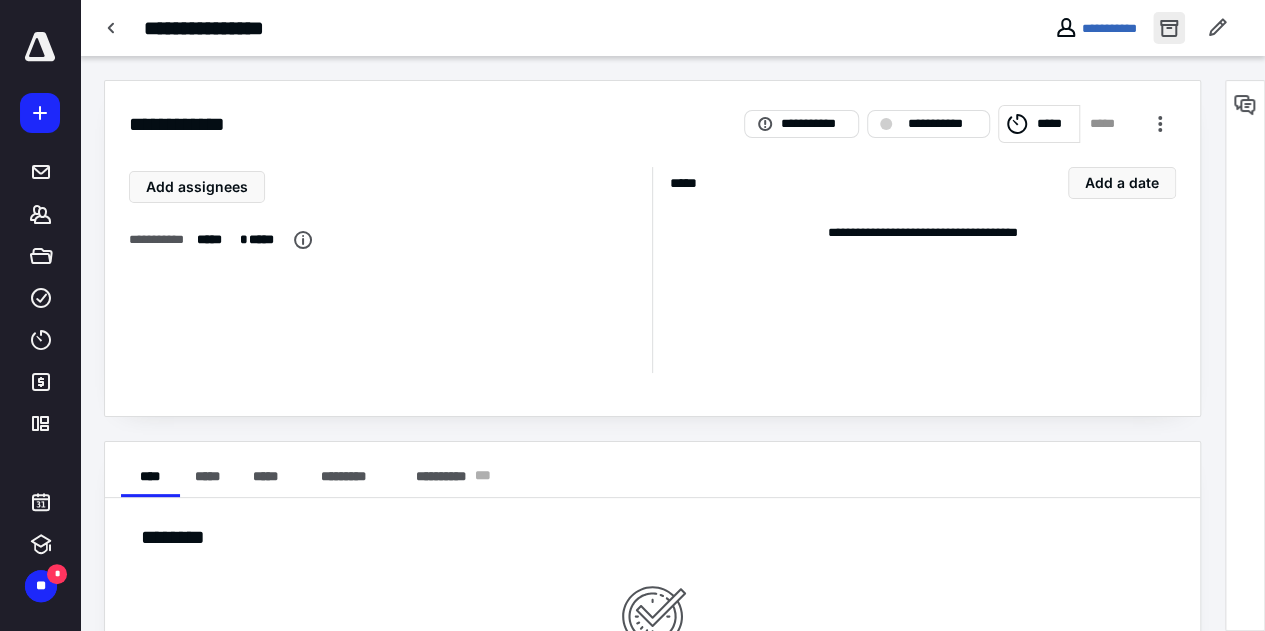 click at bounding box center [1169, 28] 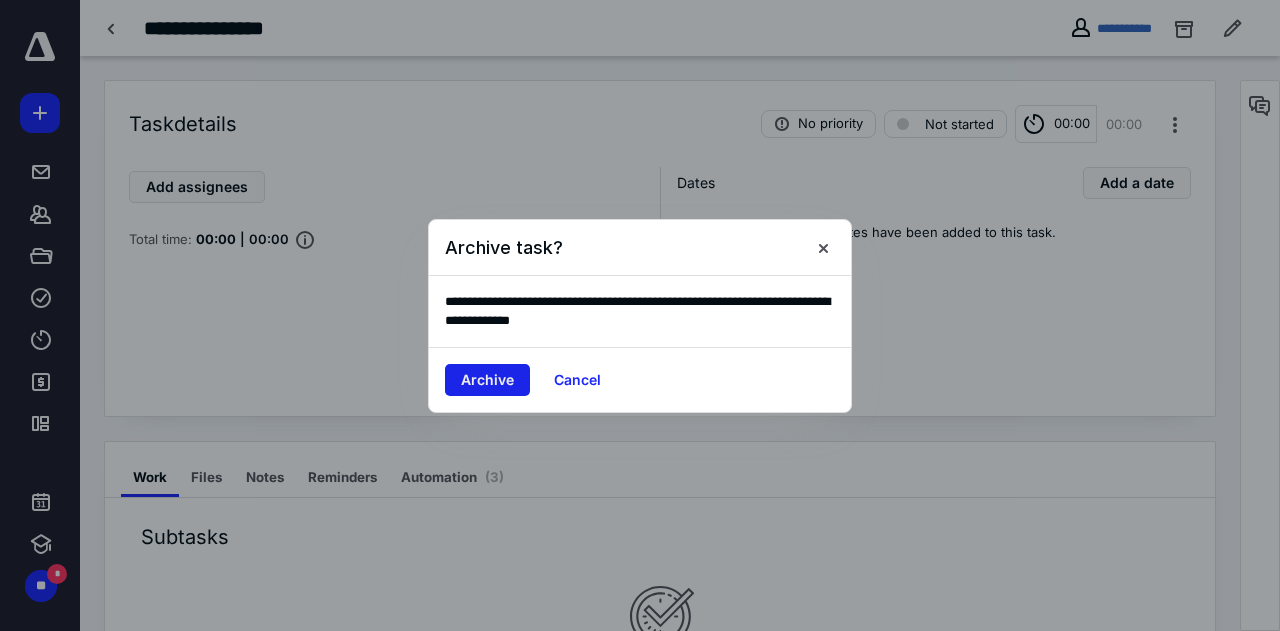 click on "Archive" at bounding box center (487, 380) 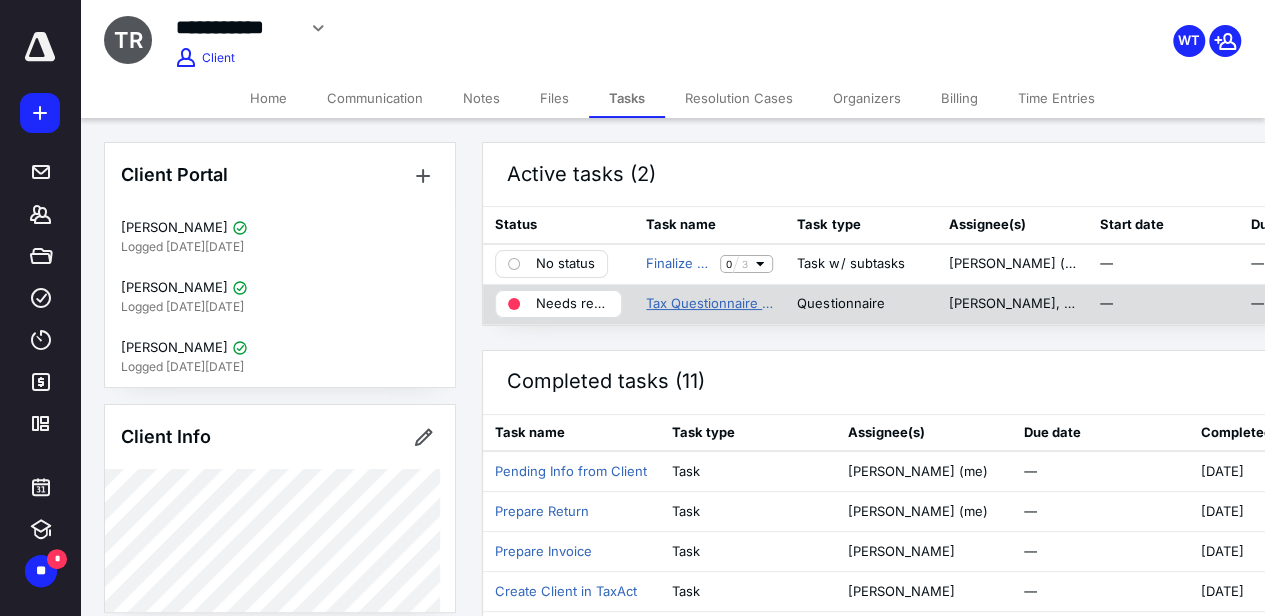click on "Tax Questionnaire - New Client" at bounding box center [709, 304] 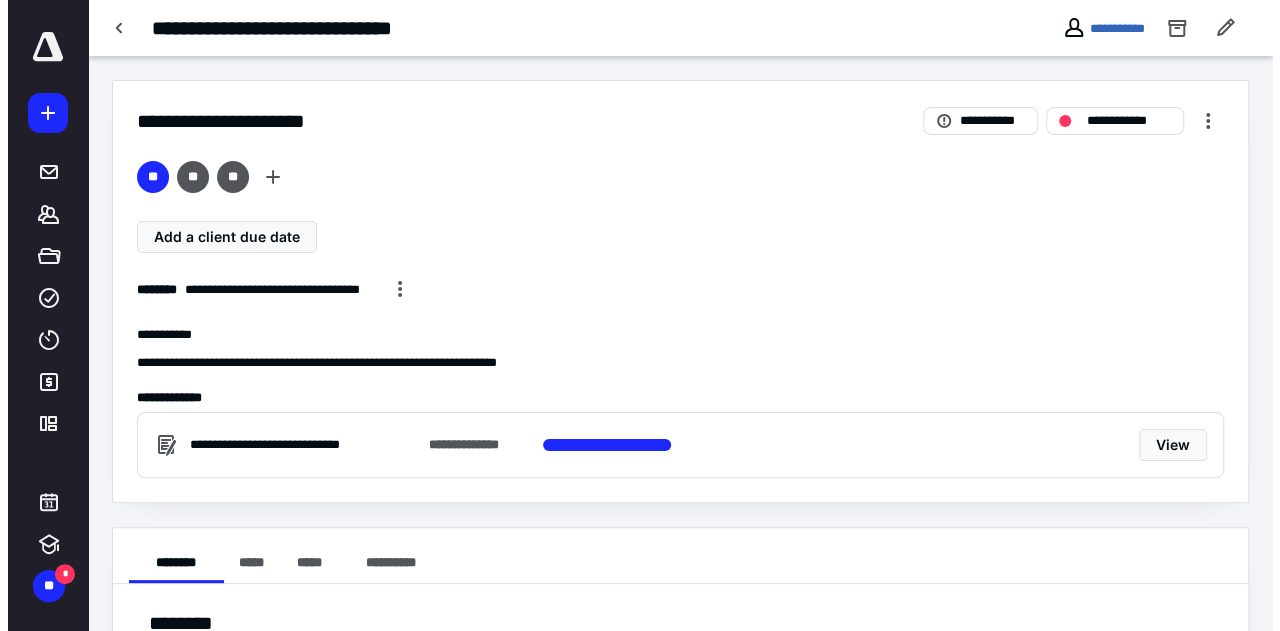 scroll, scrollTop: 7, scrollLeft: 0, axis: vertical 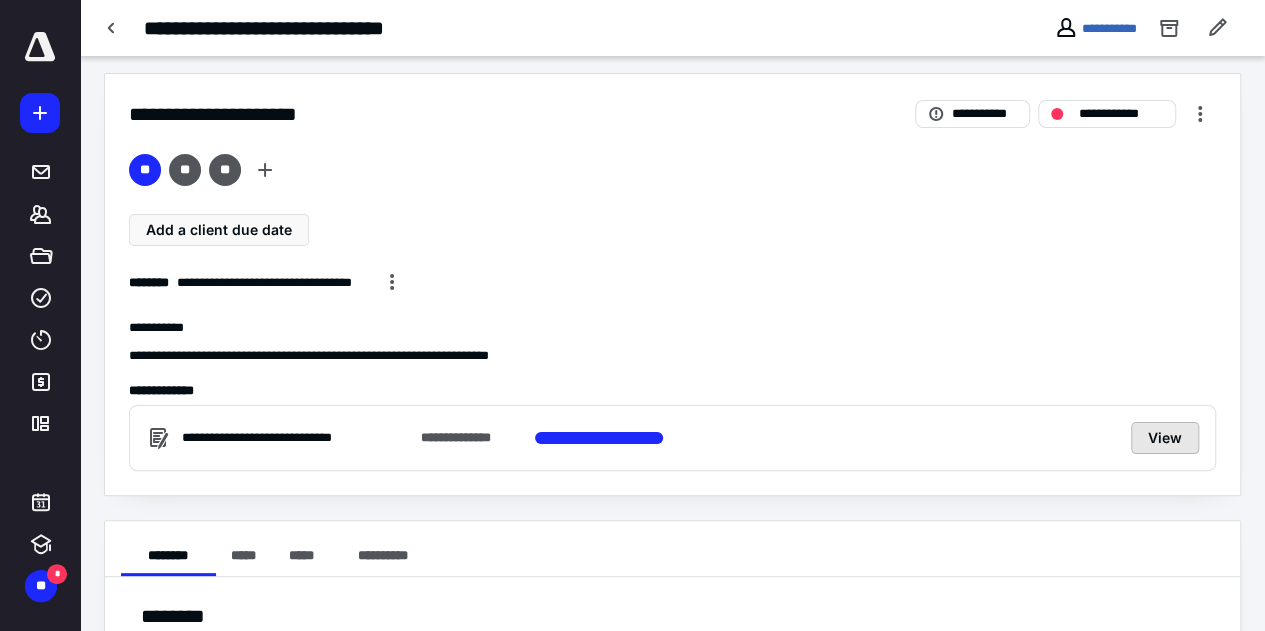 click on "View" at bounding box center (1165, 438) 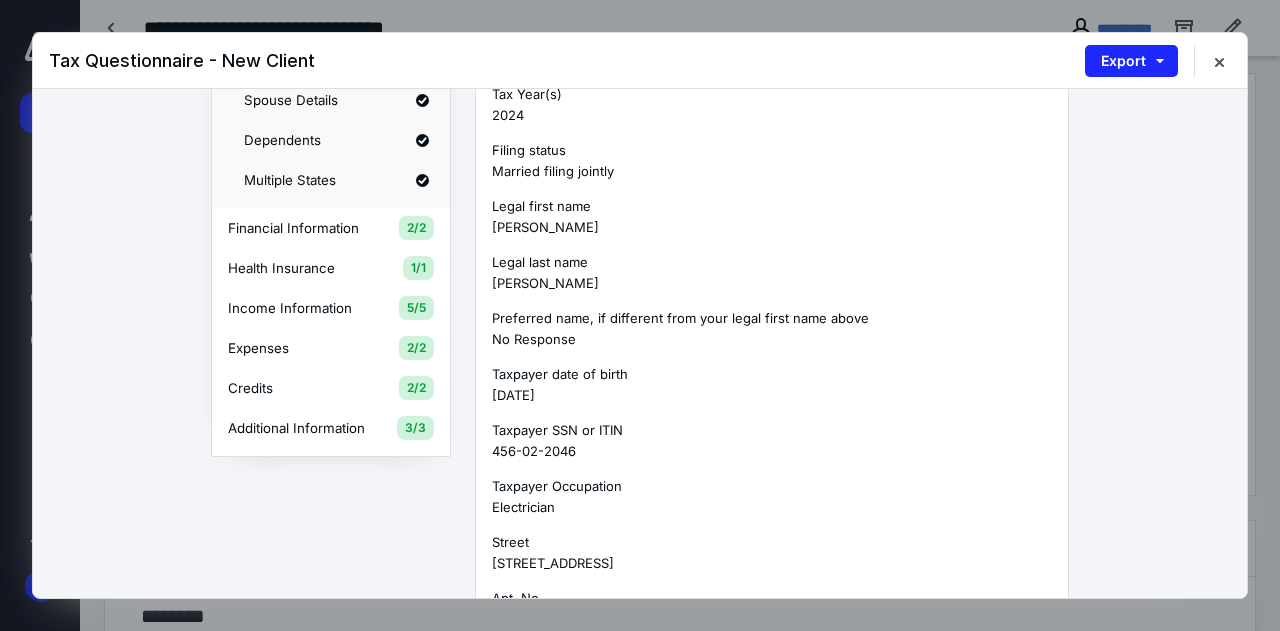 scroll, scrollTop: 221, scrollLeft: 0, axis: vertical 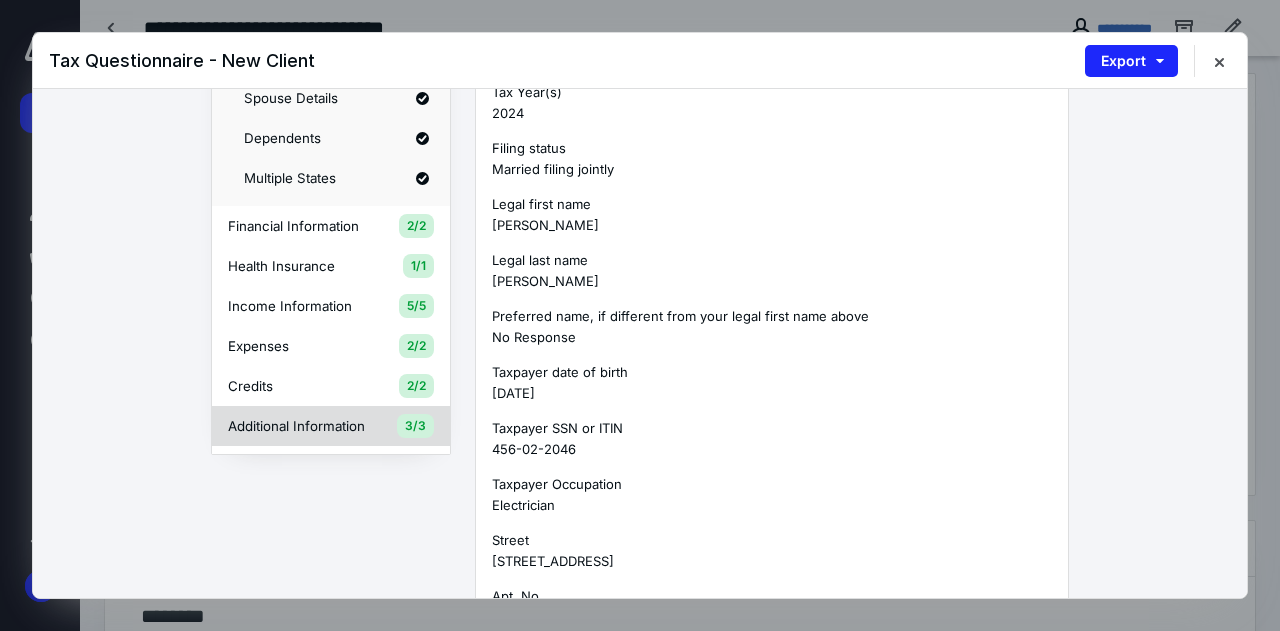 click on "Additional Information 3/3" at bounding box center (331, 426) 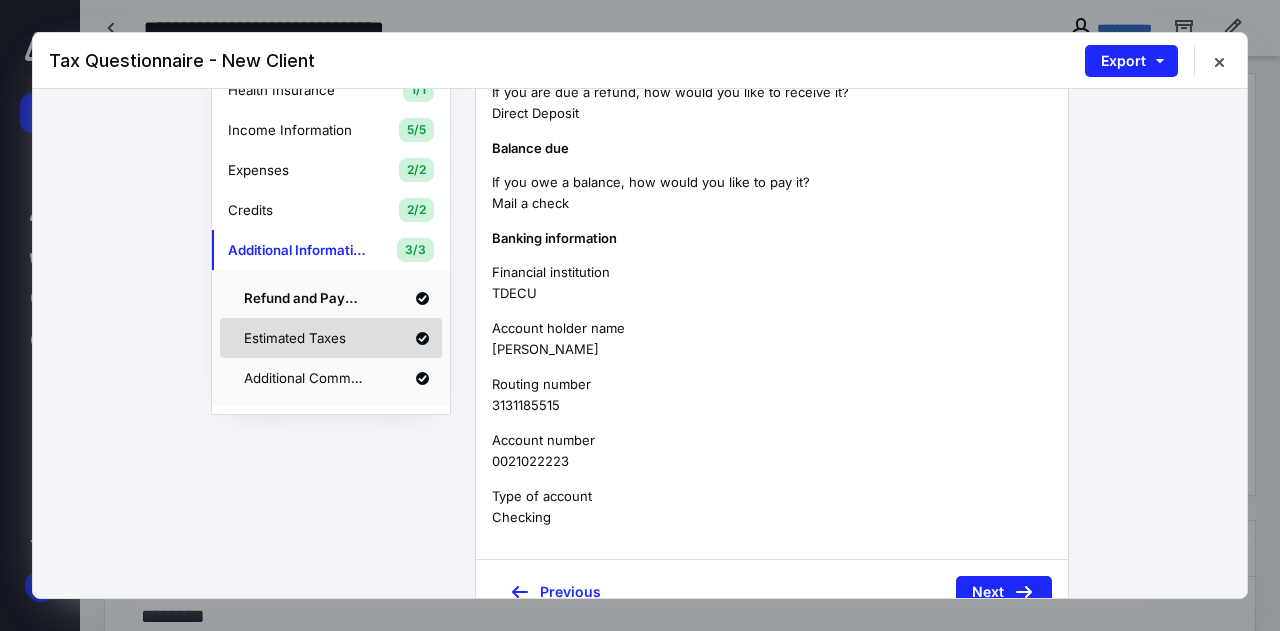 click on "Estimated Taxes" at bounding box center (331, 338) 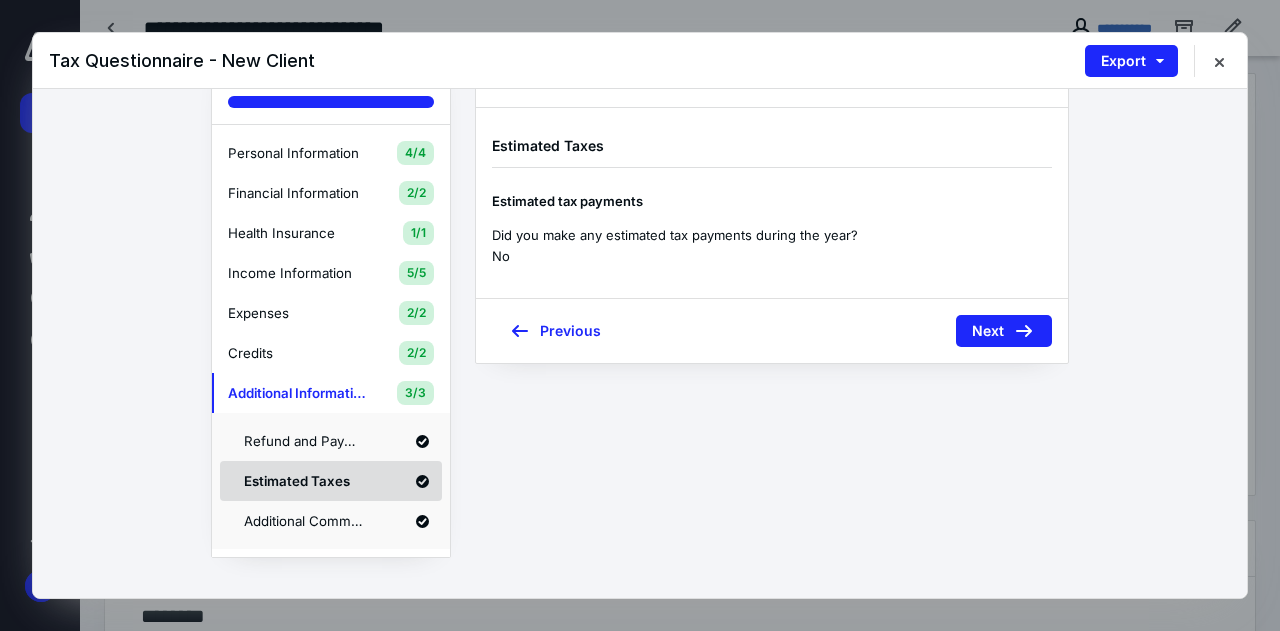 scroll, scrollTop: 75, scrollLeft: 0, axis: vertical 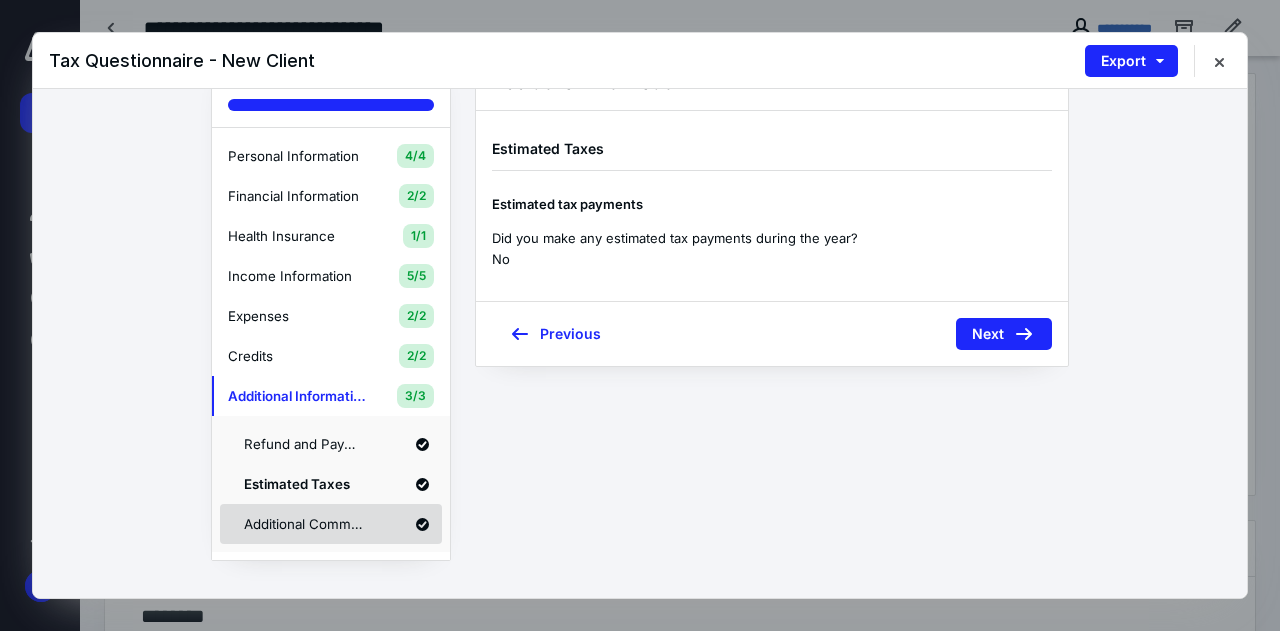 click on "Additional Comments" at bounding box center (304, 524) 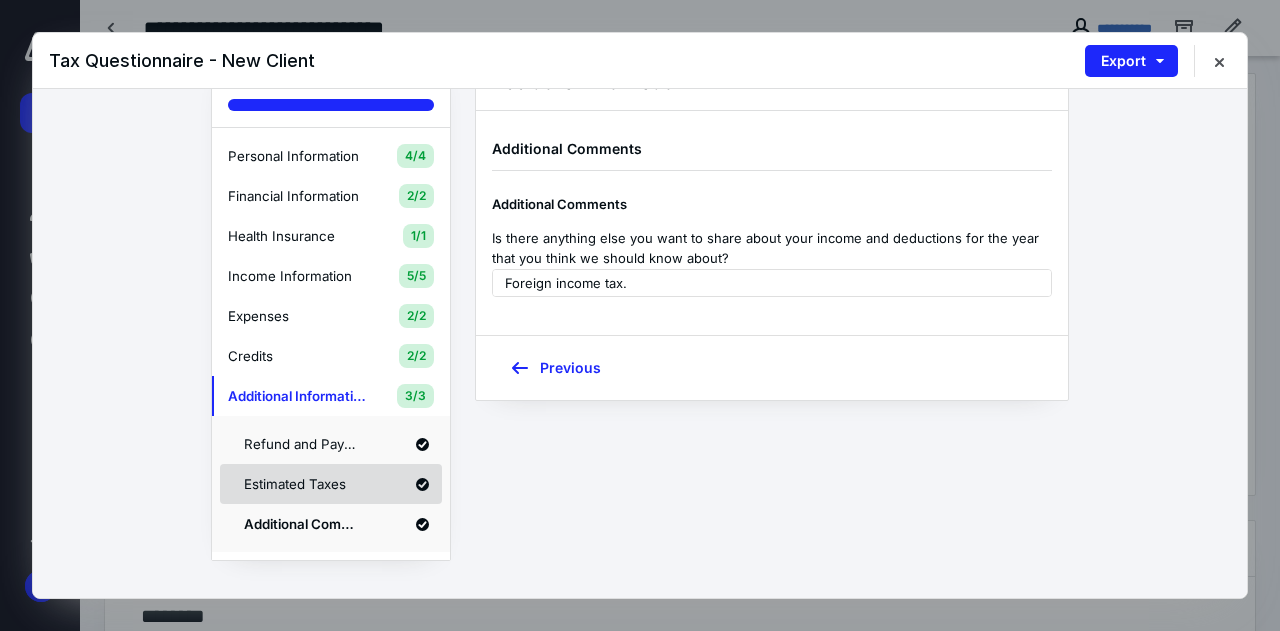 click on "Estimated Taxes" at bounding box center [331, 484] 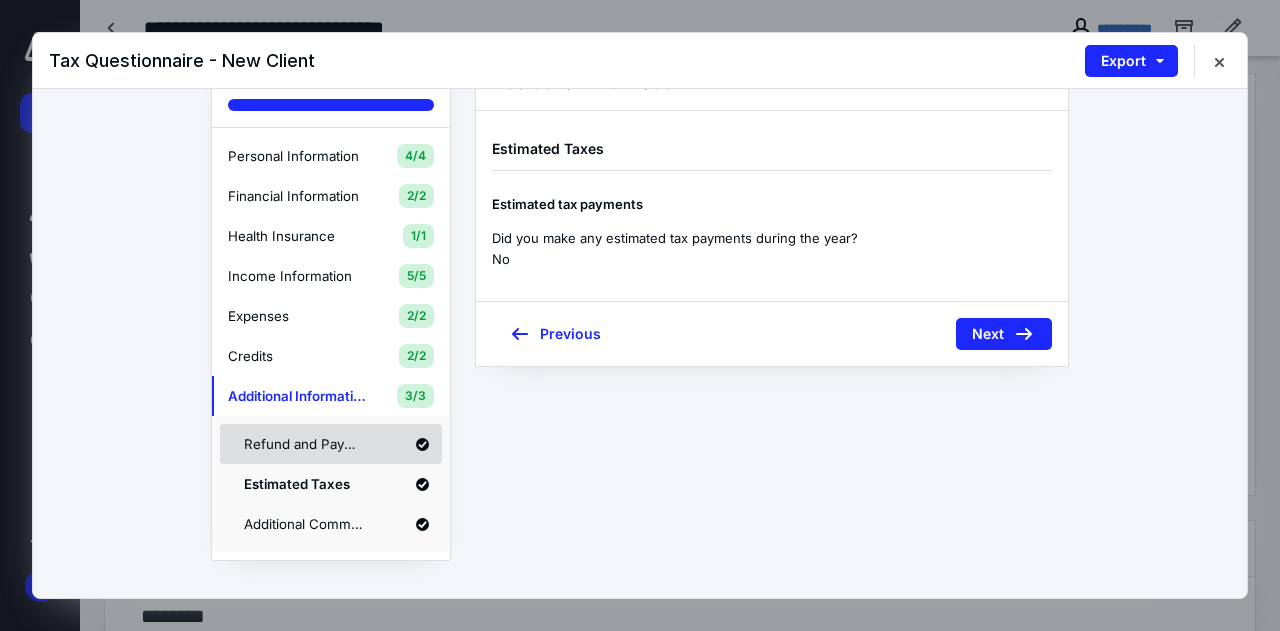 click on "Refund and Payment" at bounding box center (304, 444) 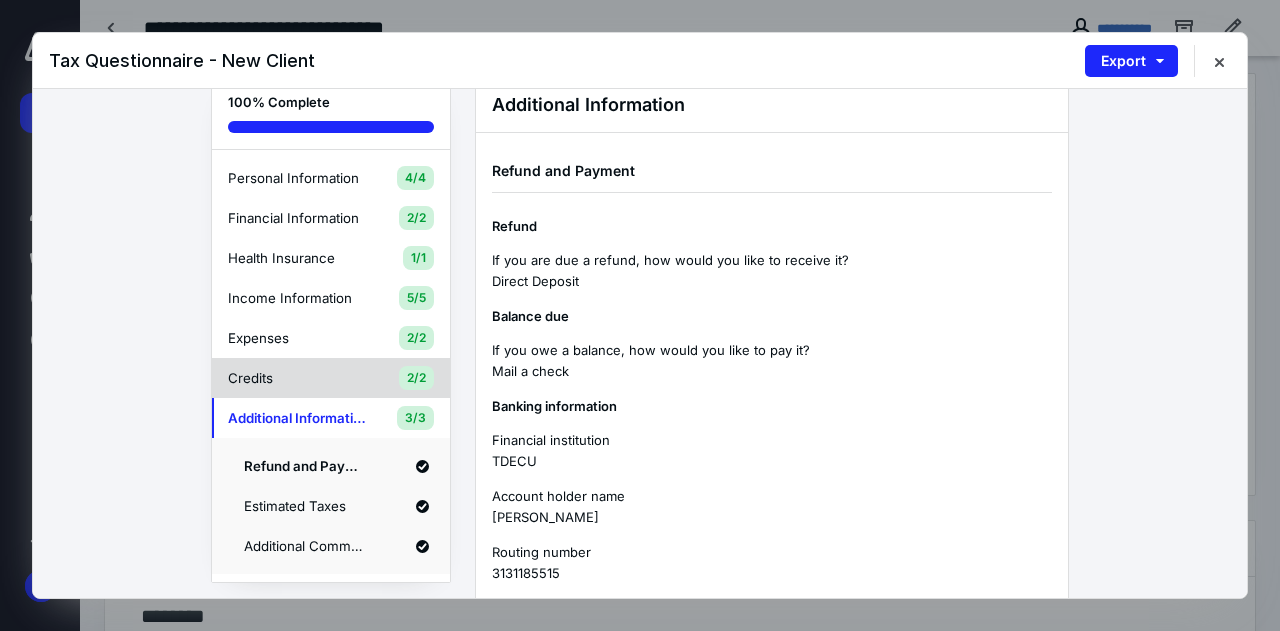 click on "Credits 2/2" at bounding box center (331, 378) 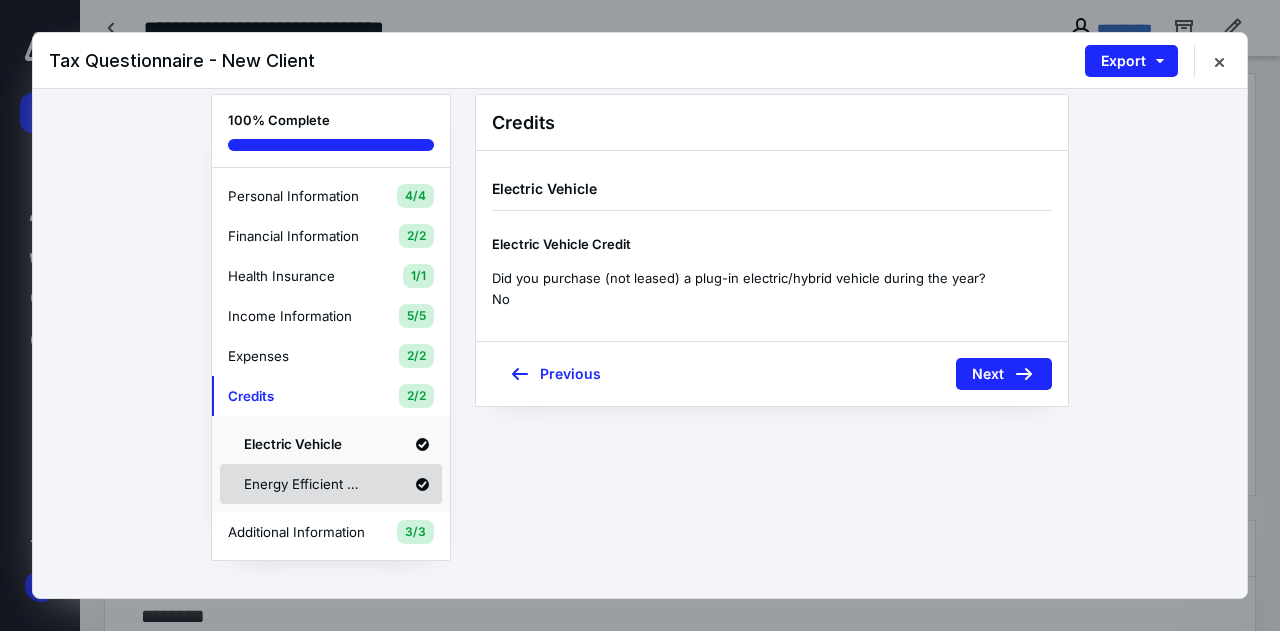 click on "Energy Efficient Home Credits" at bounding box center [331, 484] 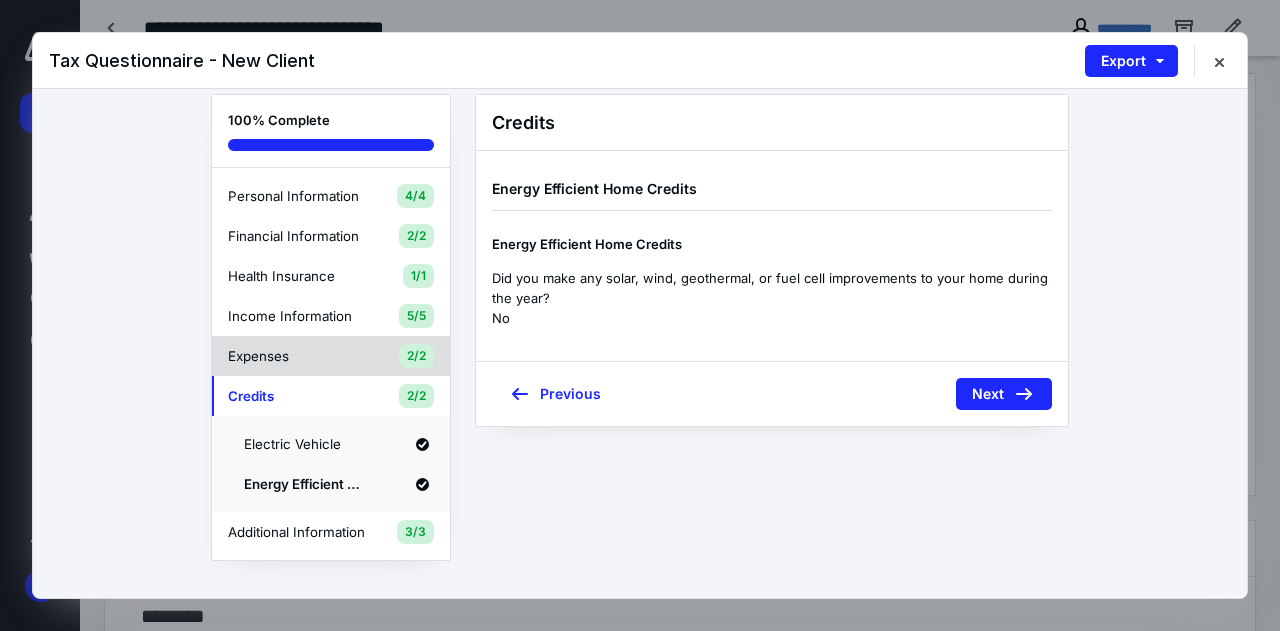 click on "Expenses" at bounding box center (298, 356) 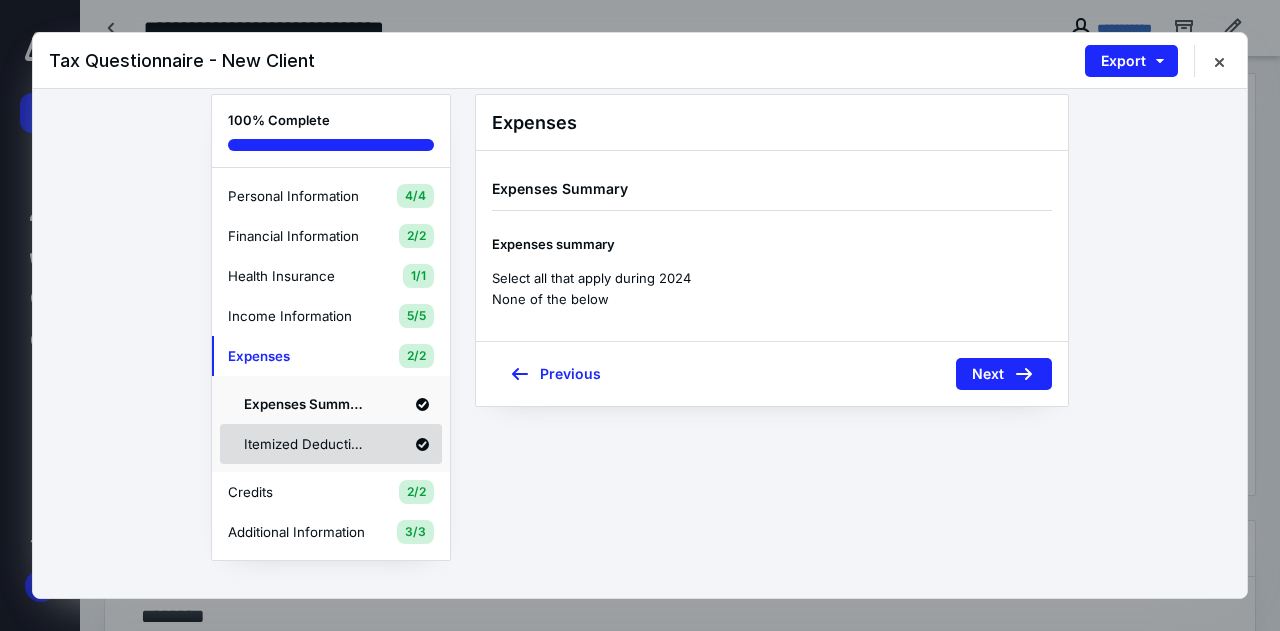 click on "Itemized Deductions" at bounding box center (304, 444) 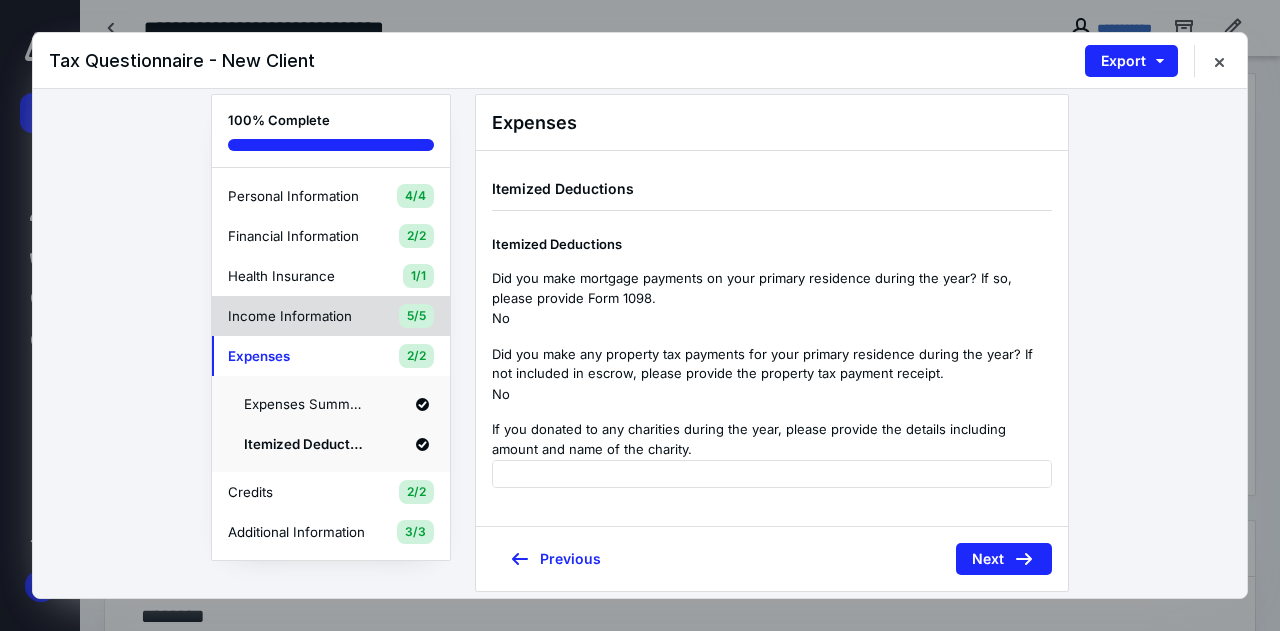 click on "Income Information 5/5" at bounding box center [331, 316] 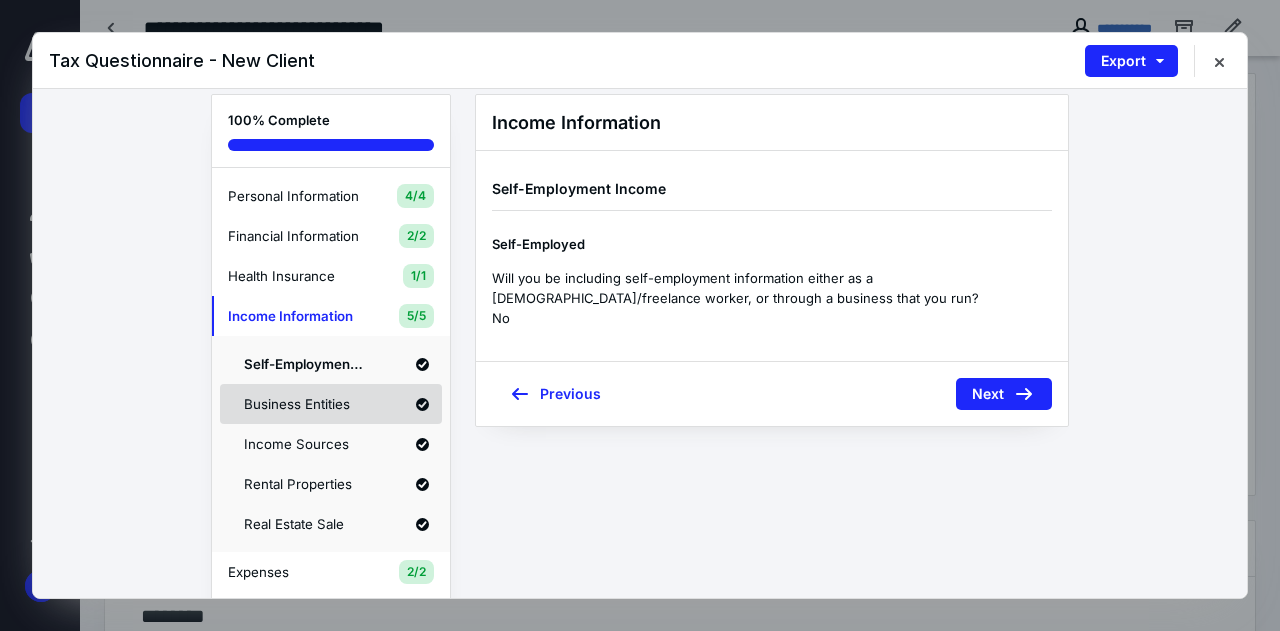 click on "Business Entities" at bounding box center (331, 404) 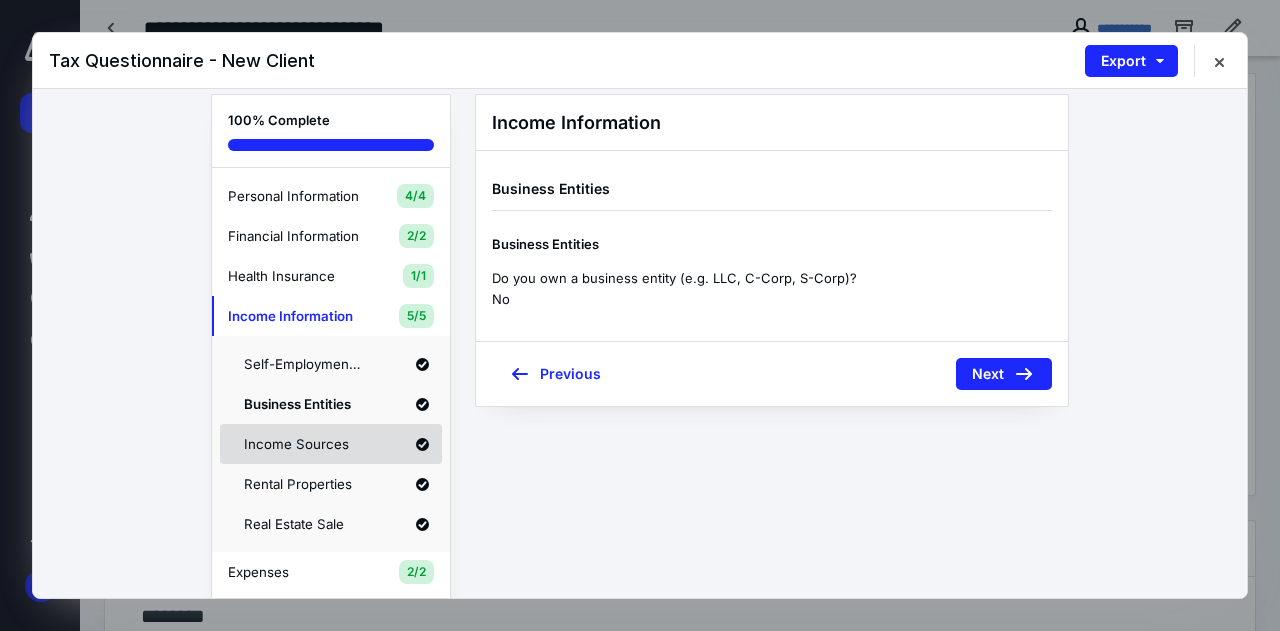 click on "Income Sources" at bounding box center (304, 444) 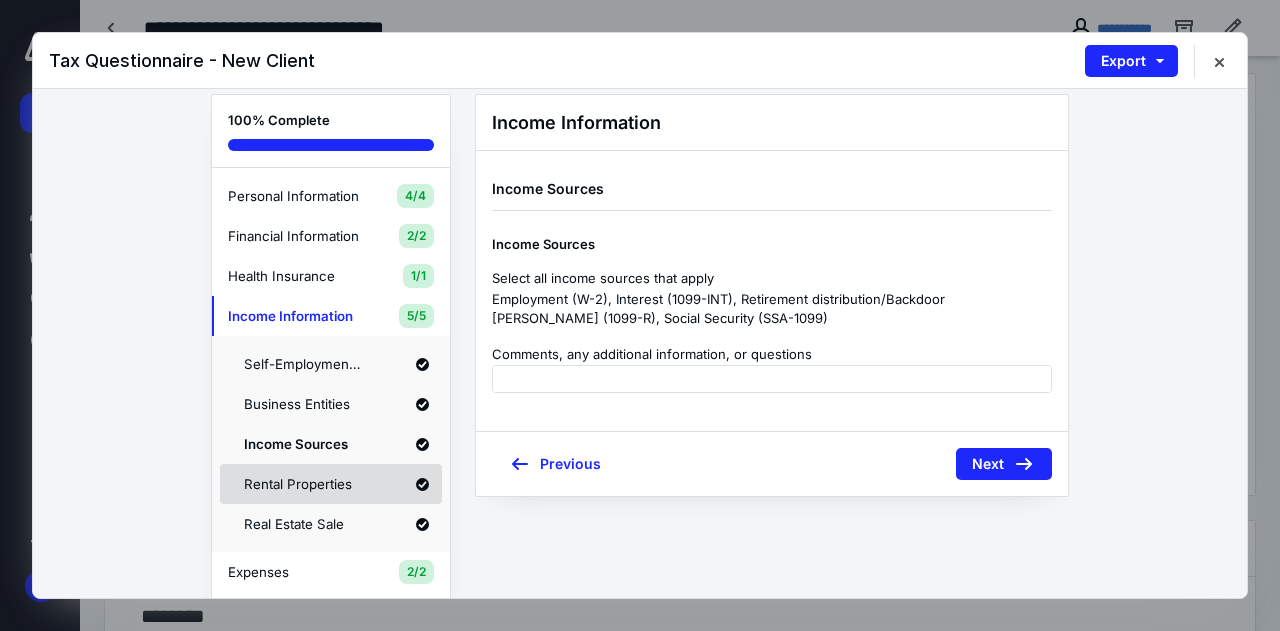 click on "Rental Properties" at bounding box center (304, 484) 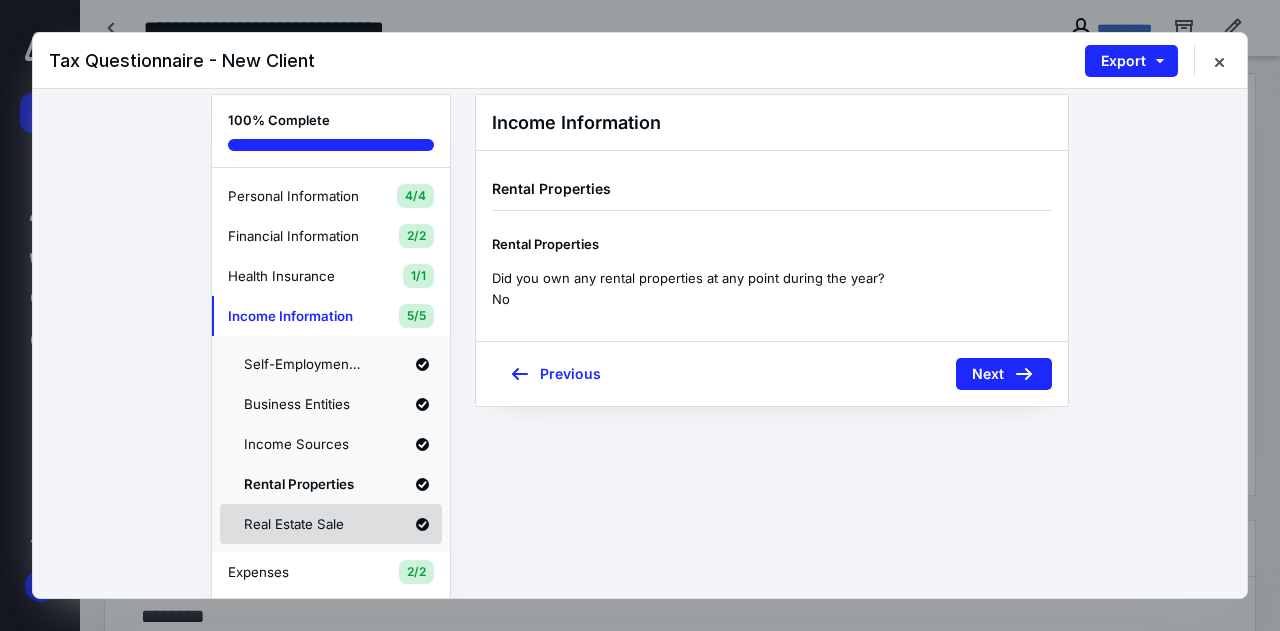 click on "Real Estate Sale" at bounding box center (304, 524) 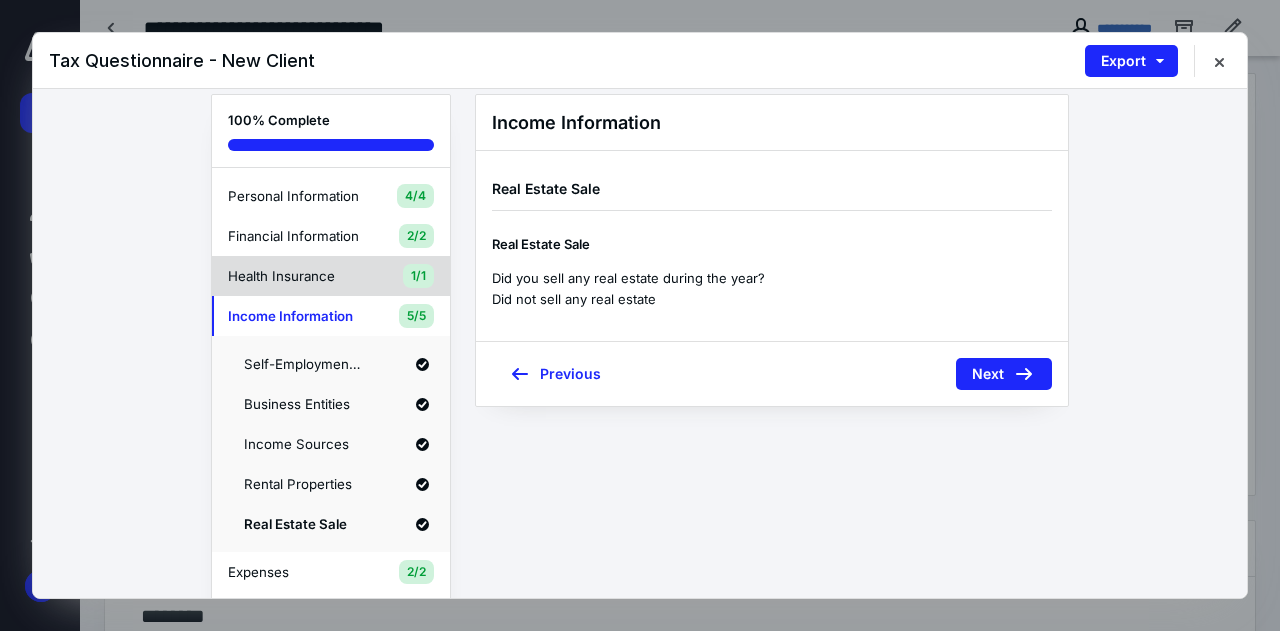 click on "Health Insurance" at bounding box center (298, 276) 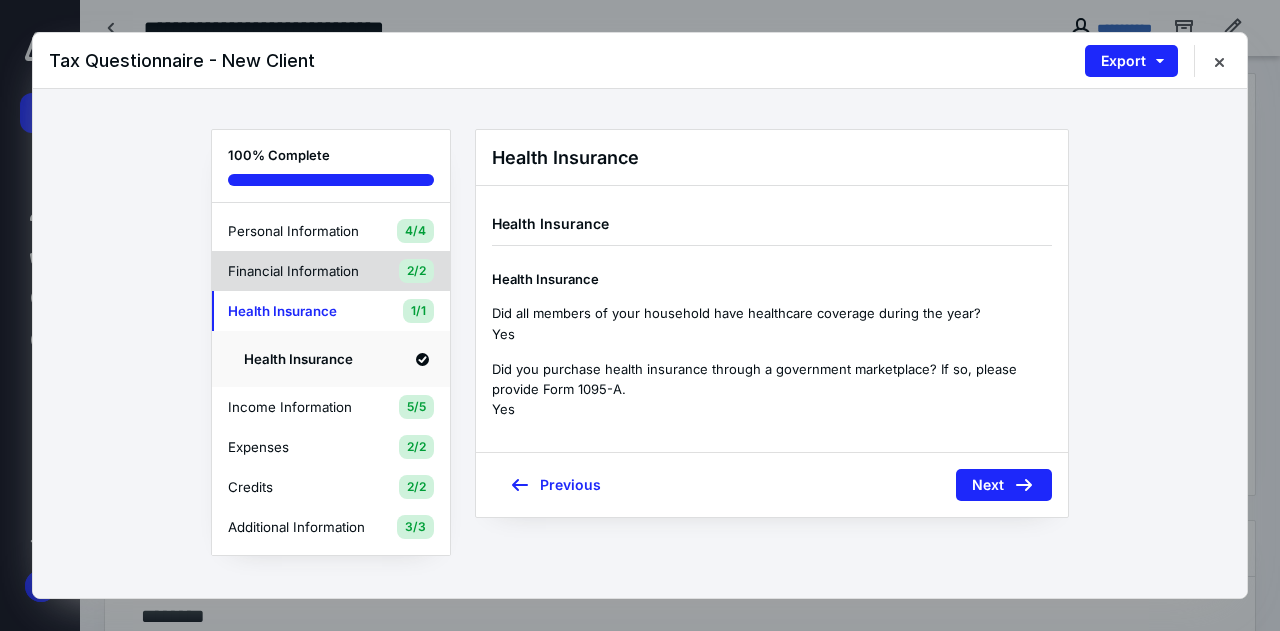 click on "Financial Information 2/2" at bounding box center [331, 271] 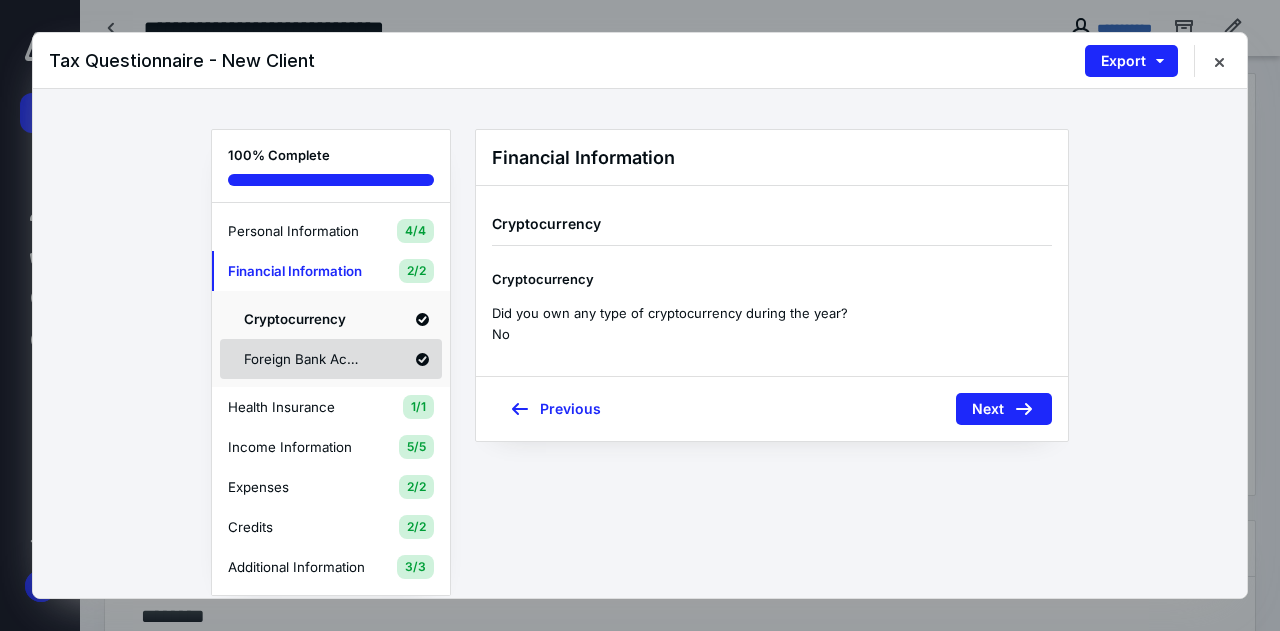 click on "Foreign Bank Account" at bounding box center (304, 359) 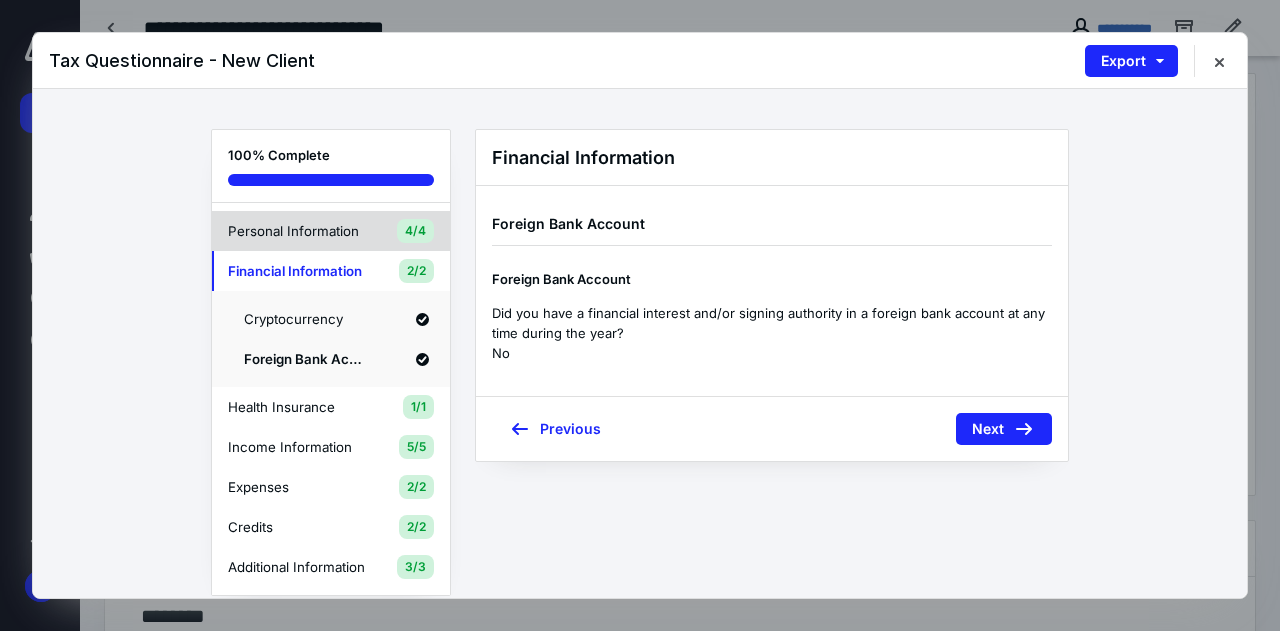click on "Personal Information 4/4" at bounding box center [331, 231] 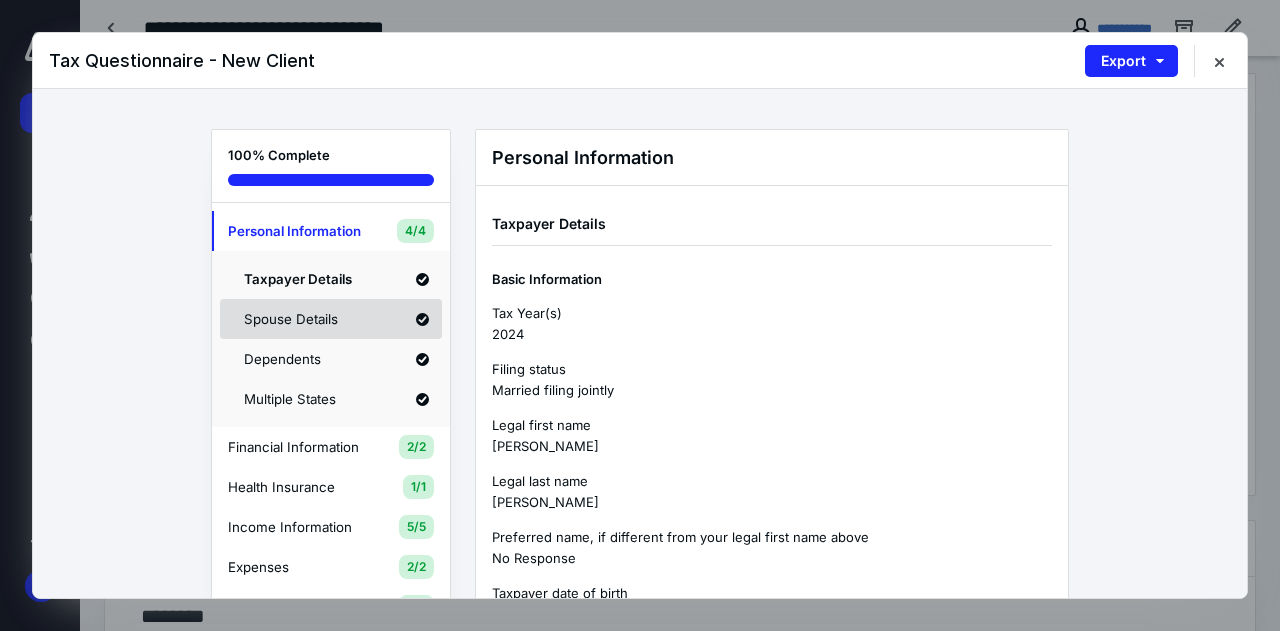 click on "Spouse Details" at bounding box center [304, 319] 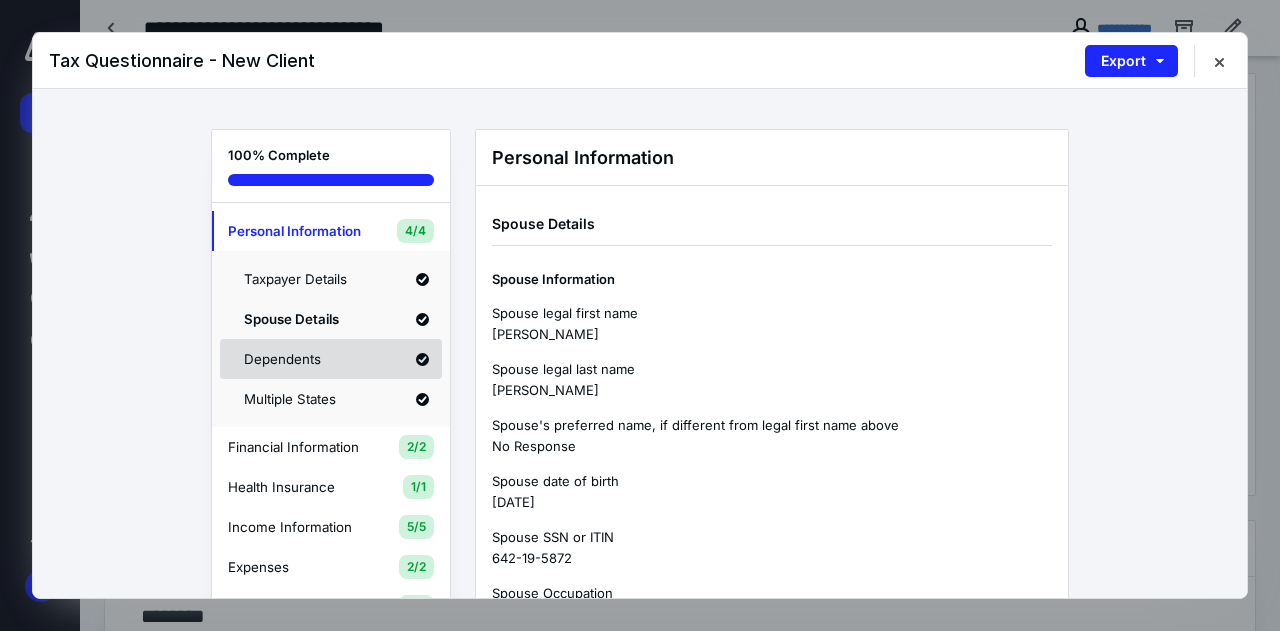 click on "Dependents" at bounding box center [331, 359] 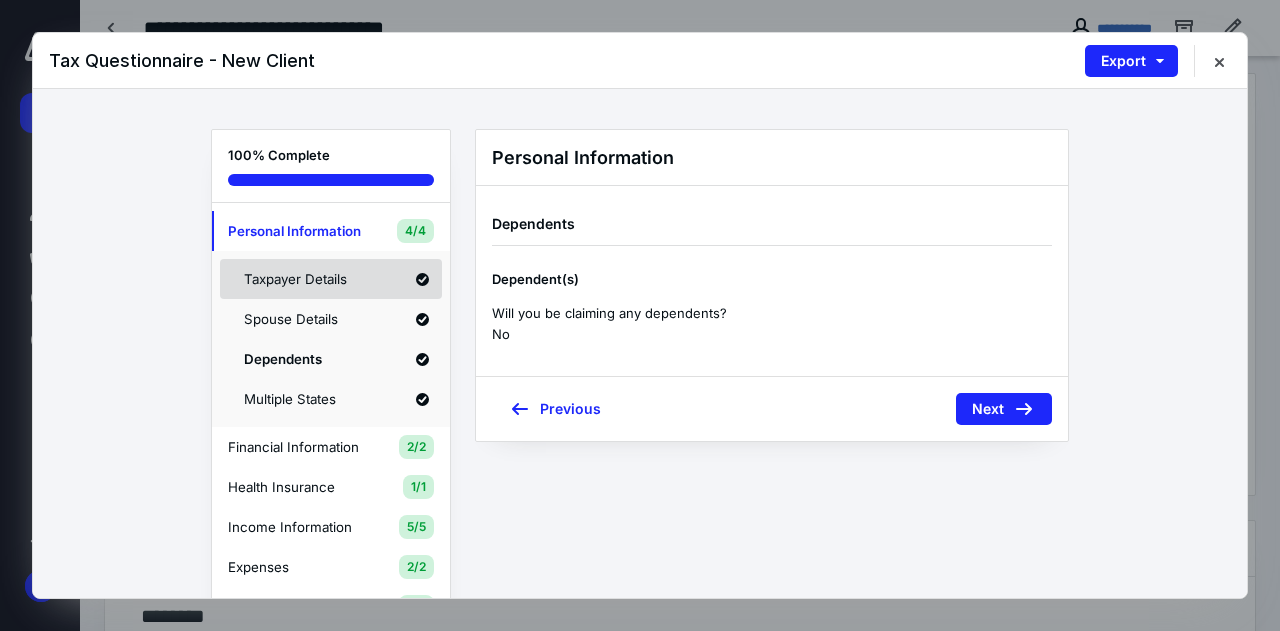 click on "Taxpayer Details" at bounding box center [304, 279] 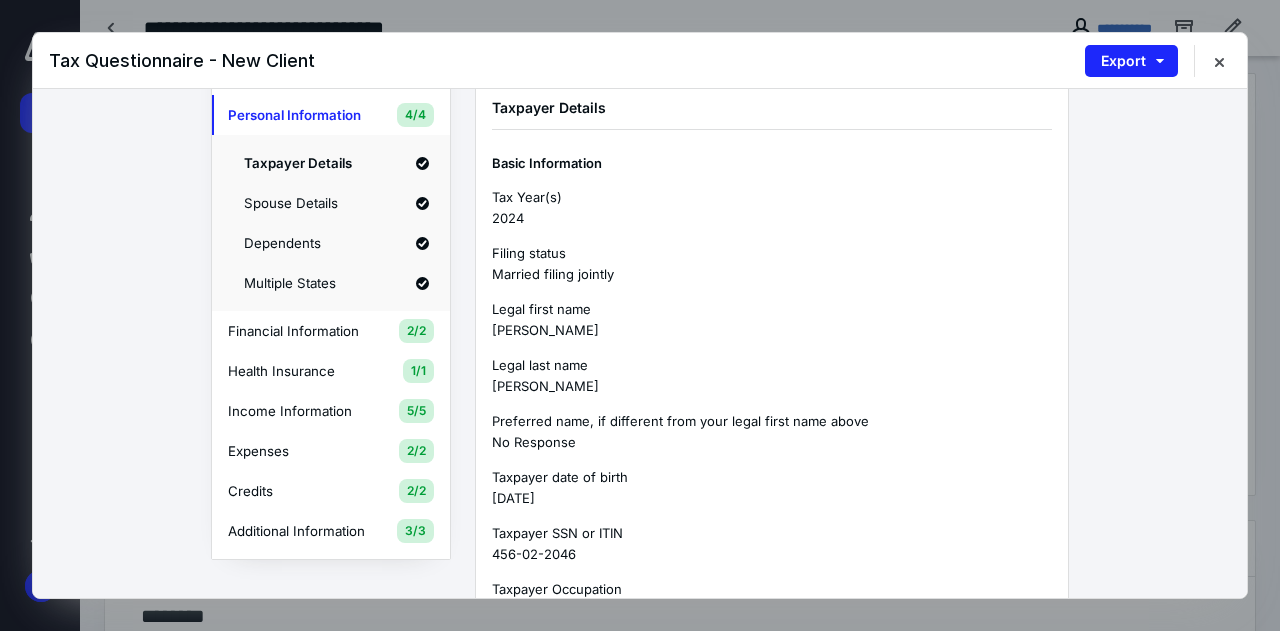 click on "Basic Information Tax Year(s) 2024 Filing status Married filing jointly Legal first name [PERSON_NAME] last name [PERSON_NAME] Preferred name, if different from your legal first name above No Response Taxpayer date of birth [DEMOGRAPHIC_DATA] Taxpayer SSN or ITIN 456-02-2046 Taxpayer Occupation [GEOGRAPHIC_DATA] [STREET_ADDRESS] No. No Response City Manvel State [US_STATE] ZIP Code 77578 Select country (if not US) No Response Phone number [PHONE_NUMBER] ID type Driver's license" at bounding box center (772, 611) 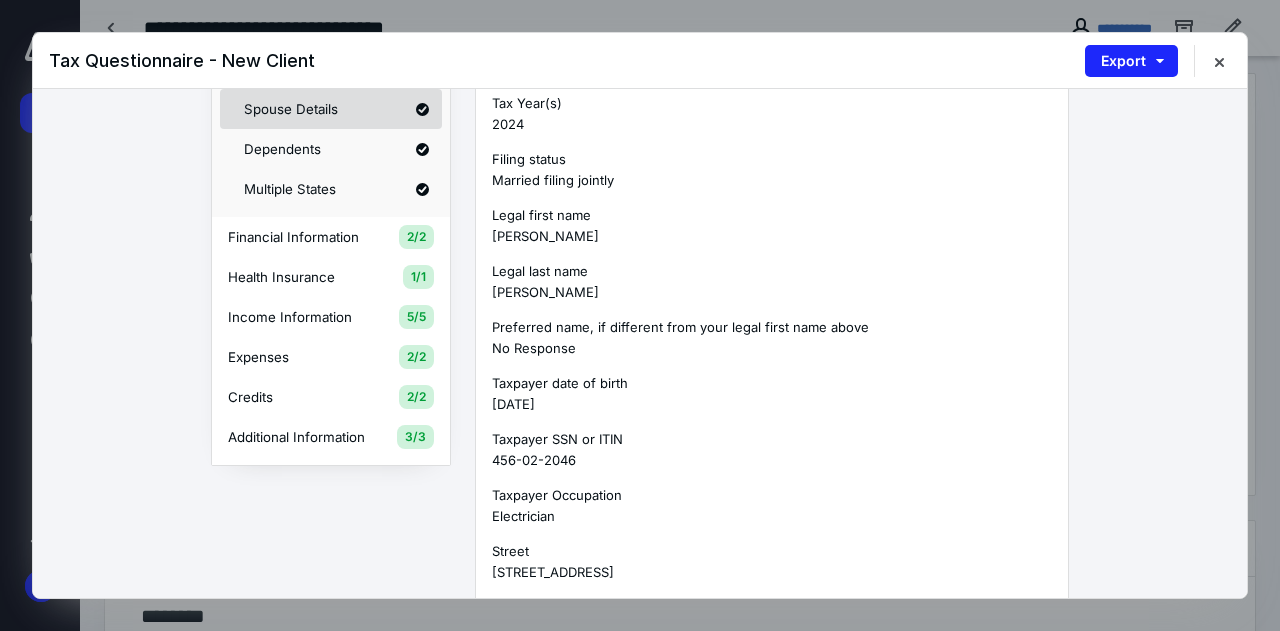 click on "Spouse Details" at bounding box center [304, 109] 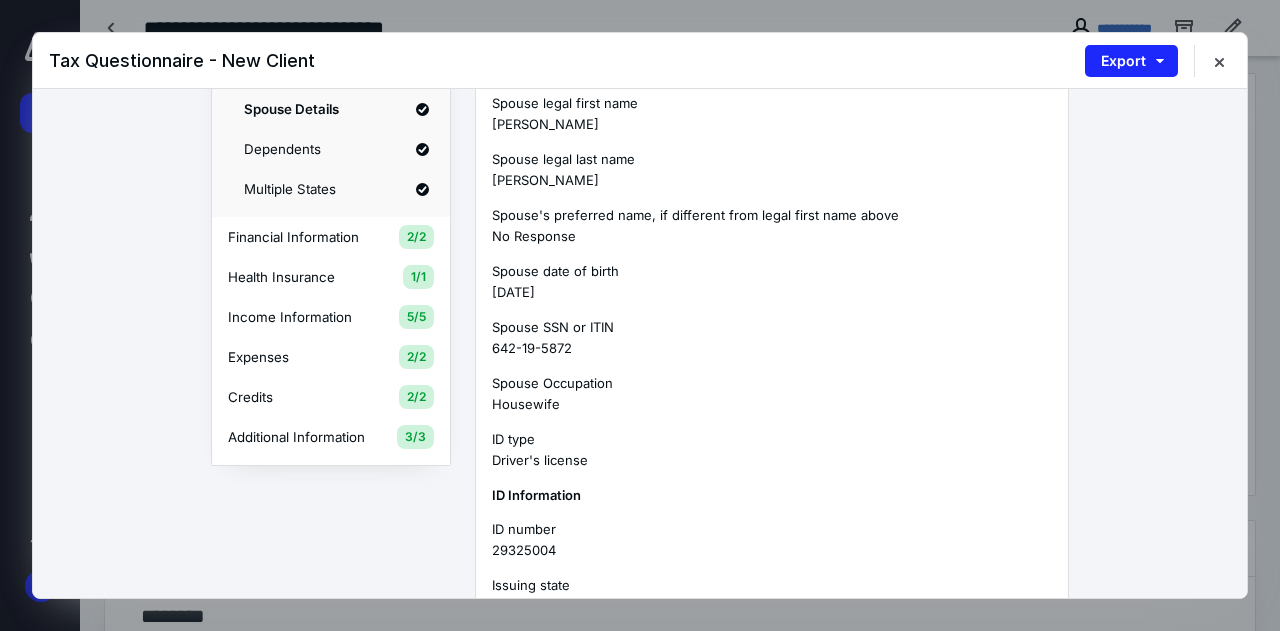 type 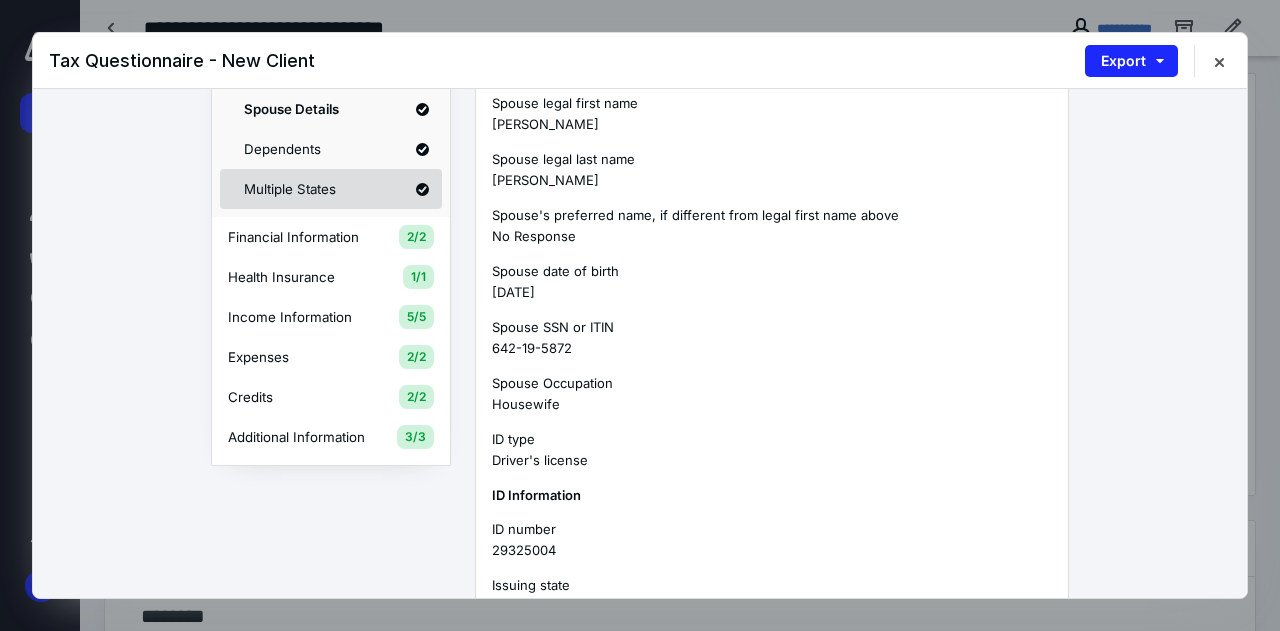 scroll, scrollTop: 132, scrollLeft: 0, axis: vertical 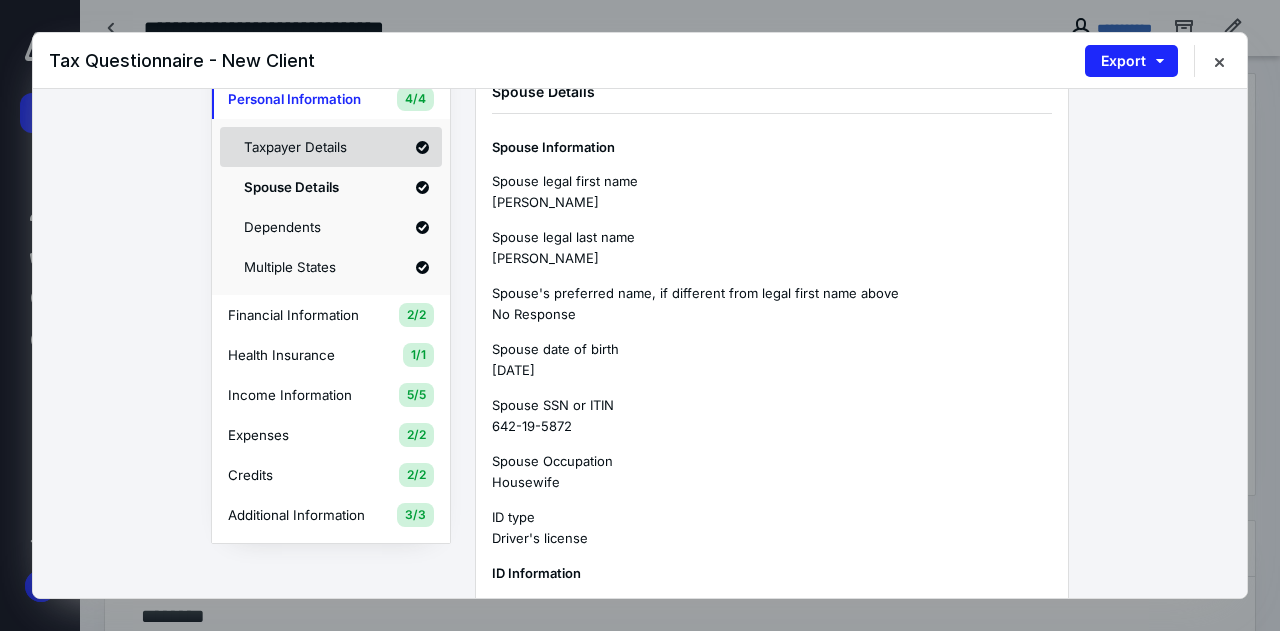 click on "Taxpayer Details" at bounding box center (331, 147) 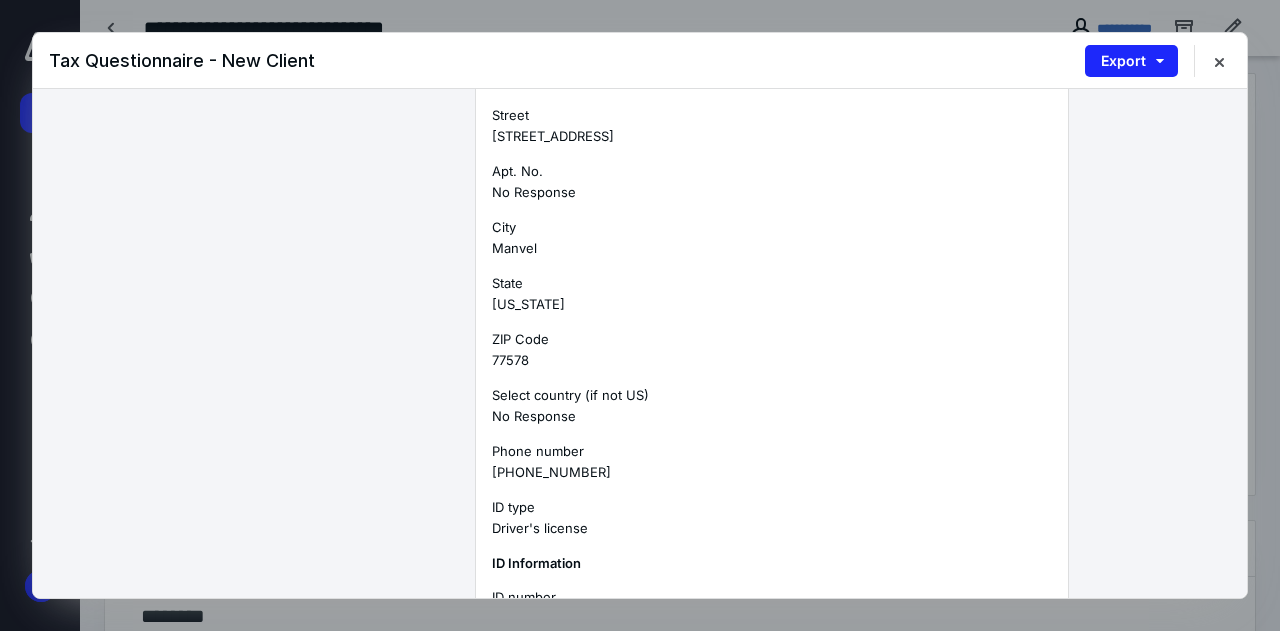 scroll, scrollTop: 676, scrollLeft: 0, axis: vertical 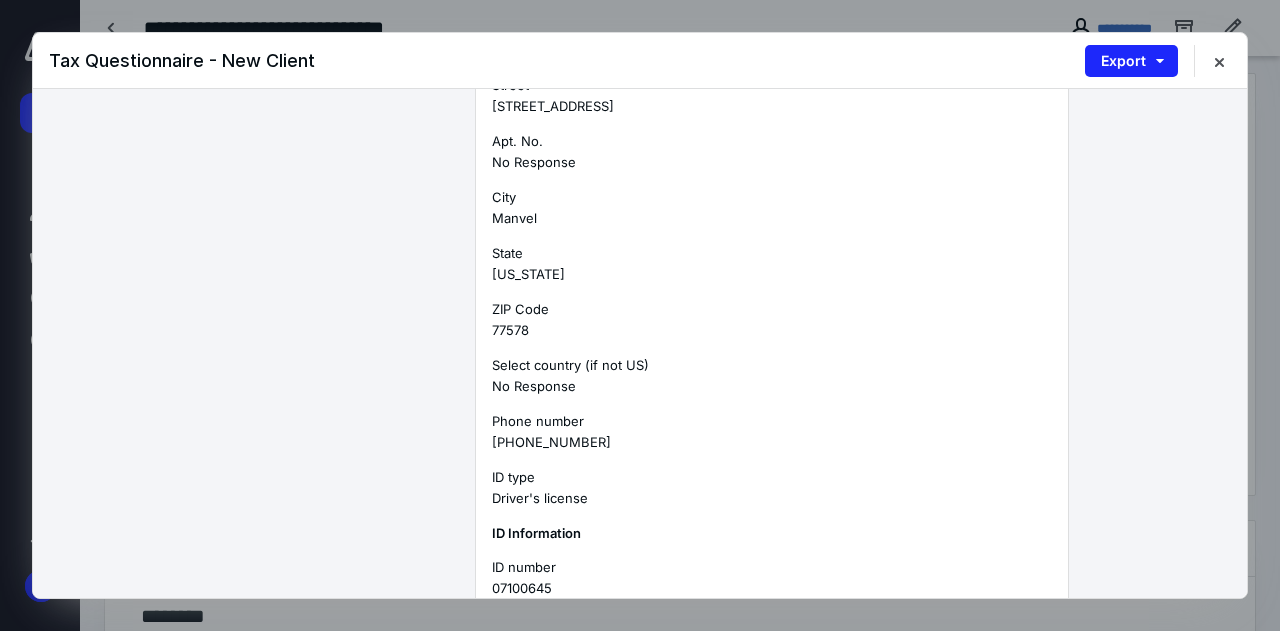 type 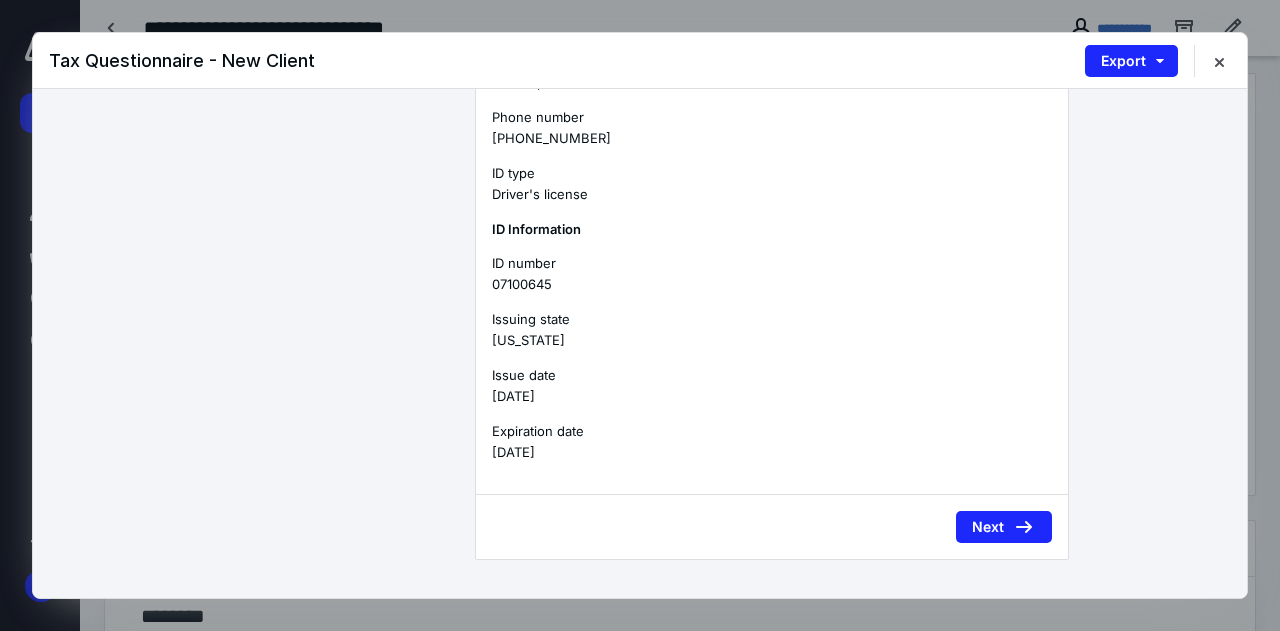scroll, scrollTop: 980, scrollLeft: 0, axis: vertical 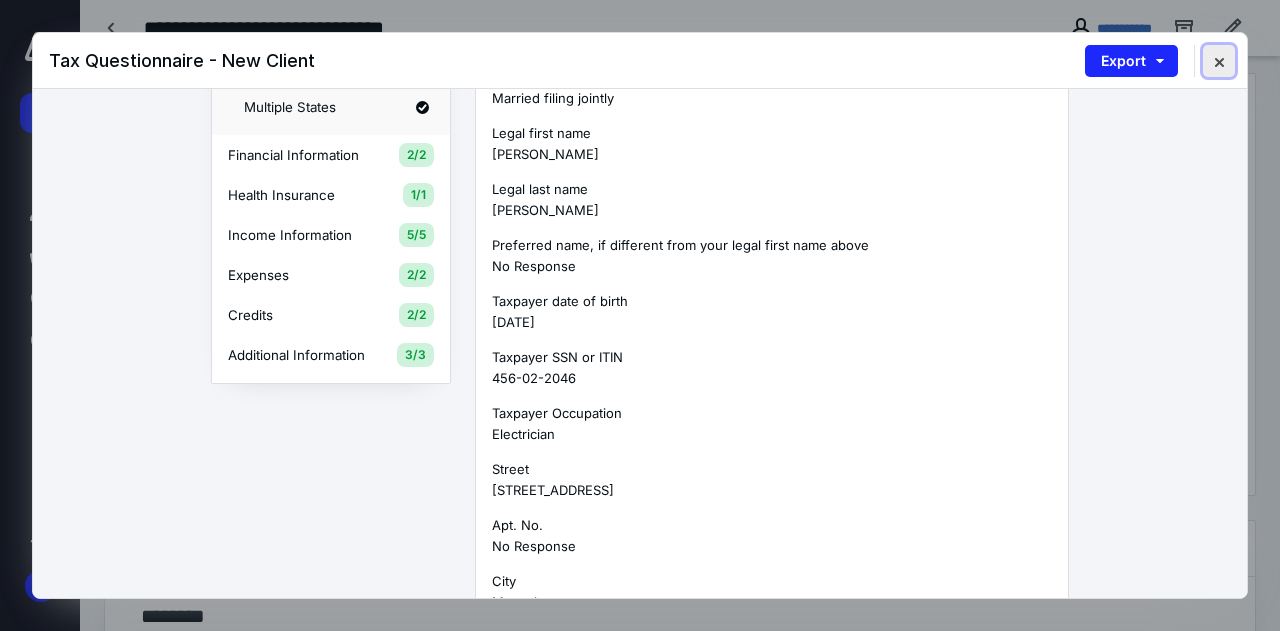 click at bounding box center [1219, 61] 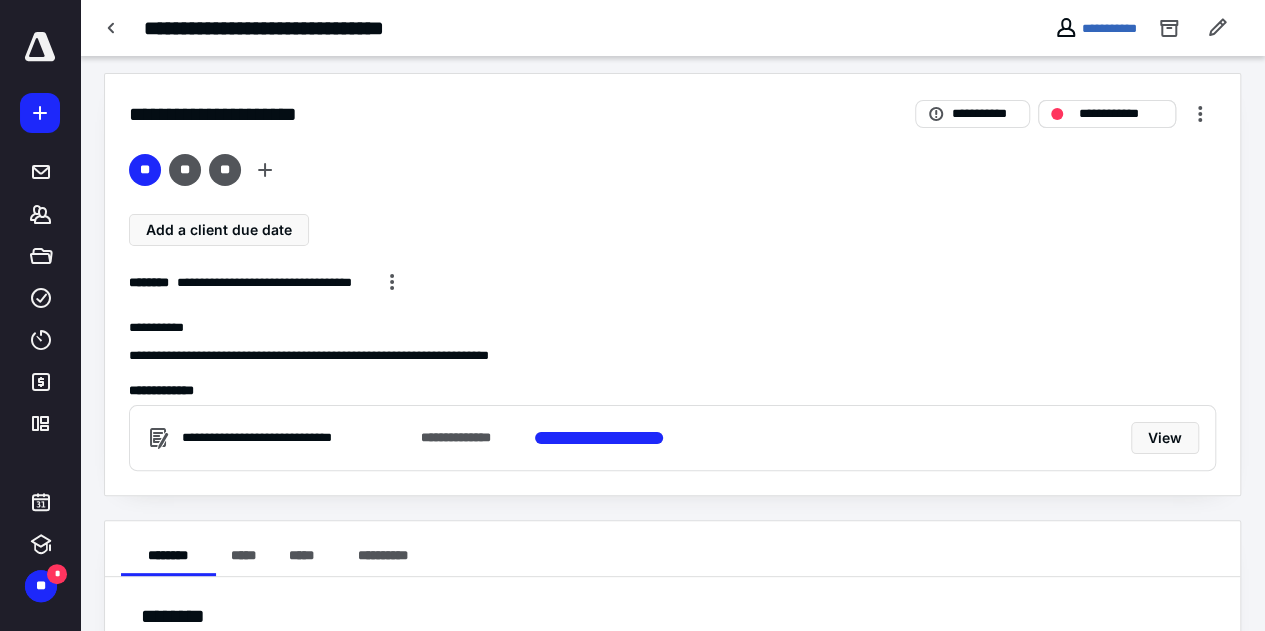 click on "**********" at bounding box center [1121, 114] 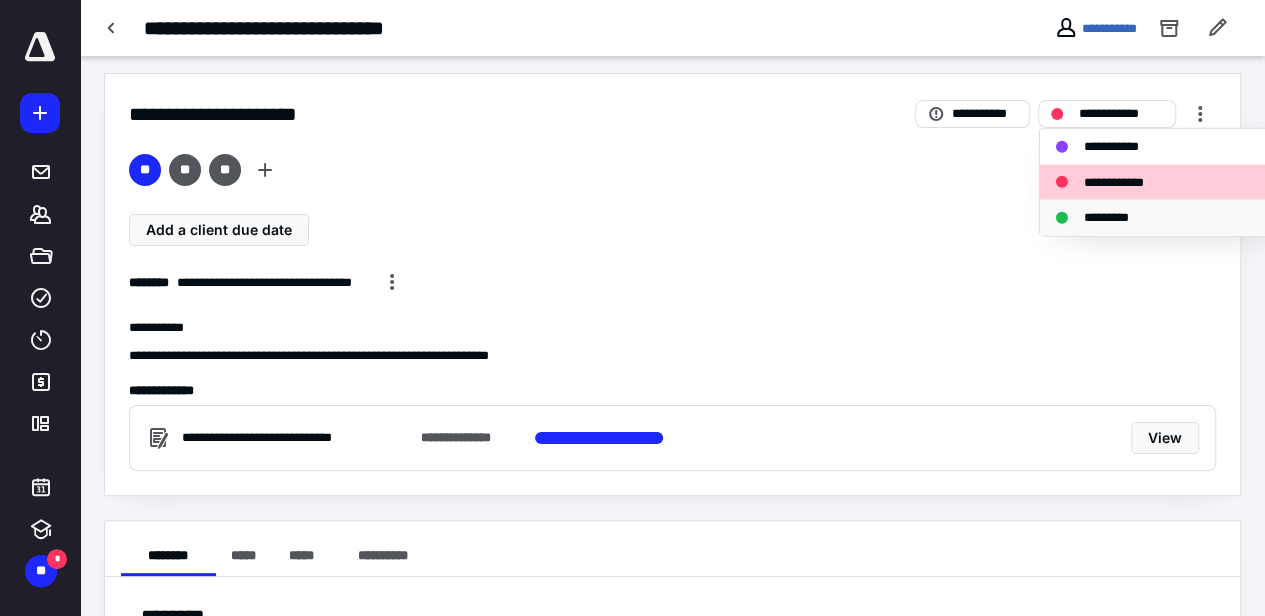 click on "*********" at bounding box center (1152, 218) 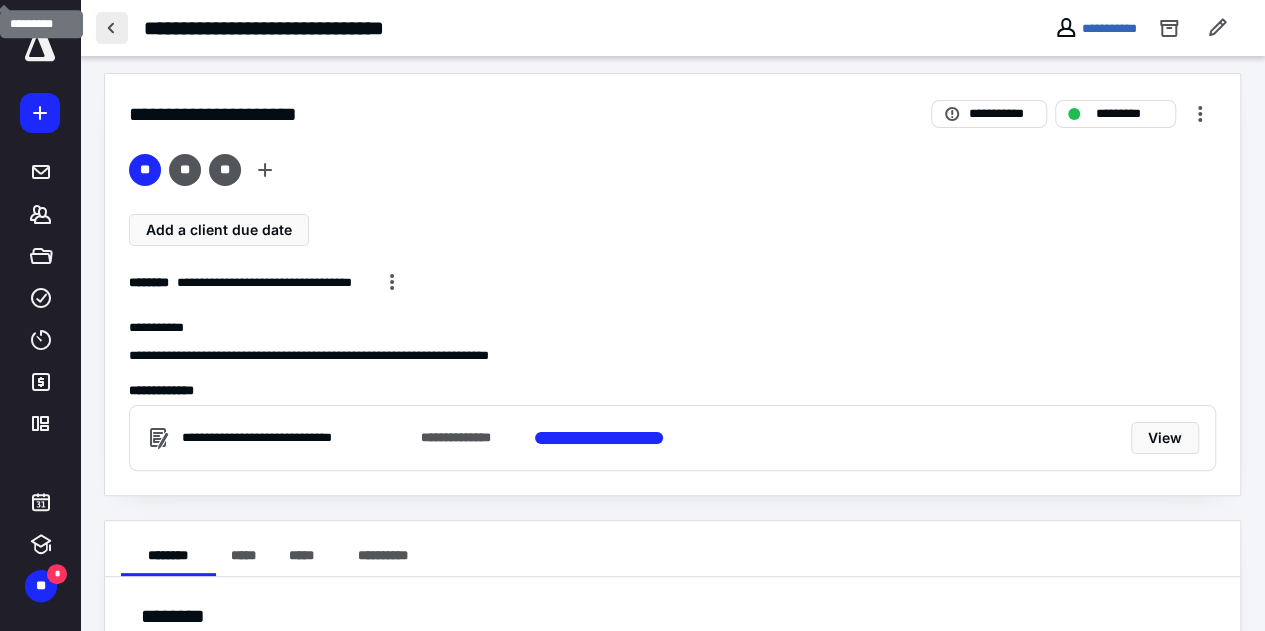 click at bounding box center [112, 28] 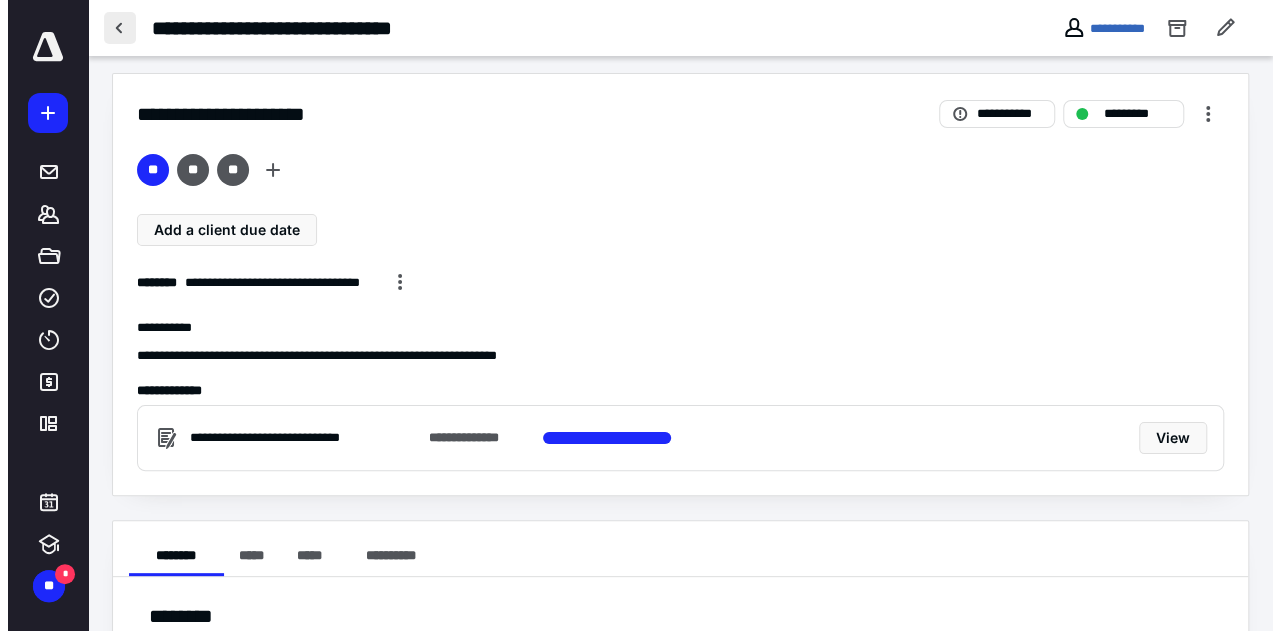 scroll, scrollTop: 0, scrollLeft: 0, axis: both 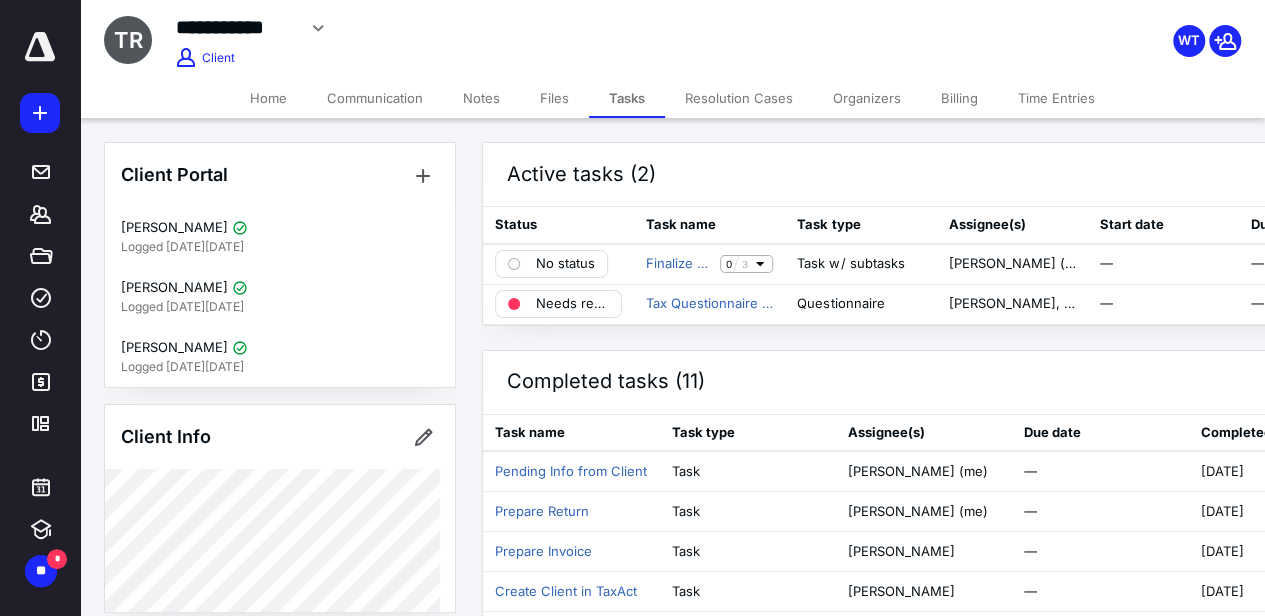click on "Files" at bounding box center (554, 98) 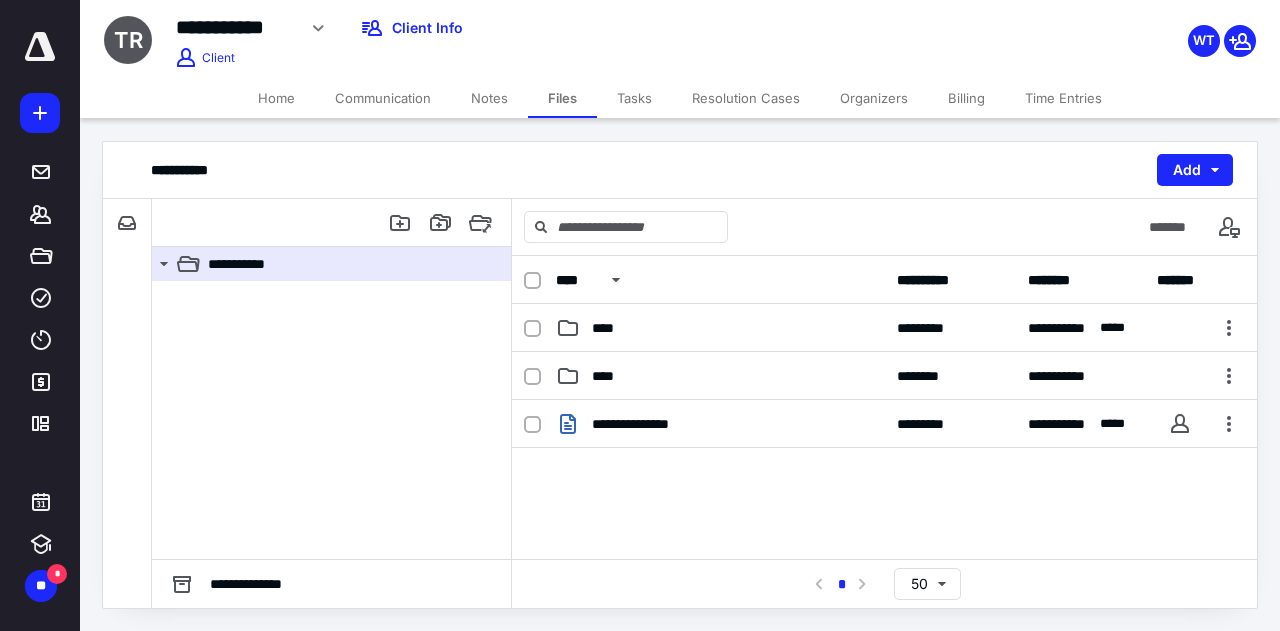 click on "Tasks" at bounding box center [634, 98] 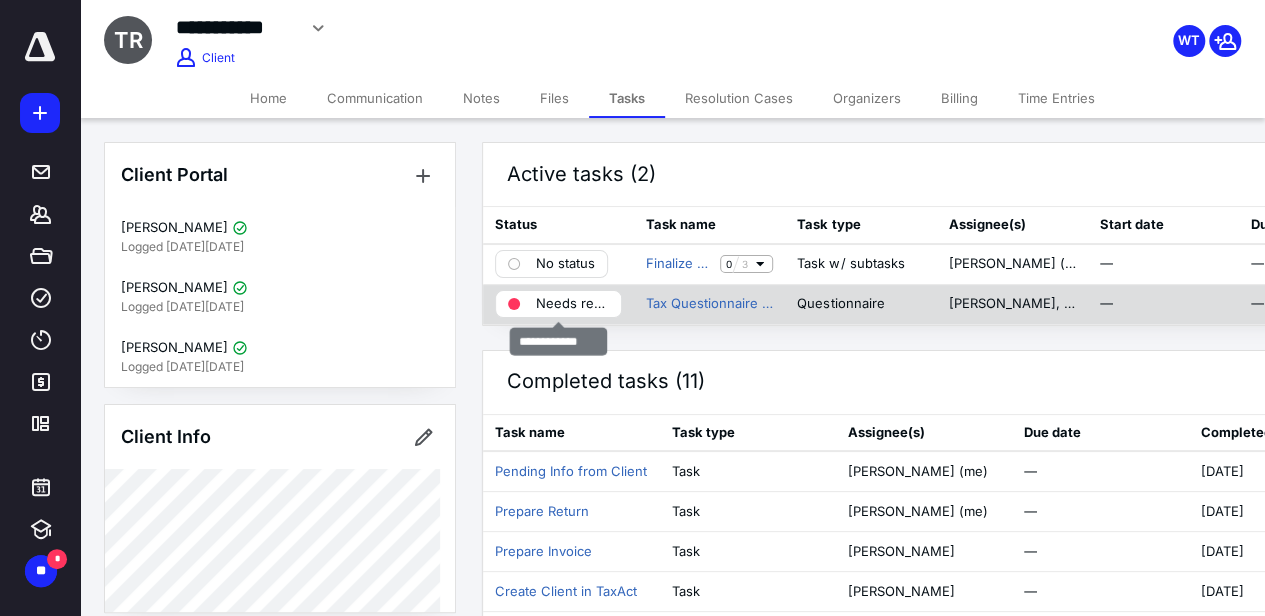 click on "Needs review" at bounding box center (572, 304) 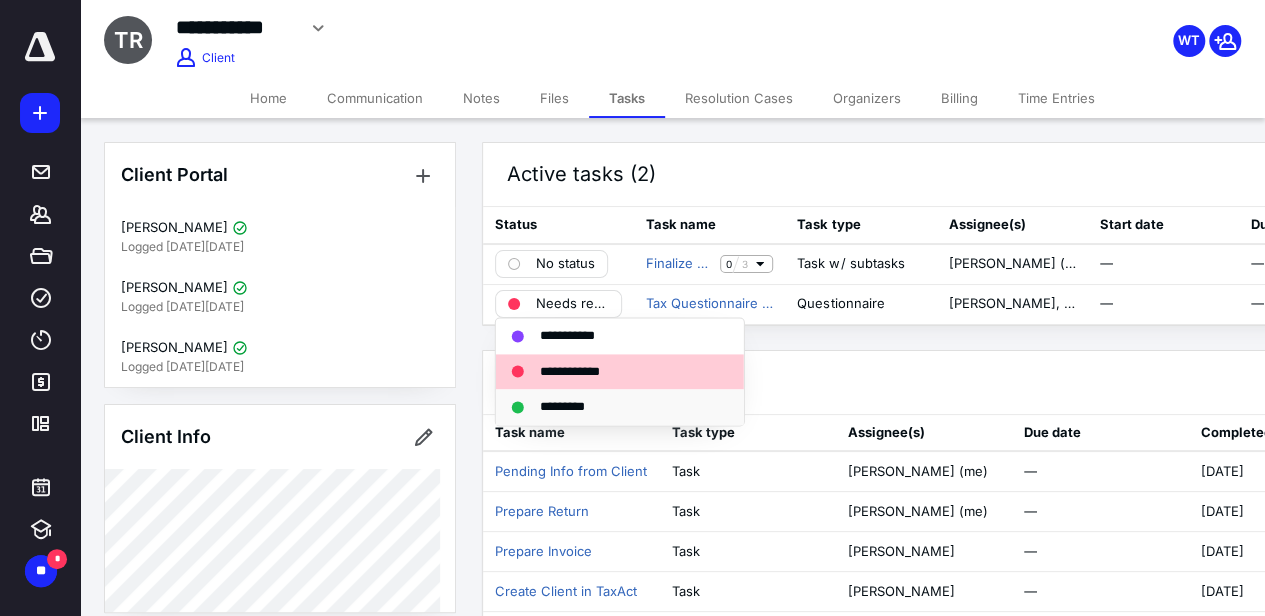 click on "*********" at bounding box center (573, 407) 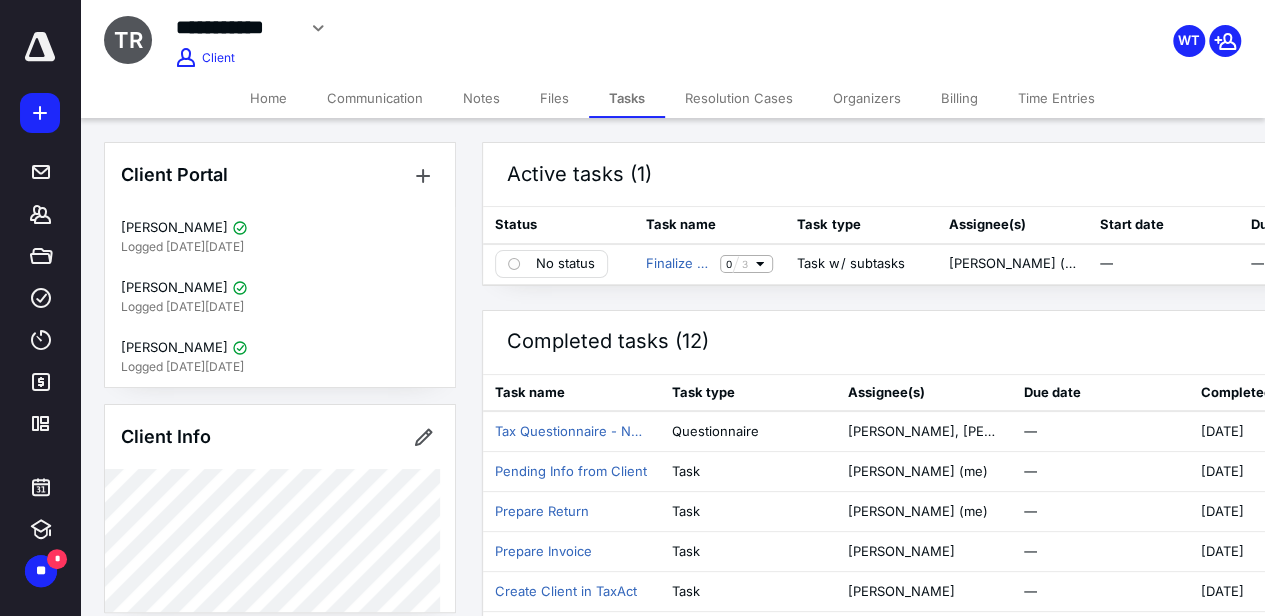 click on "Communication" at bounding box center [375, 98] 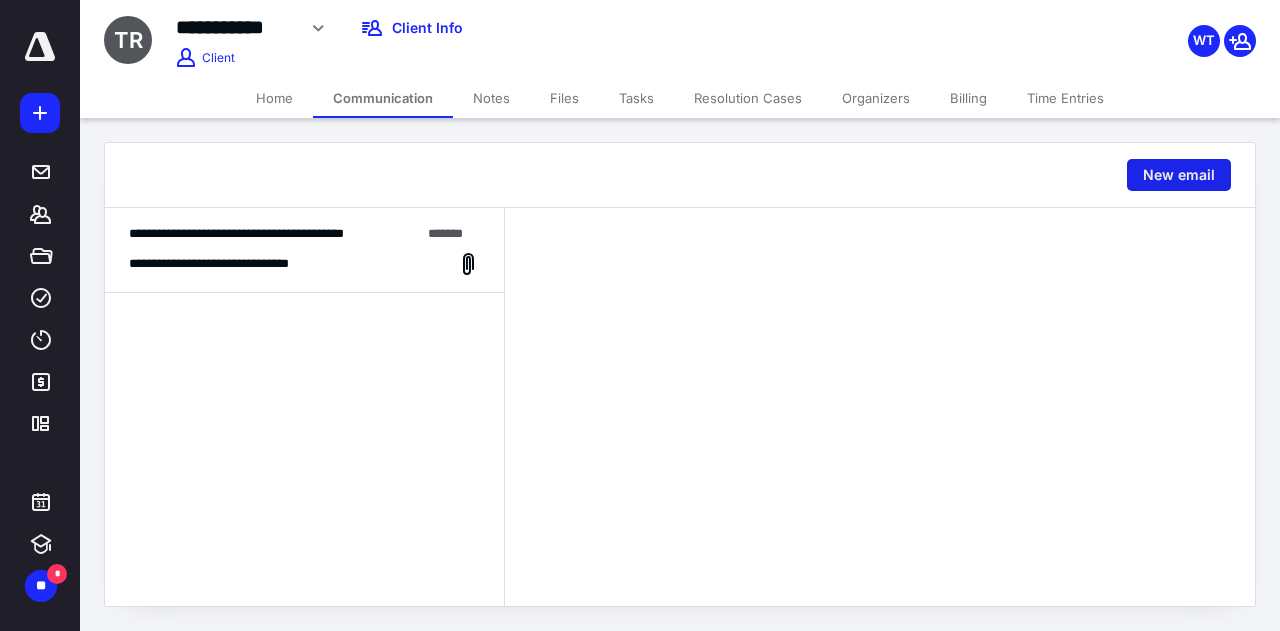 click on "New email" at bounding box center [1179, 175] 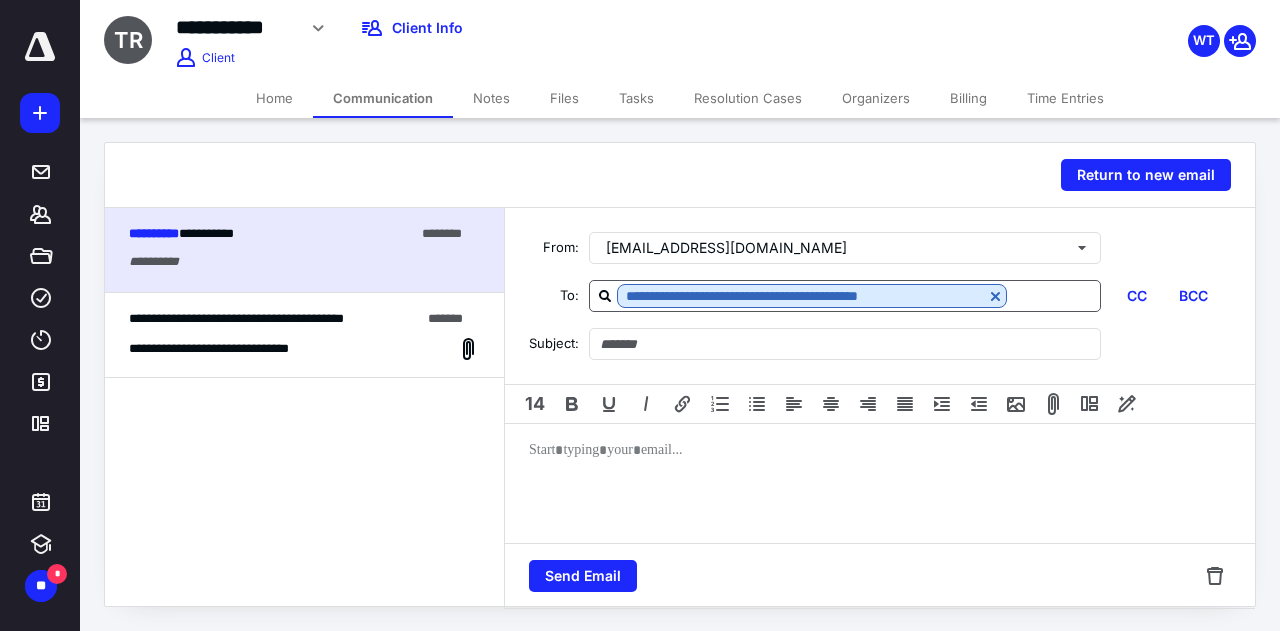 click on "**********" at bounding box center (845, 296) 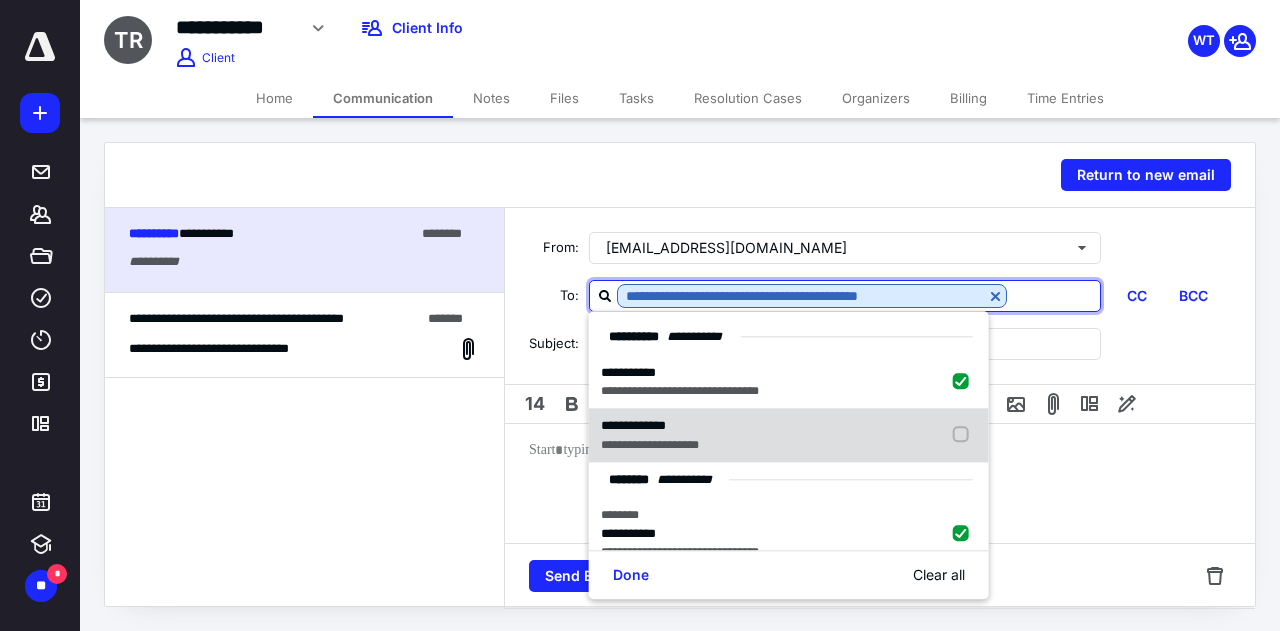 click on "**********" at bounding box center (789, 436) 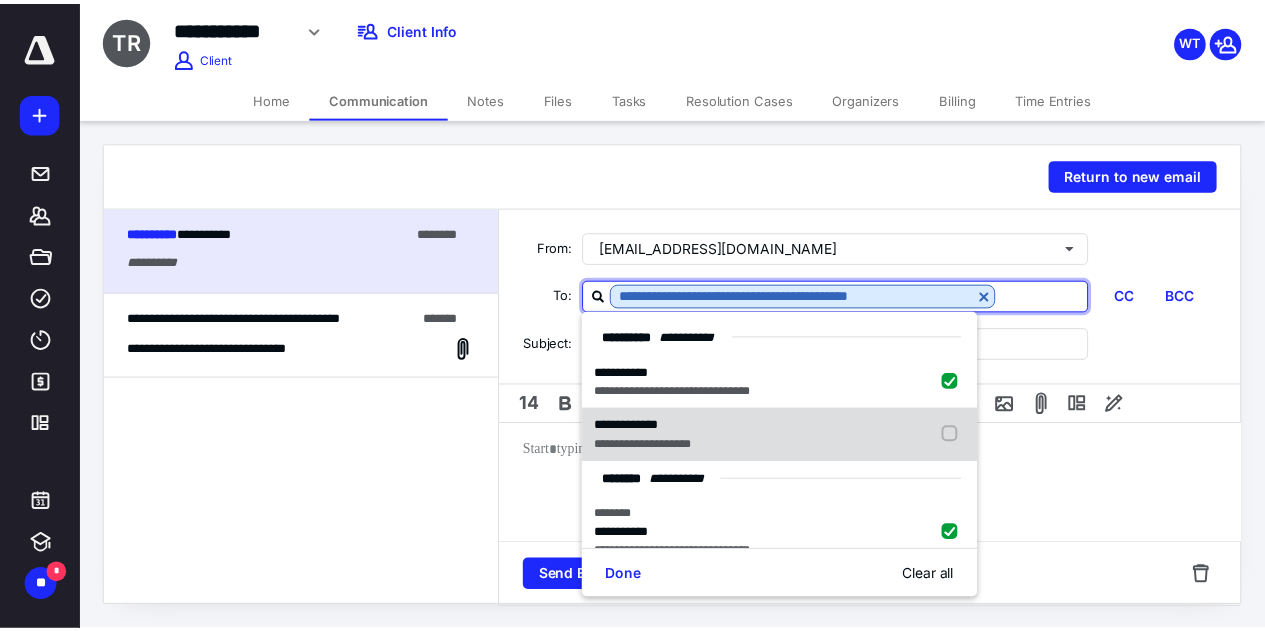 scroll, scrollTop: 27, scrollLeft: 0, axis: vertical 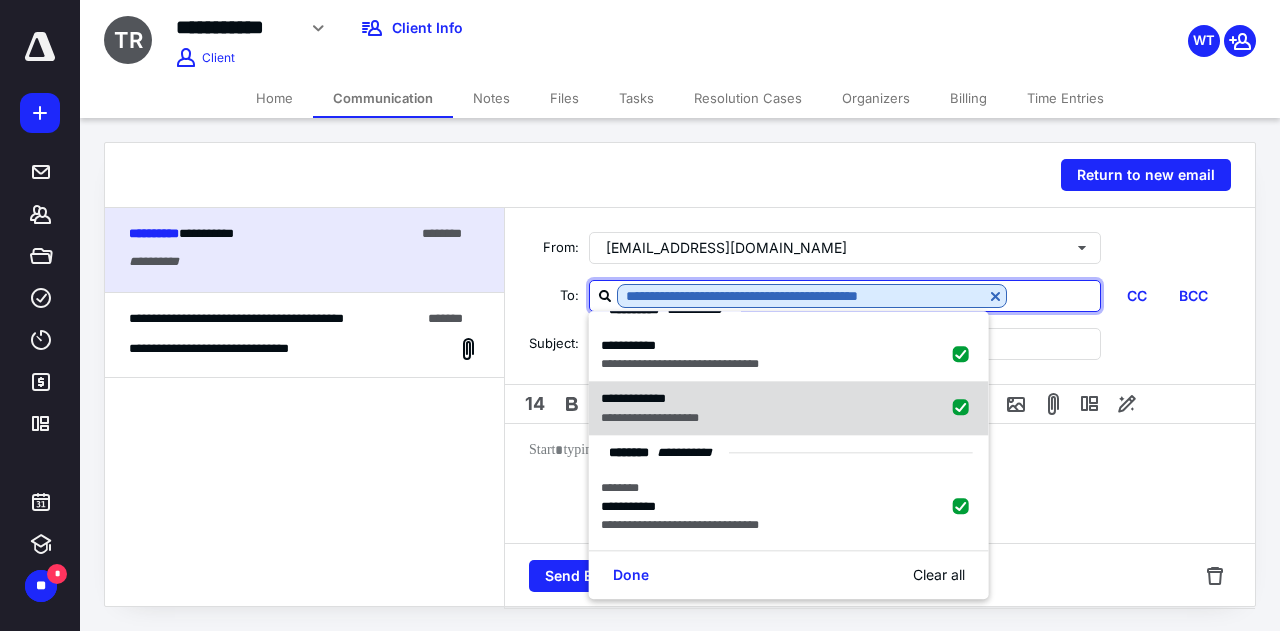 checkbox on "true" 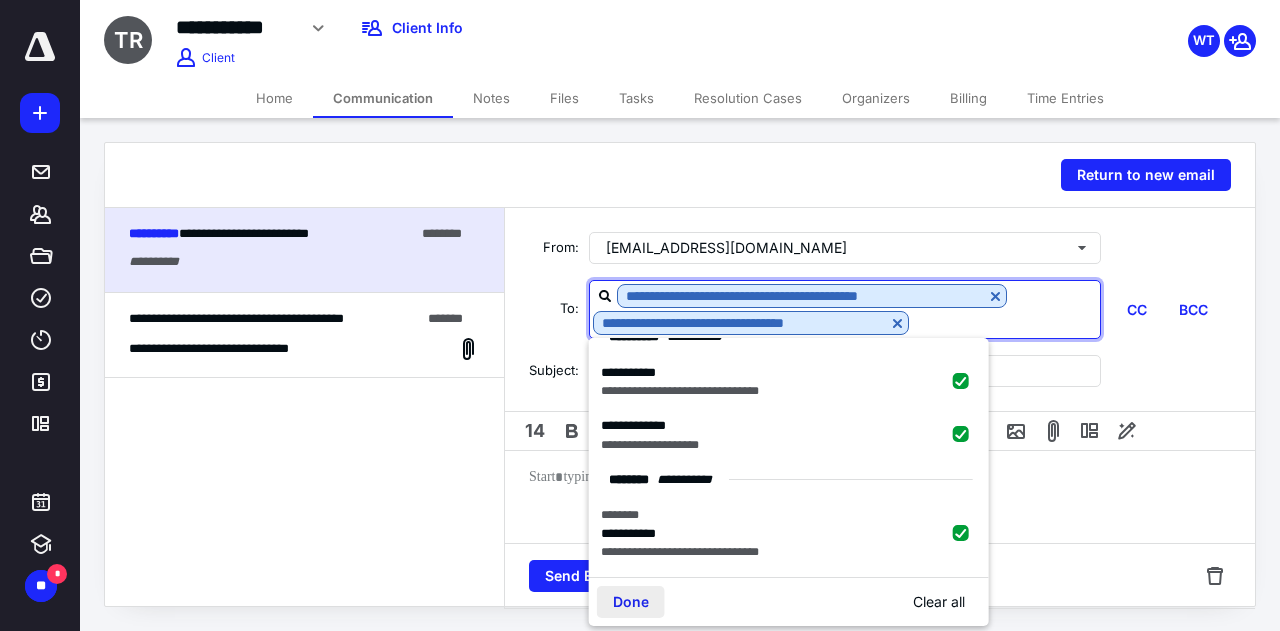 click on "Done" at bounding box center (631, 602) 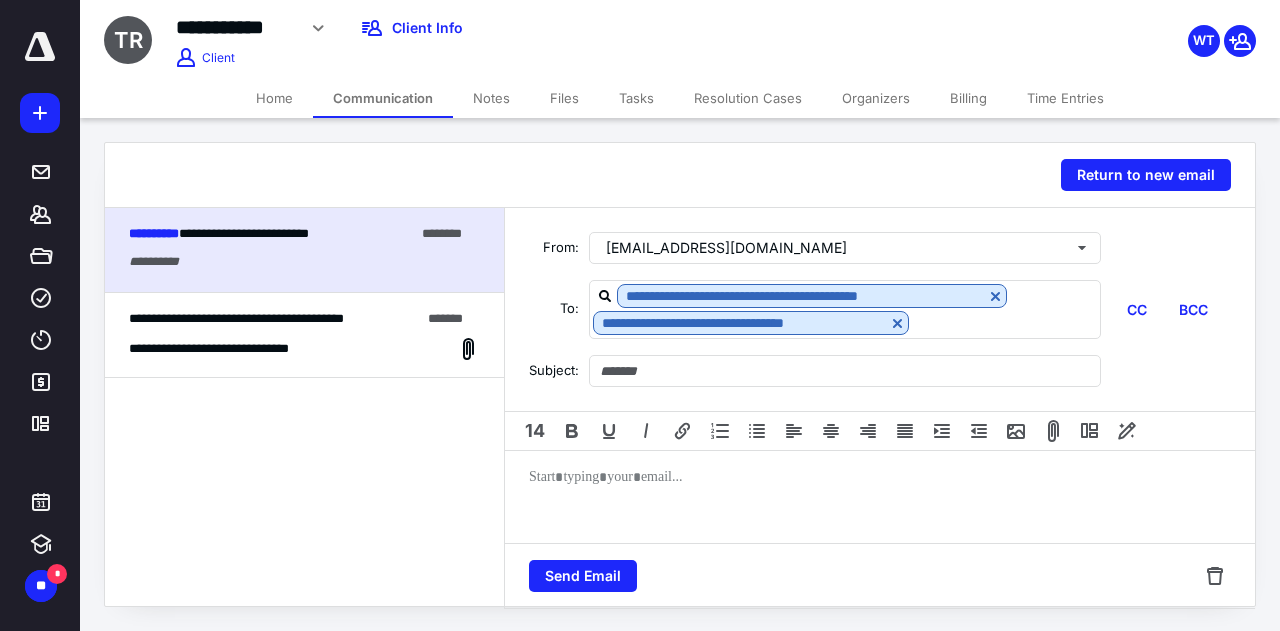 click on "Home" at bounding box center (274, 98) 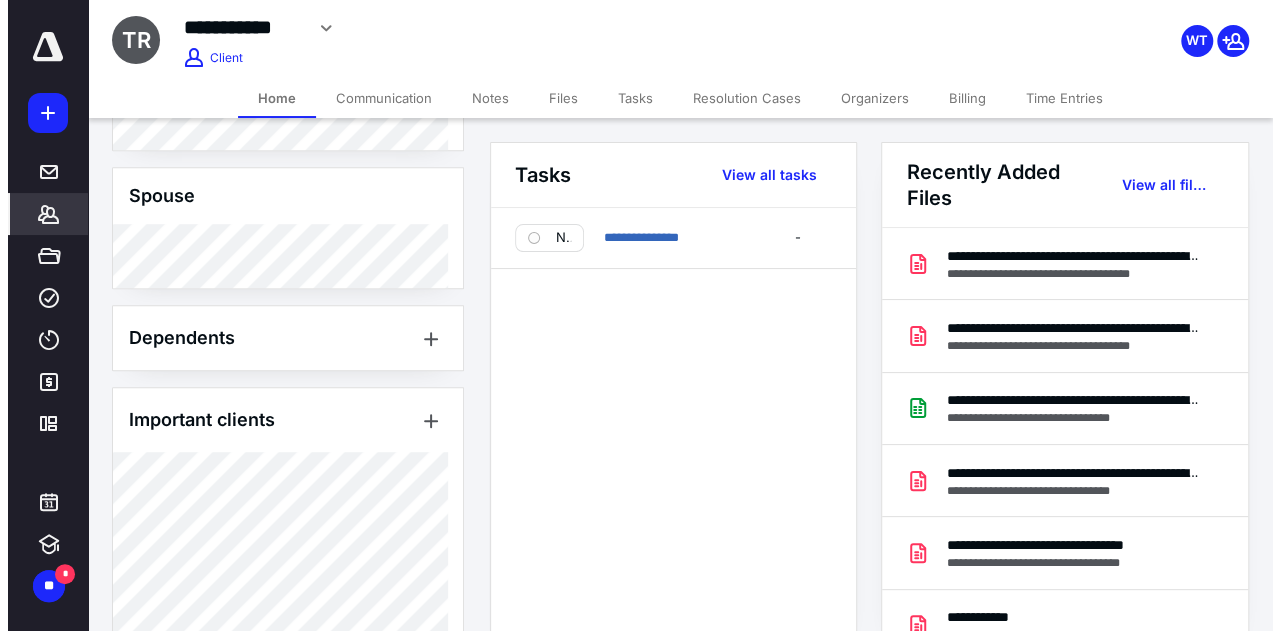 scroll, scrollTop: 783, scrollLeft: 0, axis: vertical 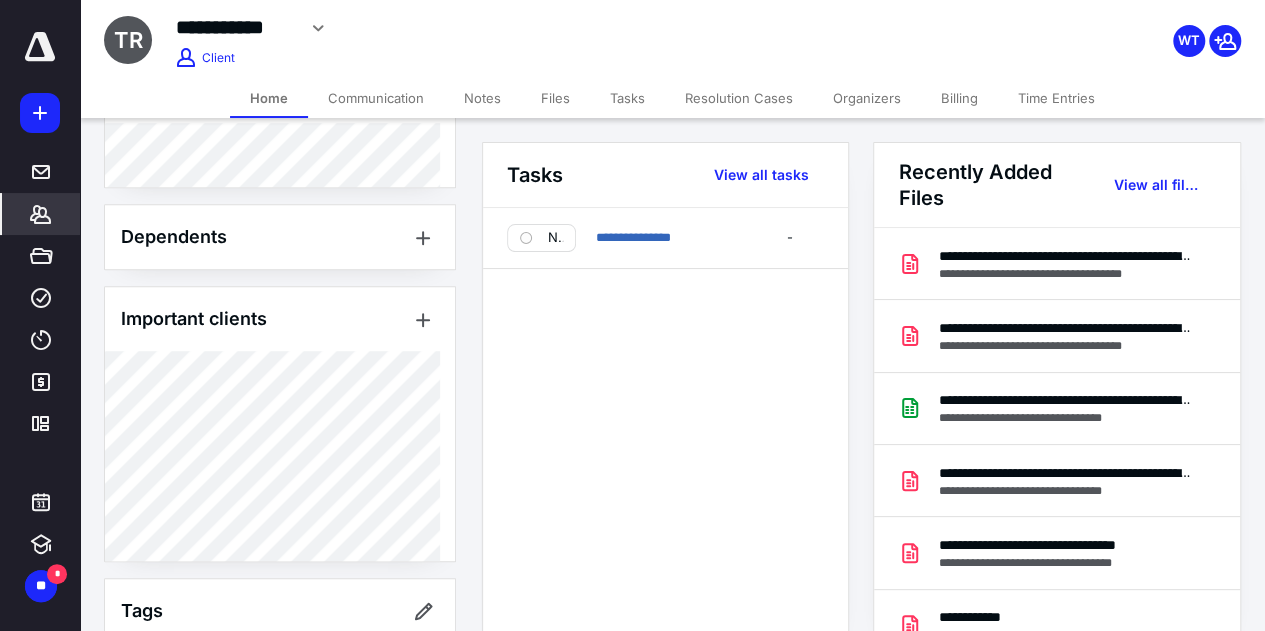 click on "Communication" at bounding box center (376, 98) 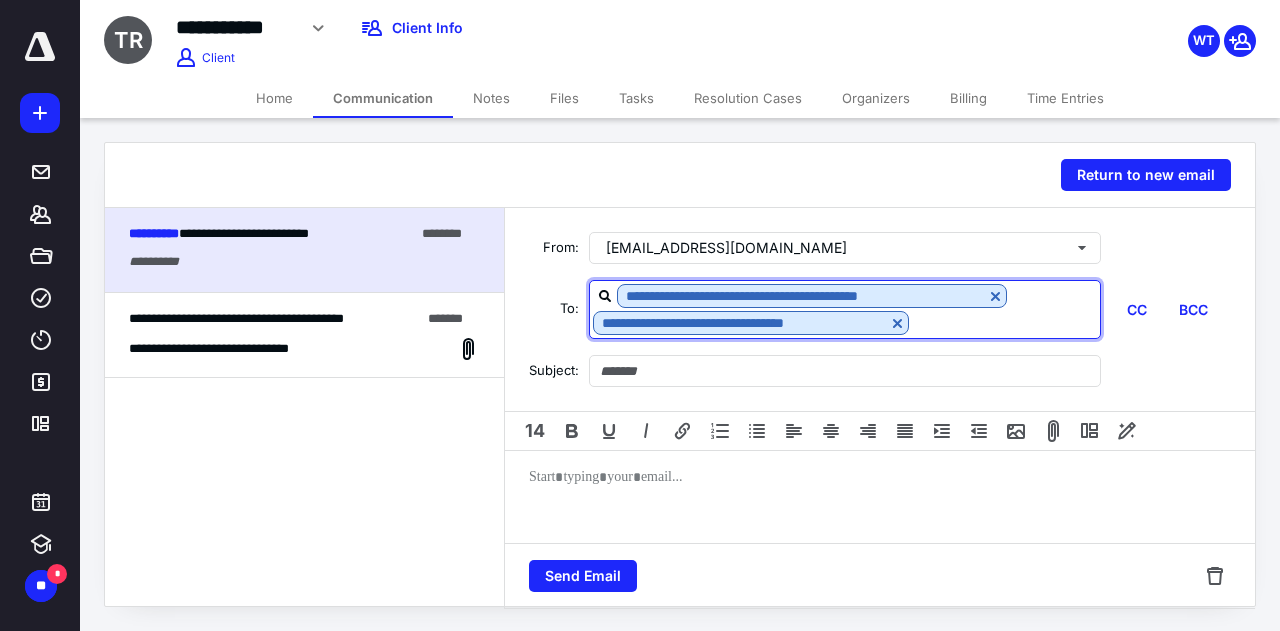 click at bounding box center (1004, 322) 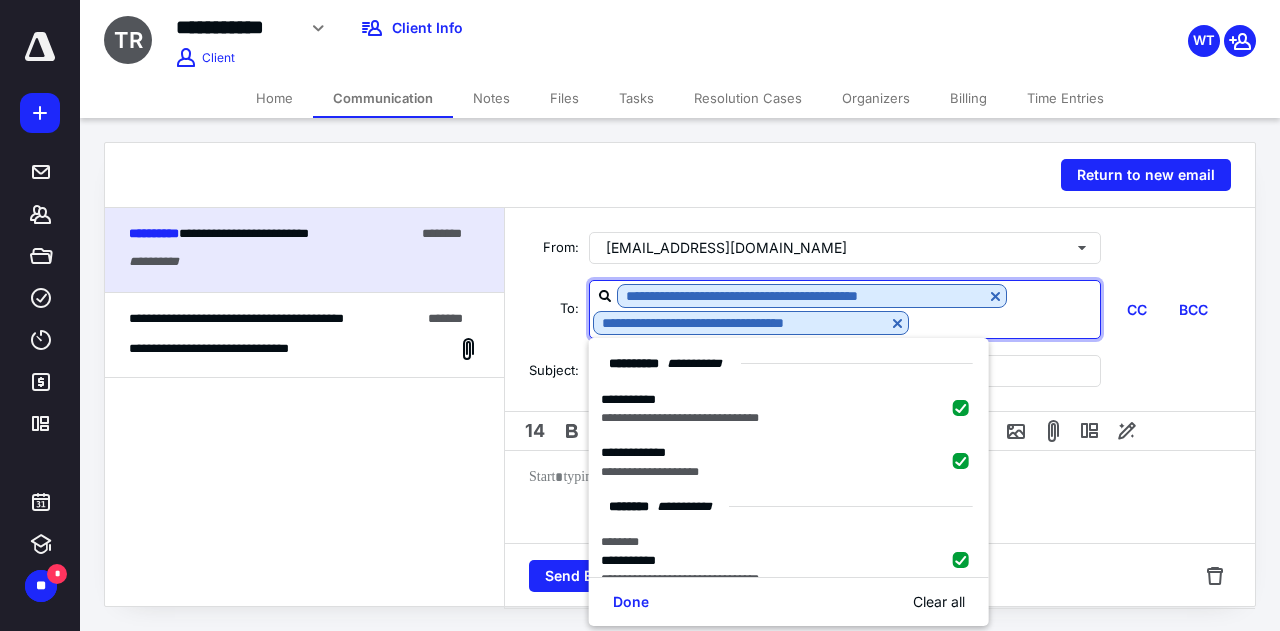 paste on "**********" 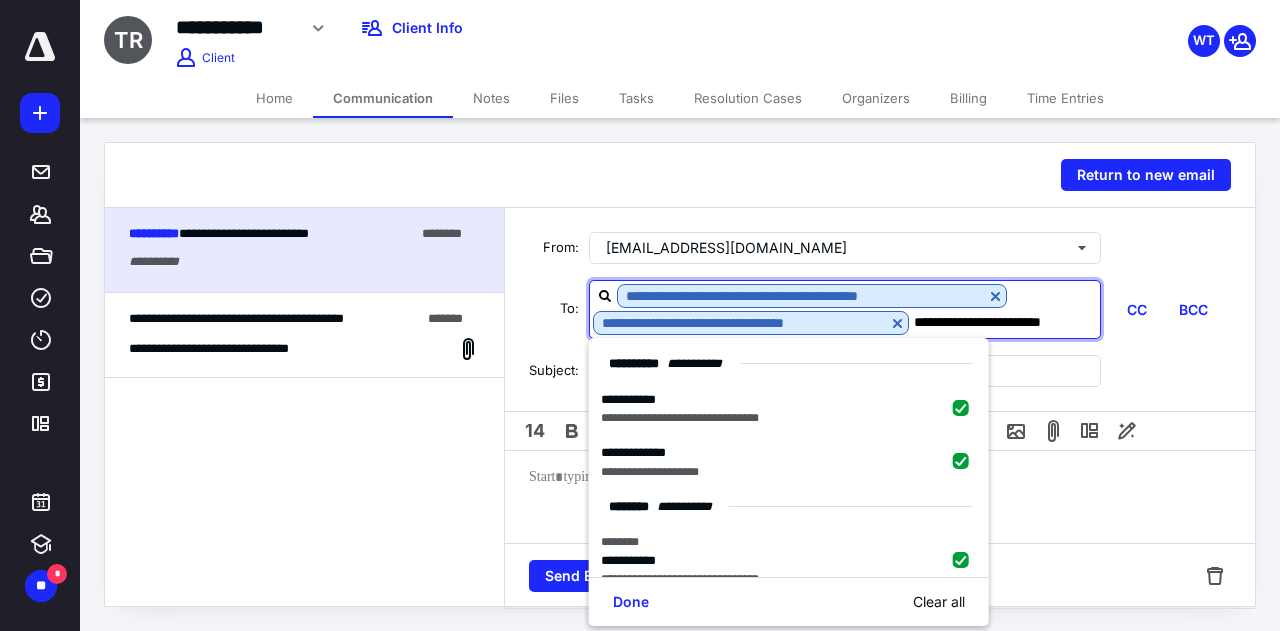 scroll, scrollTop: 0, scrollLeft: 2, axis: horizontal 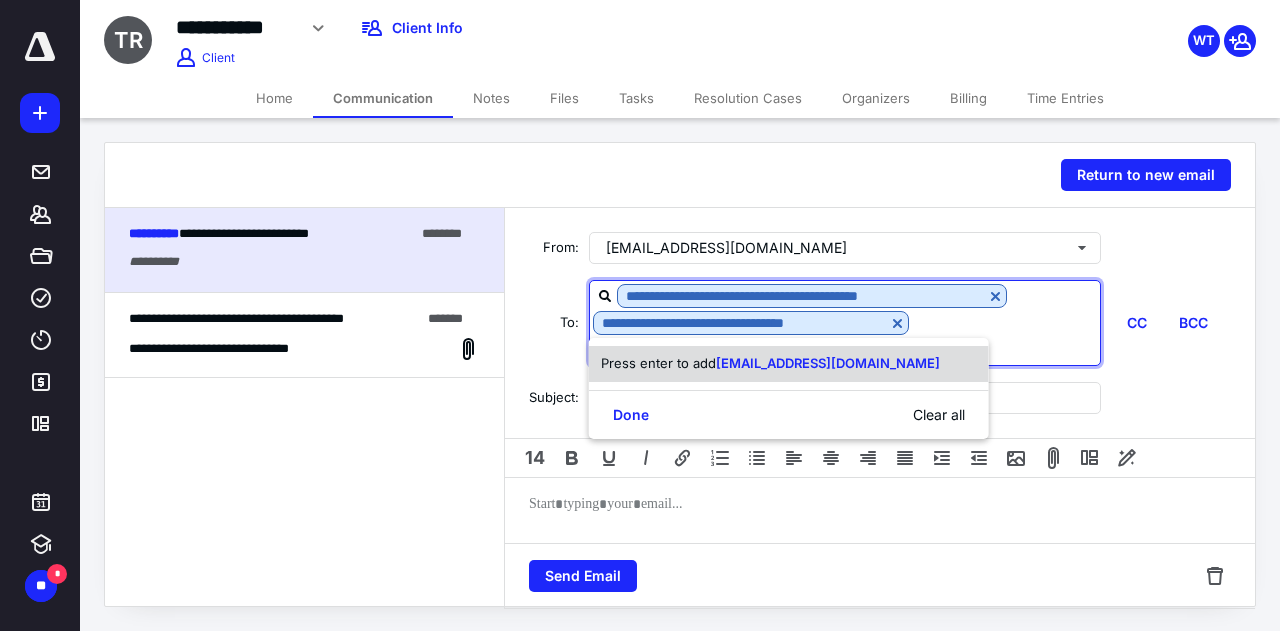 type 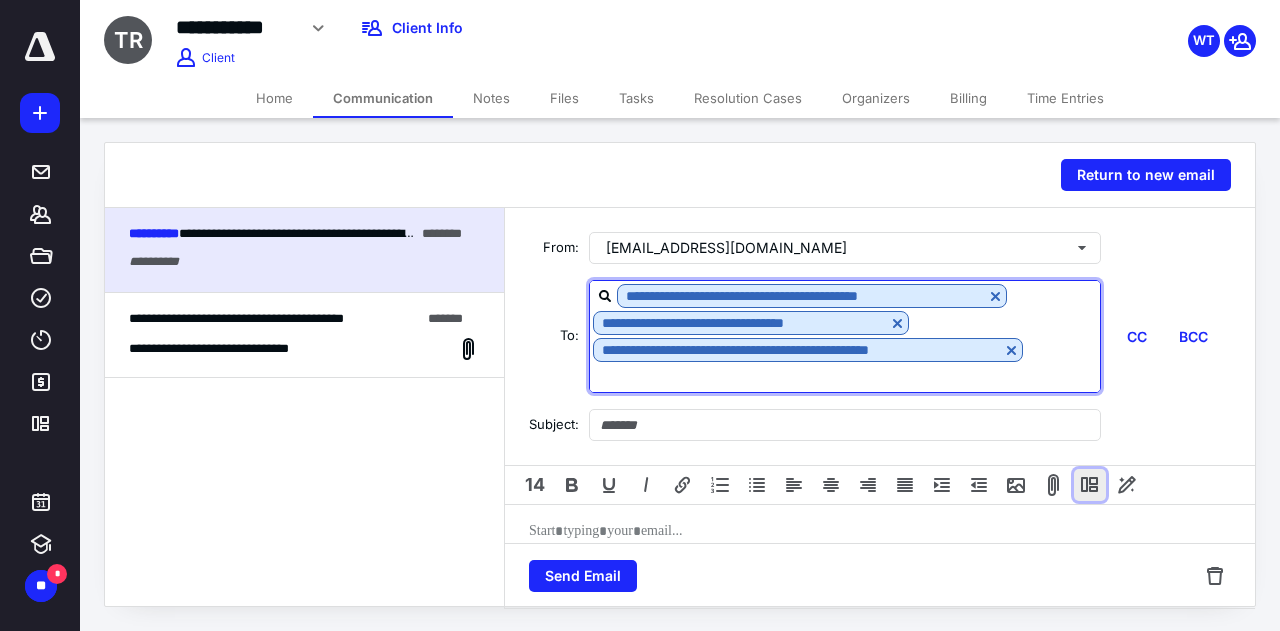 click at bounding box center [1090, 485] 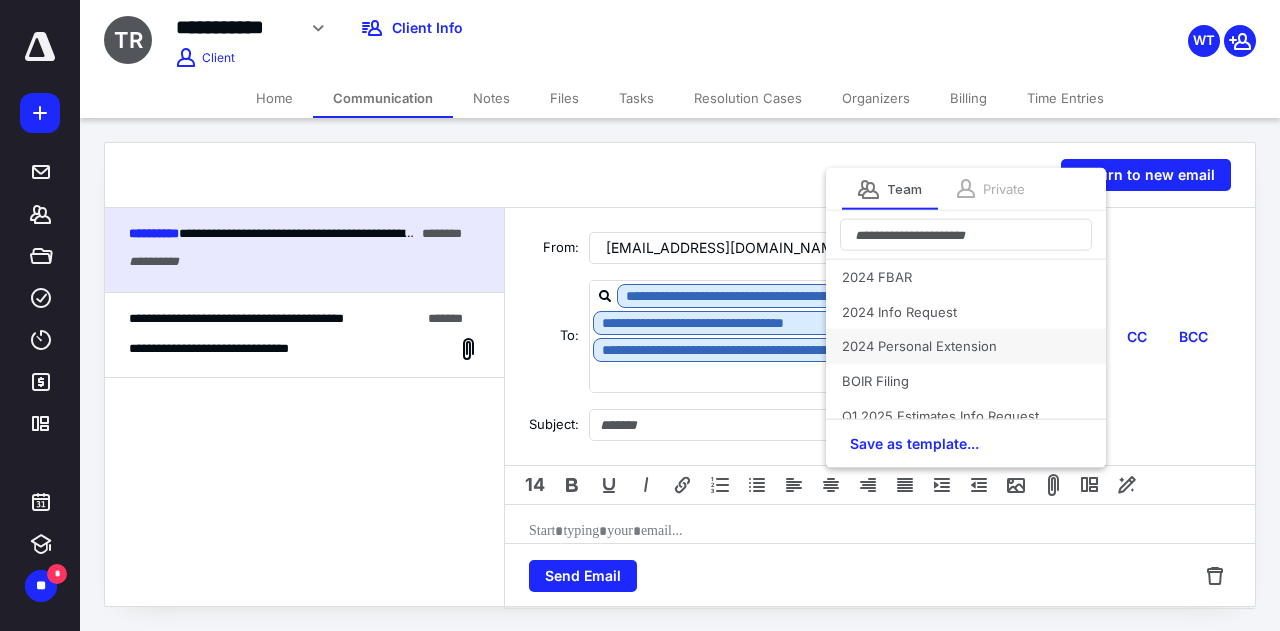 scroll, scrollTop: 168, scrollLeft: 0, axis: vertical 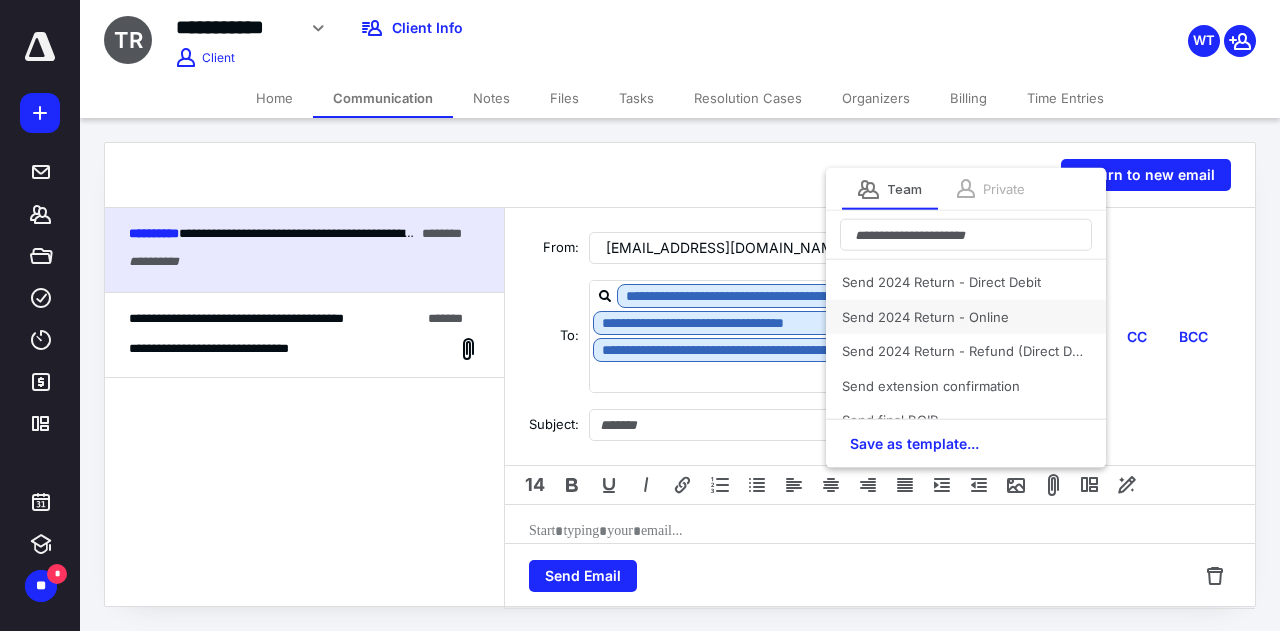 click on "Send 2024 Return - Online" at bounding box center [966, 316] 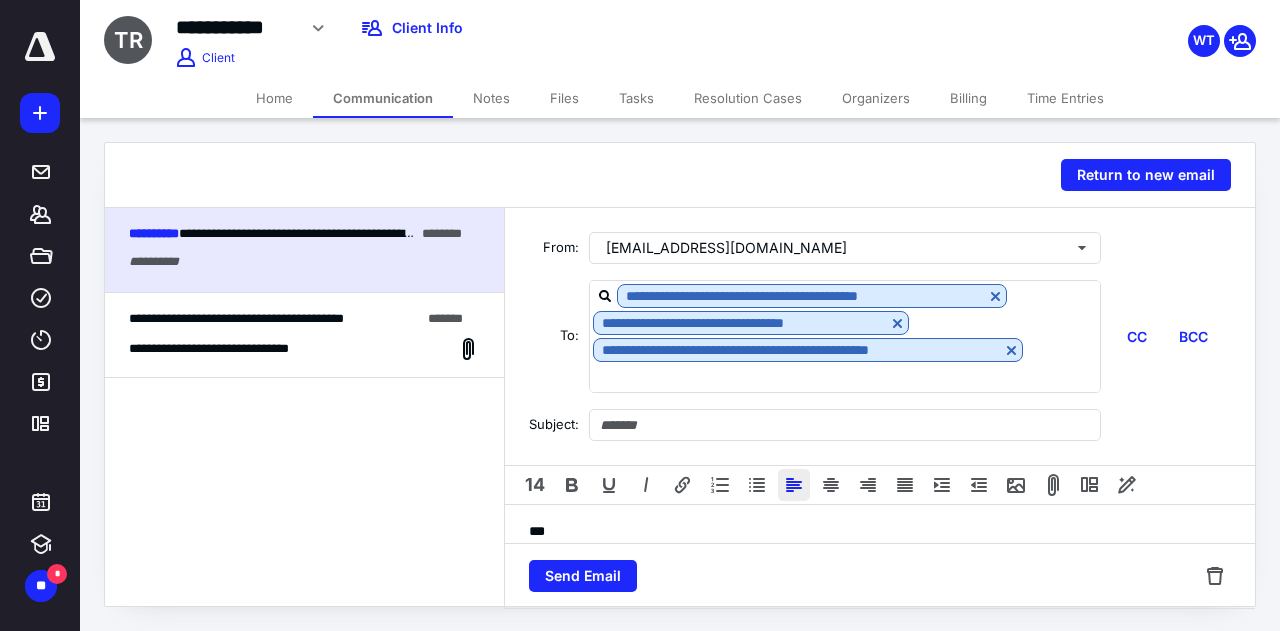 type on "**********" 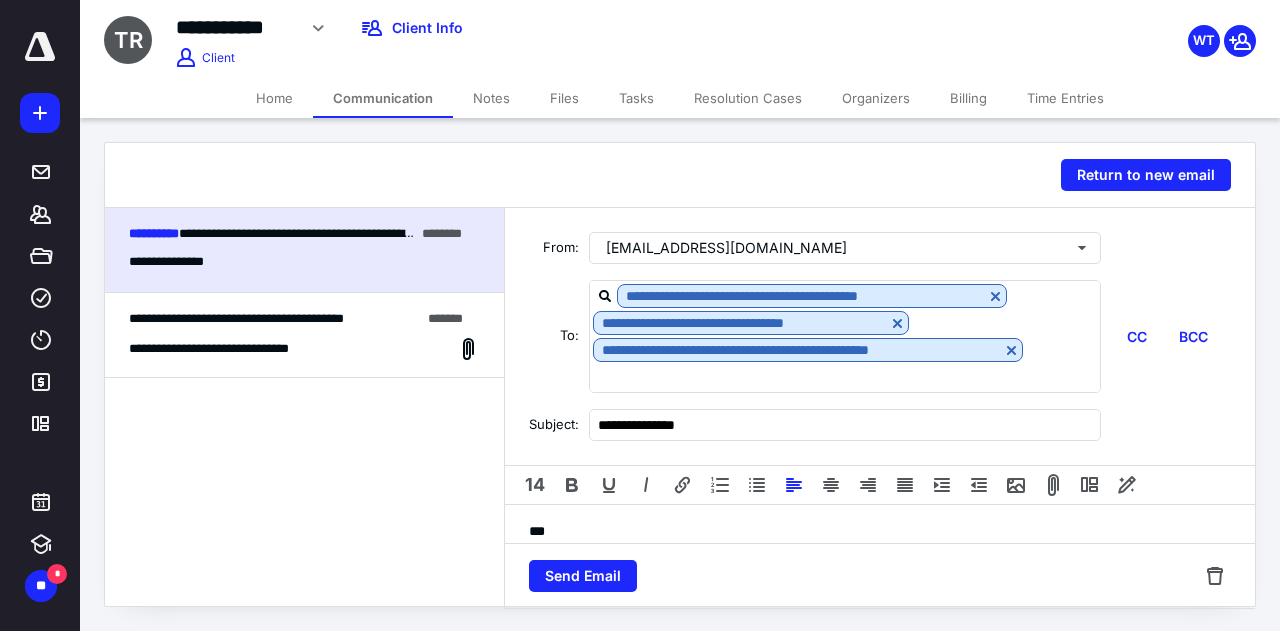 scroll, scrollTop: 69, scrollLeft: 0, axis: vertical 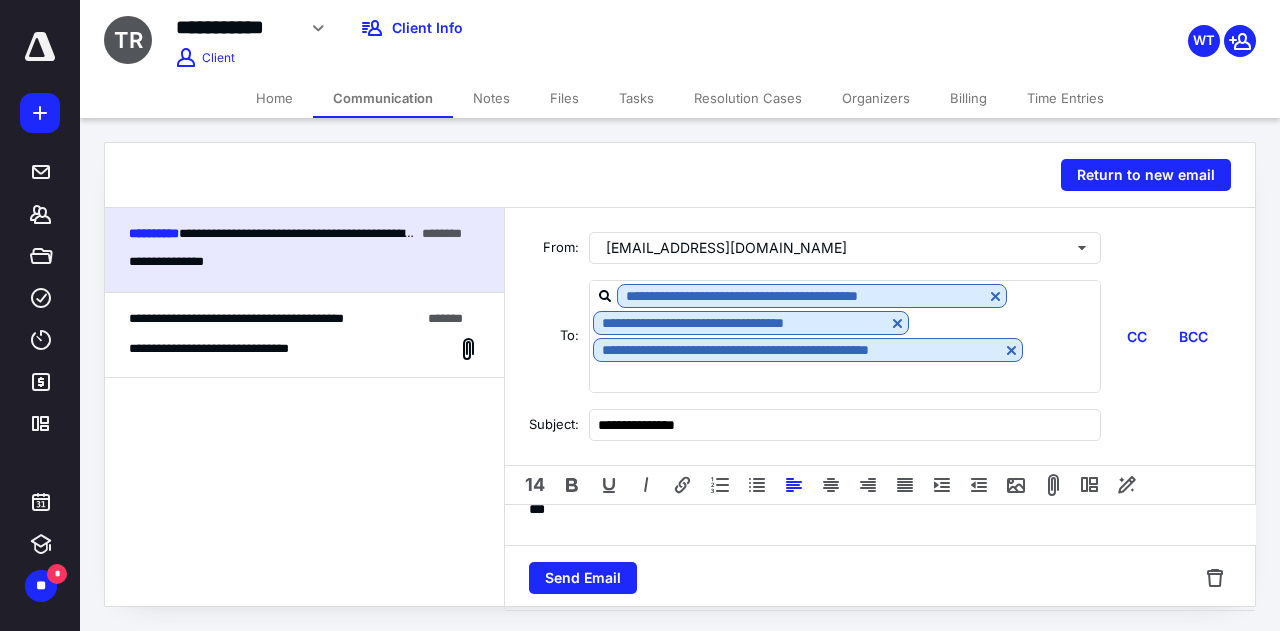 click on "***" at bounding box center [872, 509] 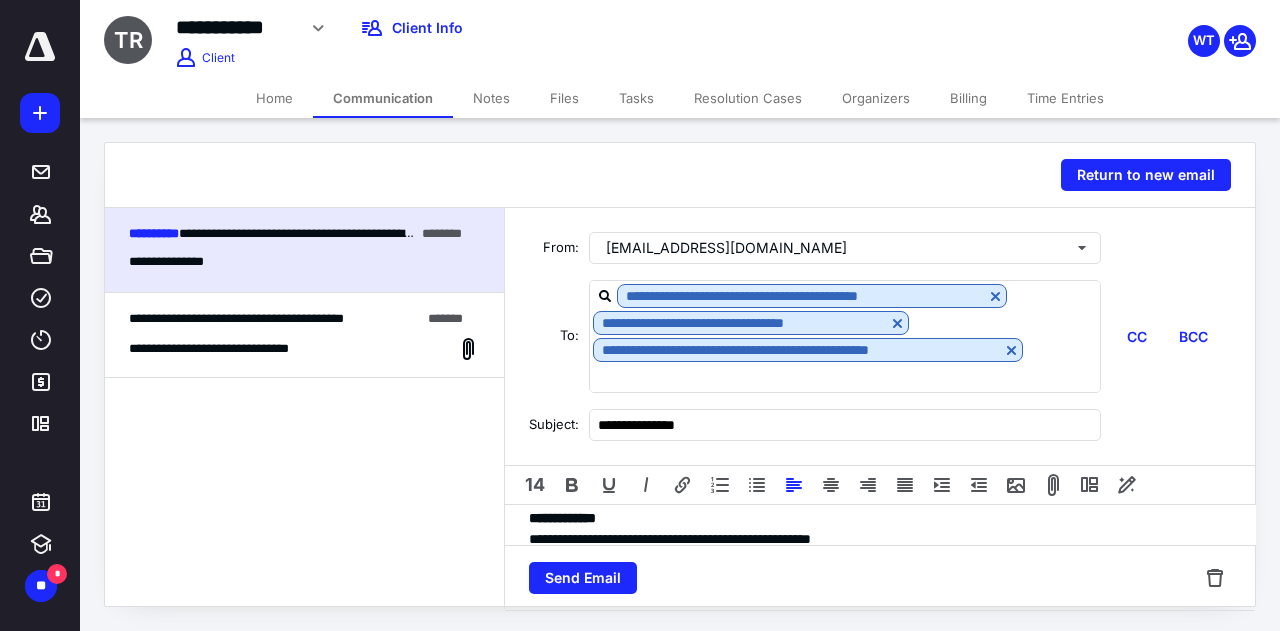 scroll, scrollTop: 224, scrollLeft: 0, axis: vertical 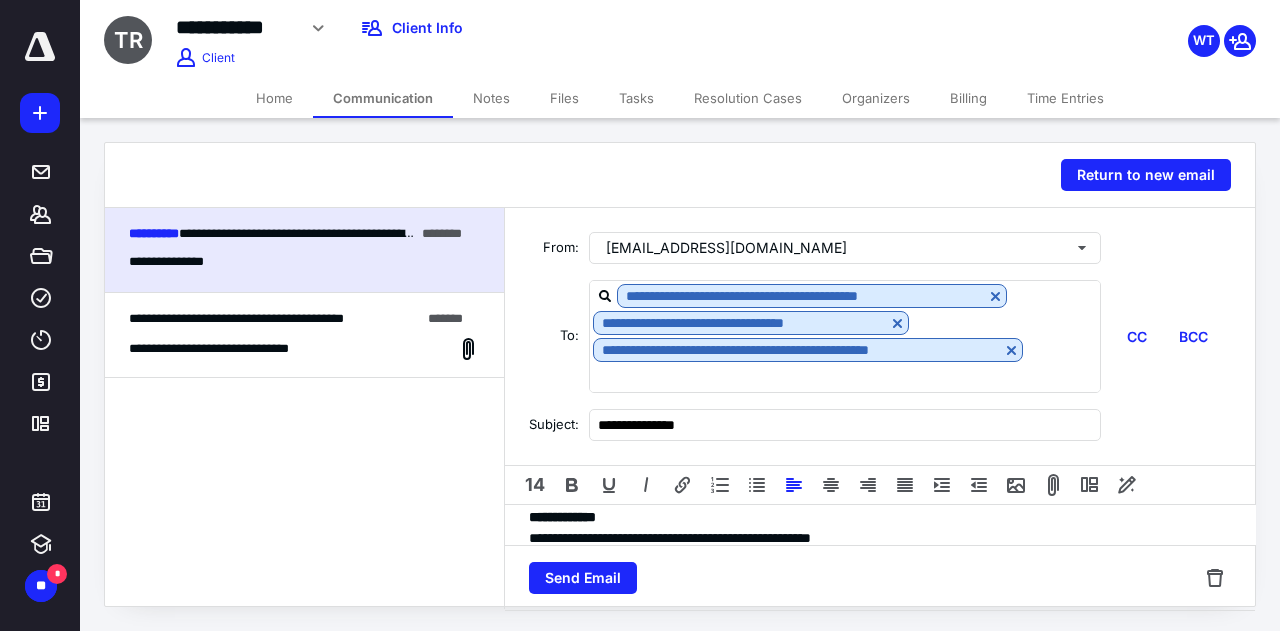 click on "**********" at bounding box center [872, 496] 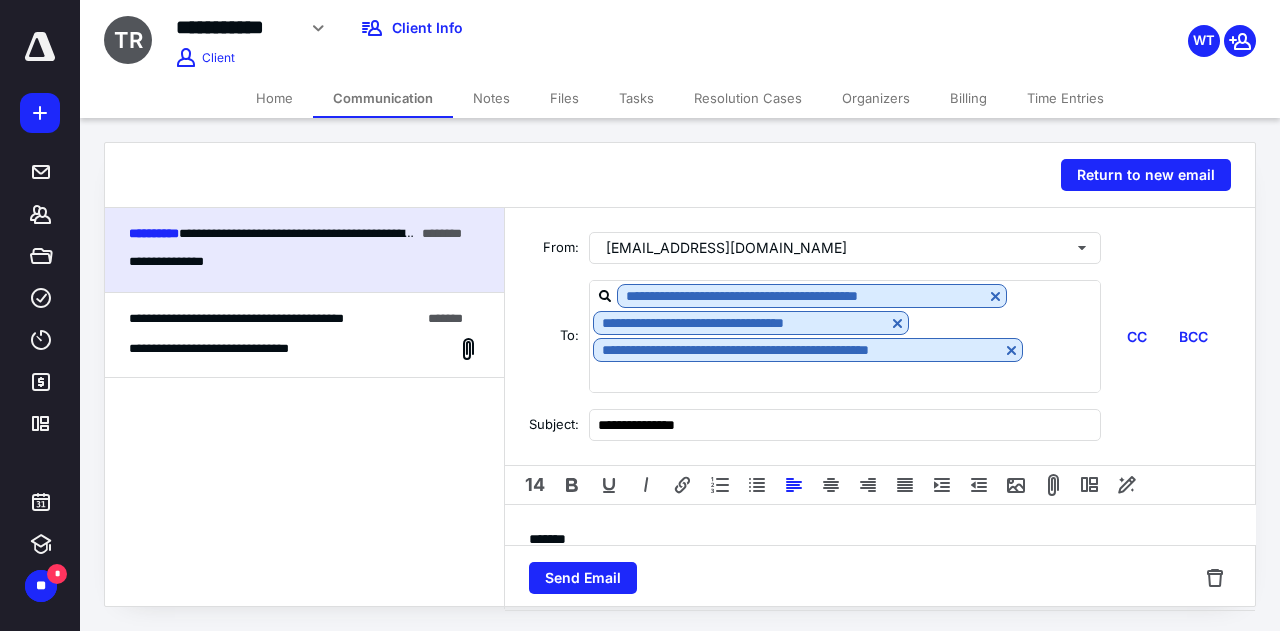 scroll, scrollTop: 537, scrollLeft: 0, axis: vertical 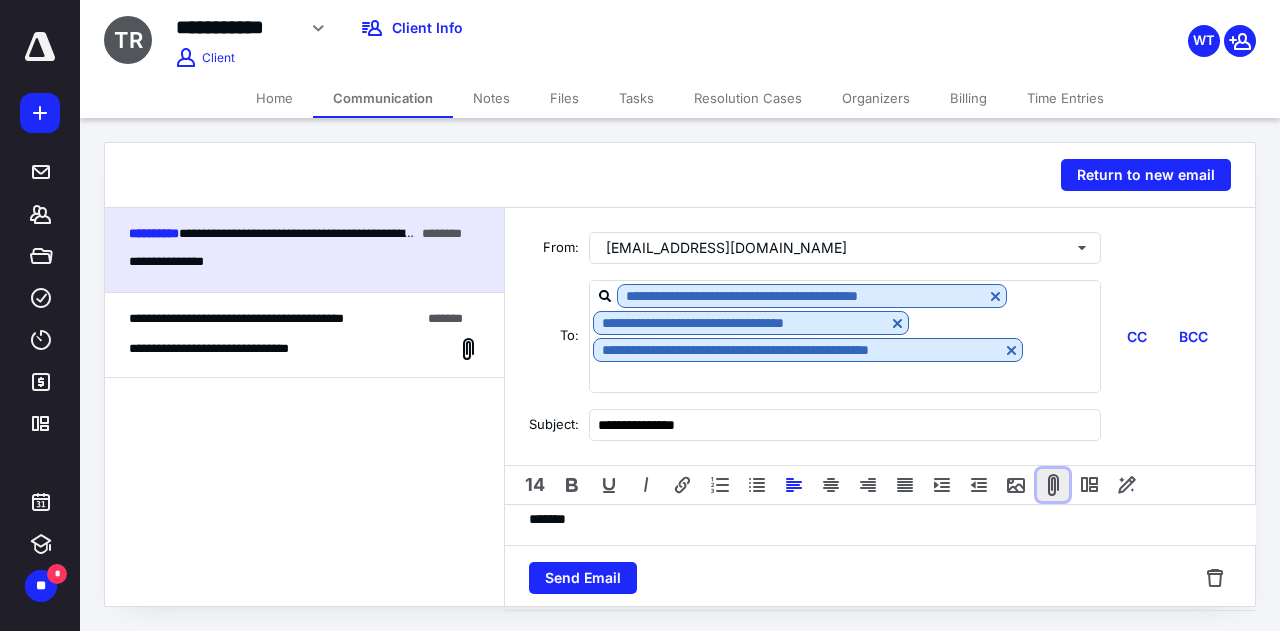 click at bounding box center (1053, 485) 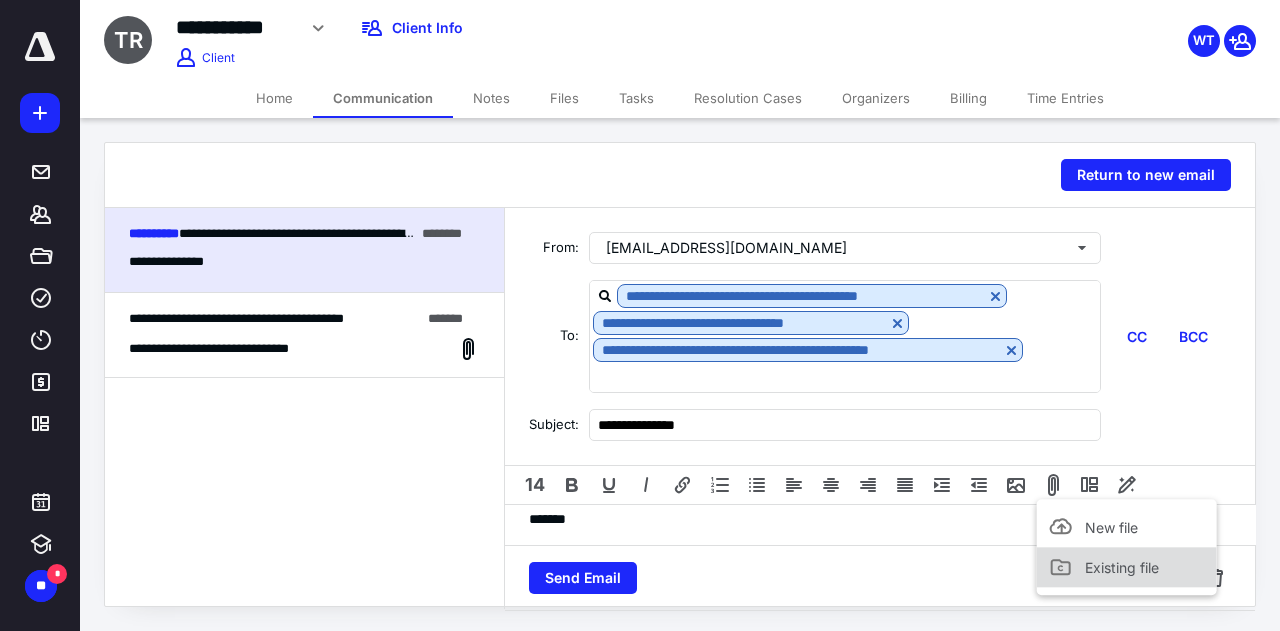click 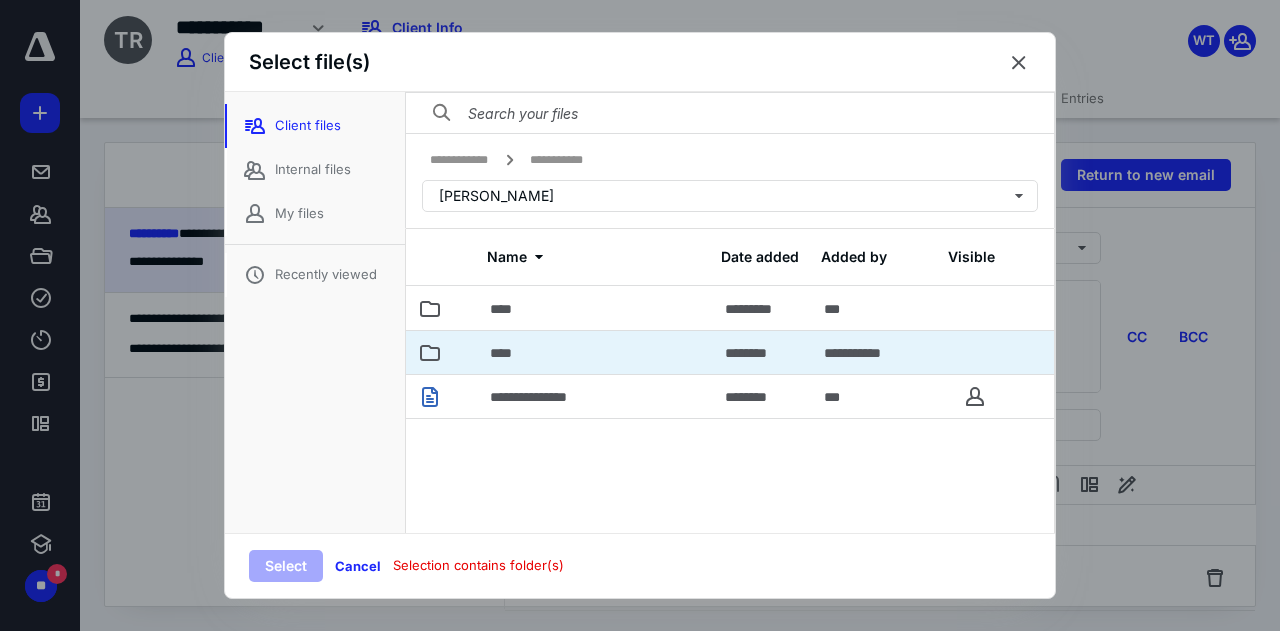 click on "****" at bounding box center (595, 352) 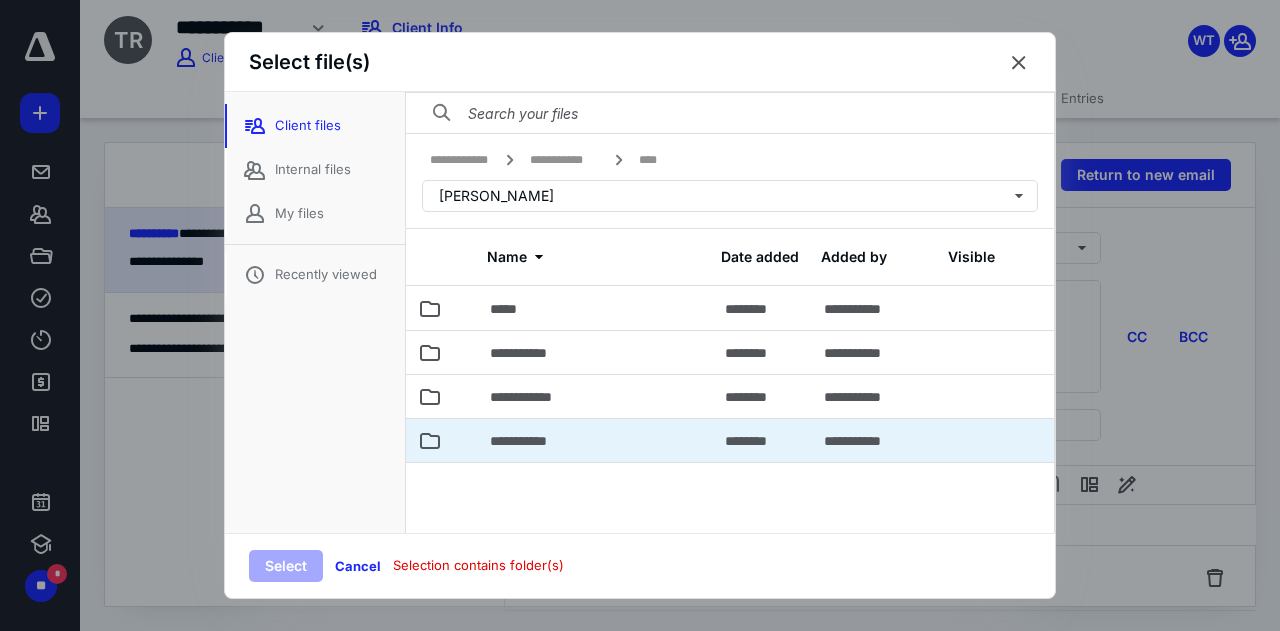 click on "**********" at bounding box center (531, 441) 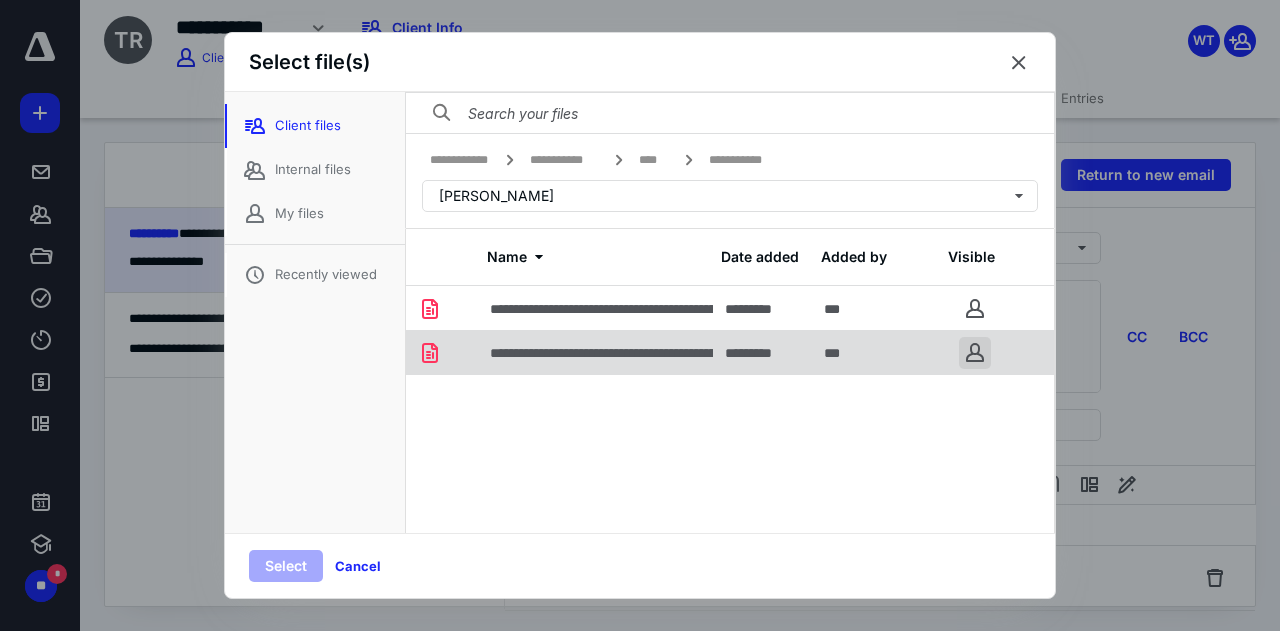click on "**********" at bounding box center [640, 315] 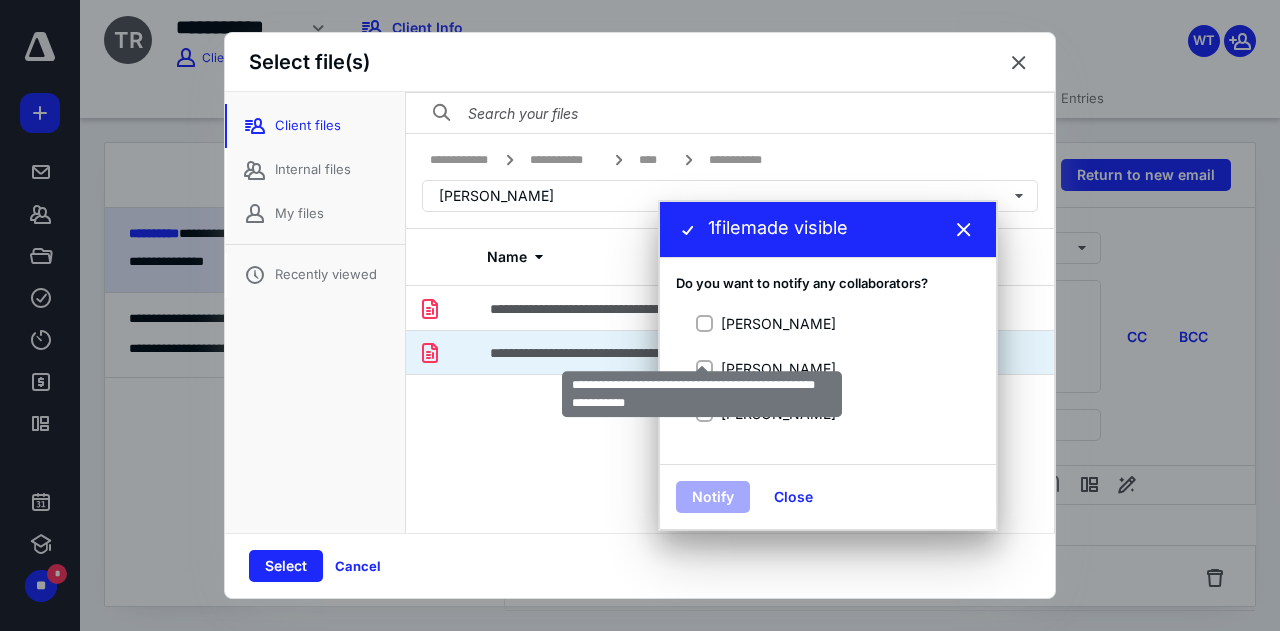 click on "**********" at bounding box center (702, 353) 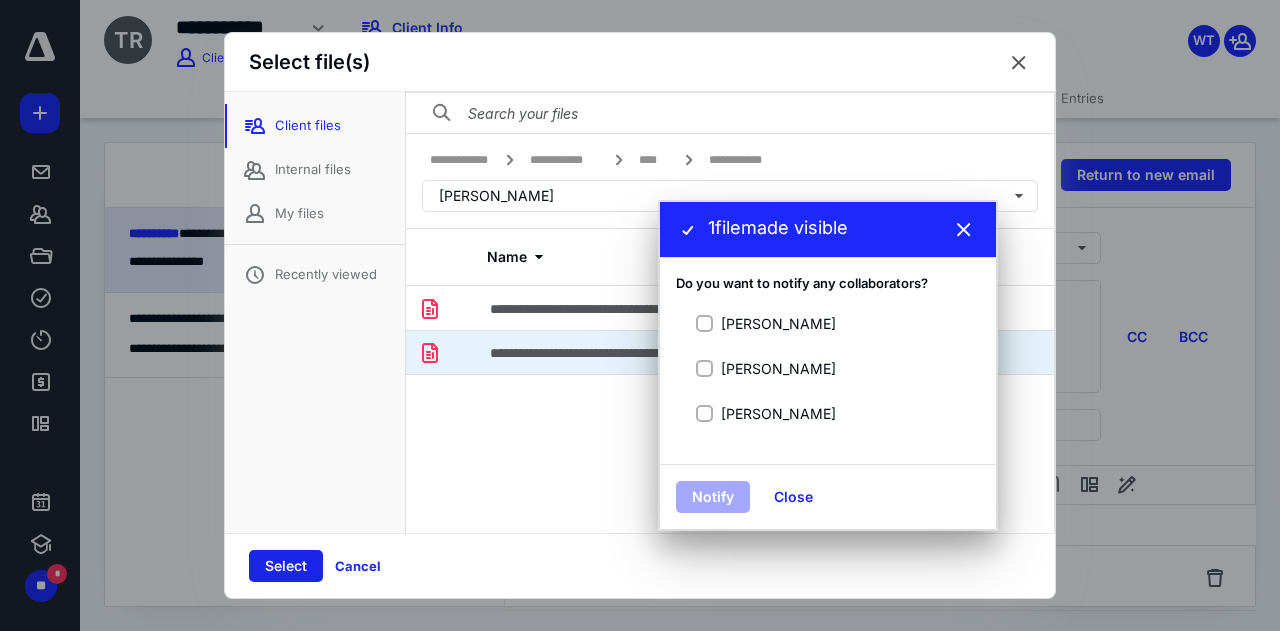 click on "Select" at bounding box center [286, 566] 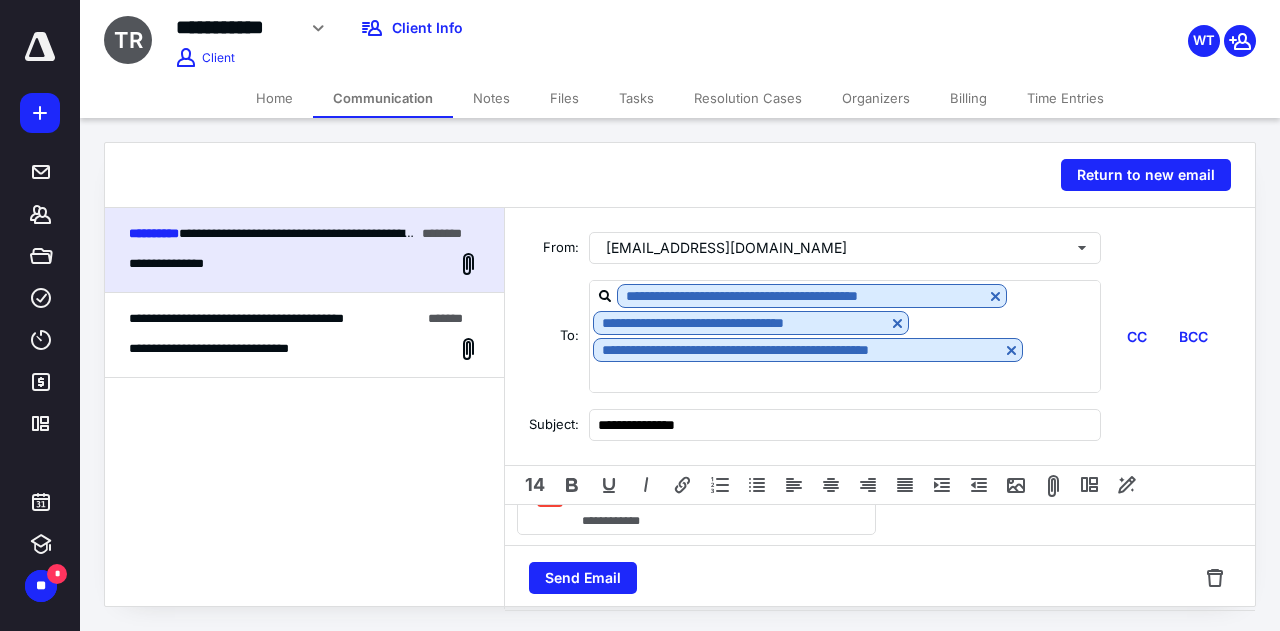 scroll, scrollTop: 635, scrollLeft: 0, axis: vertical 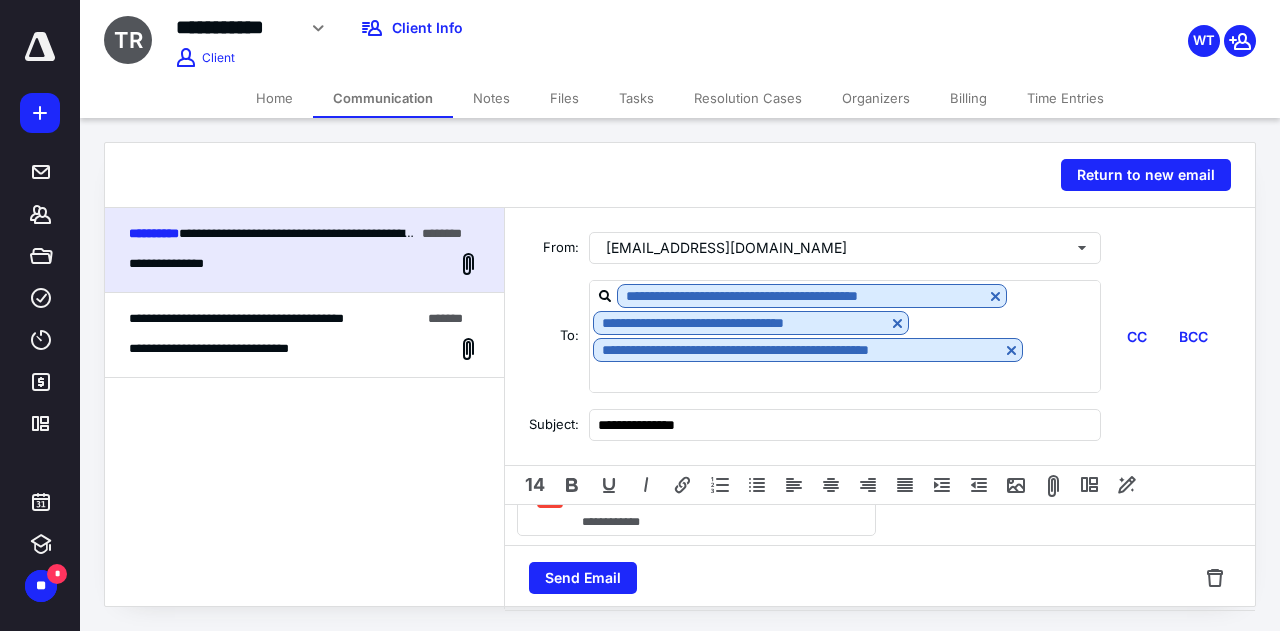 click on "Files" at bounding box center (564, 98) 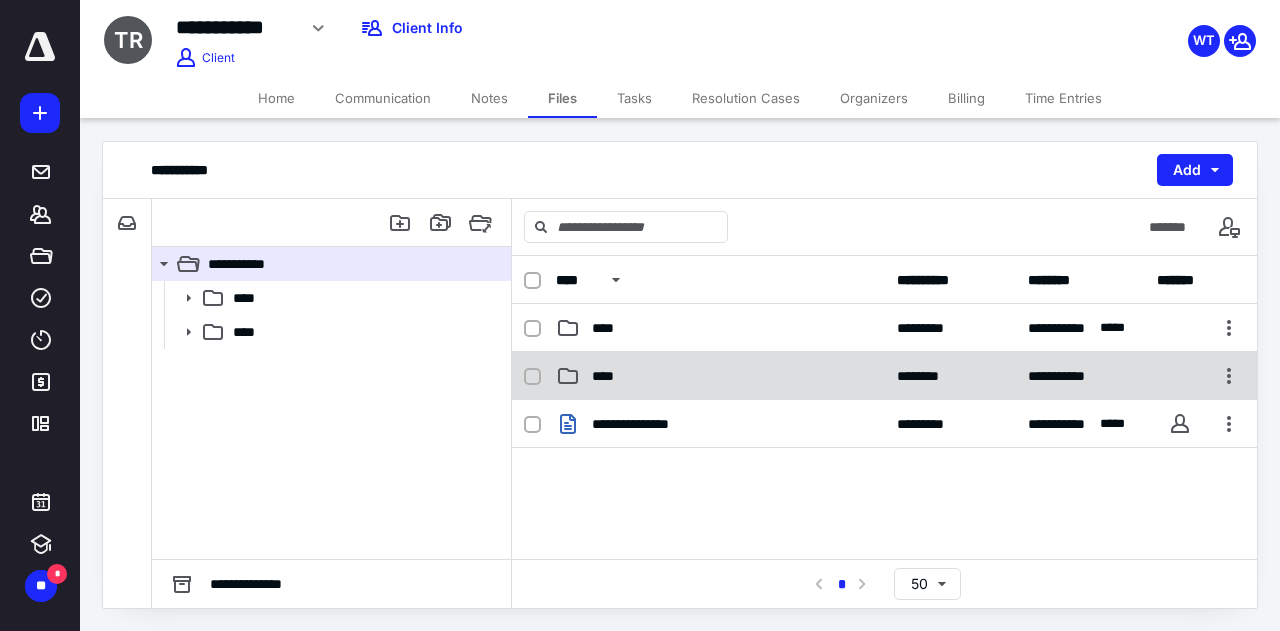 click 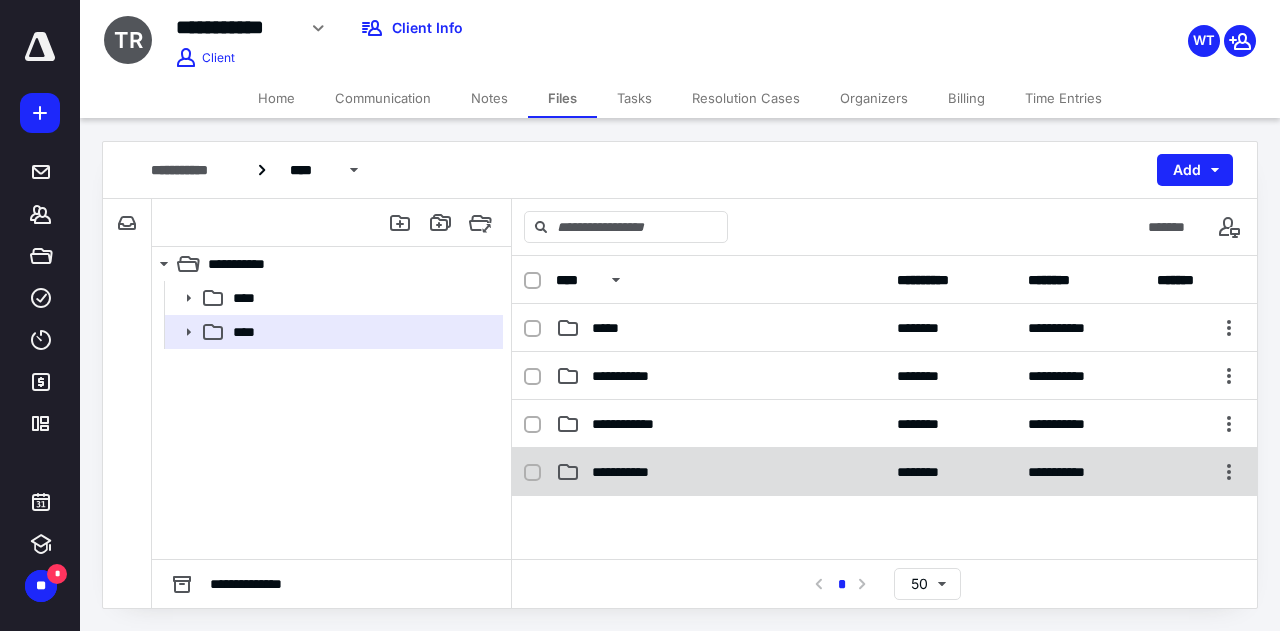 click on "**********" at bounding box center [633, 472] 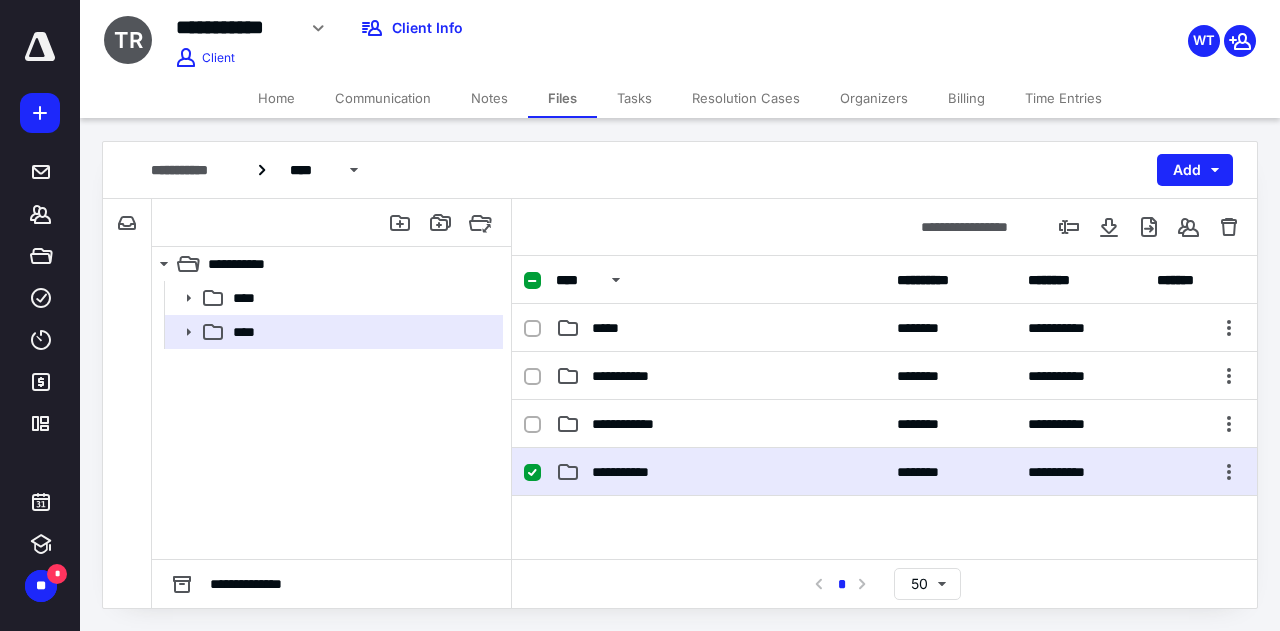 click on "**********" at bounding box center (633, 472) 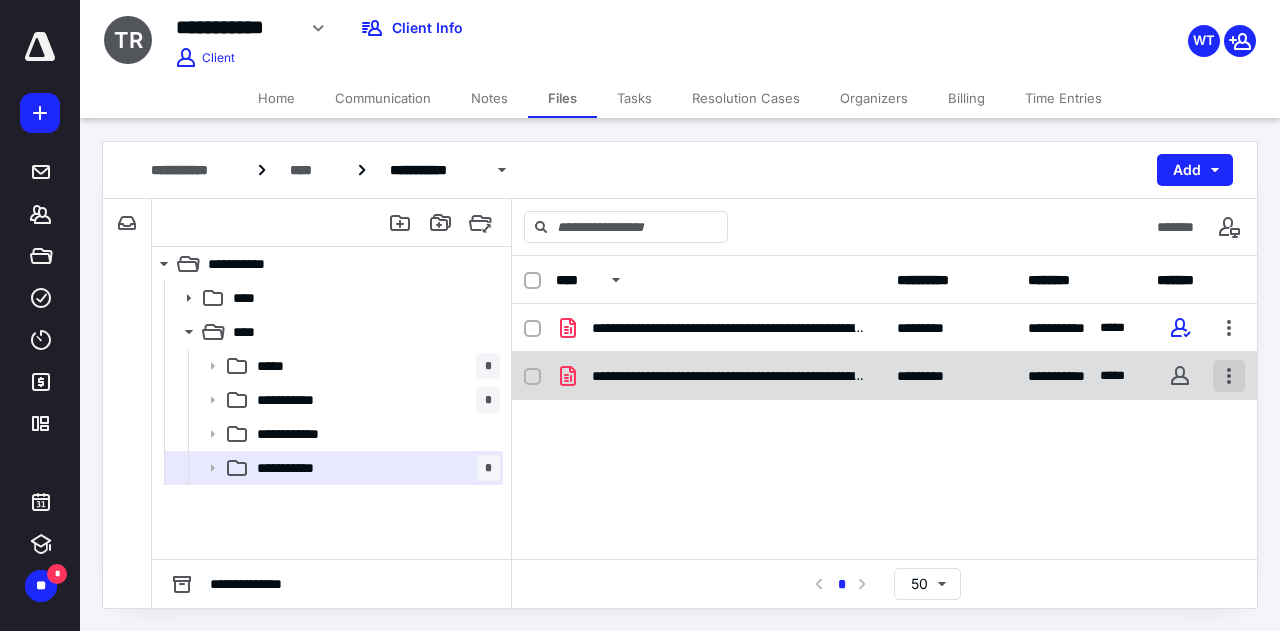 click at bounding box center [1229, 376] 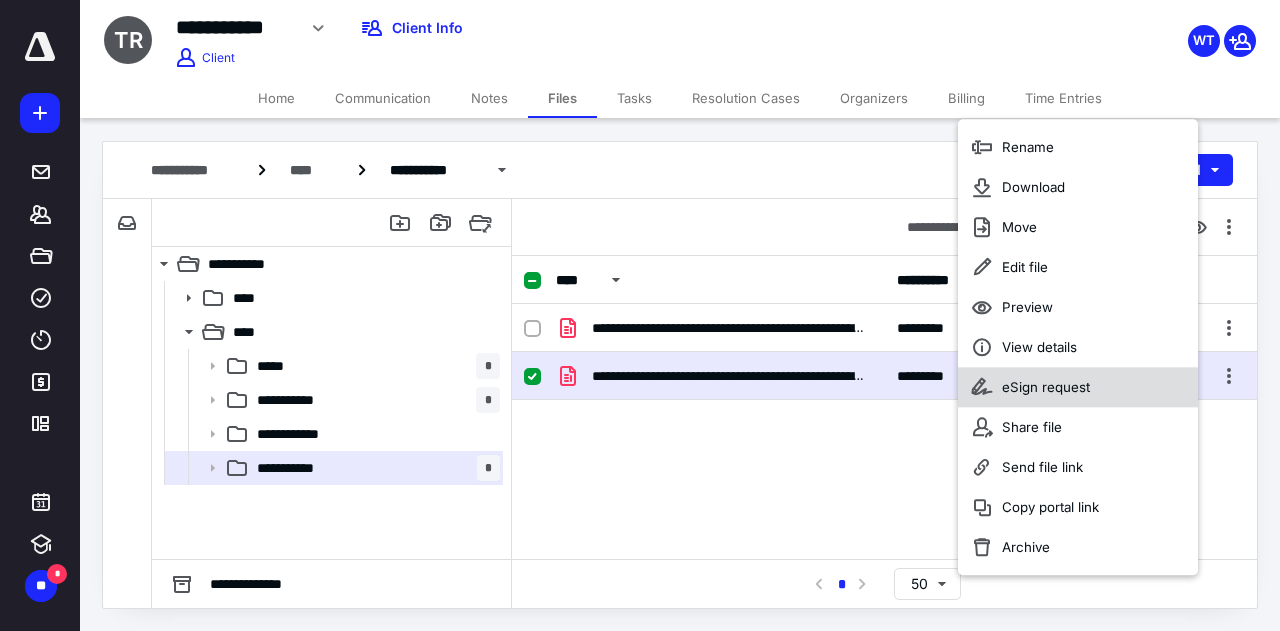 click on "eSign request" at bounding box center [1046, 387] 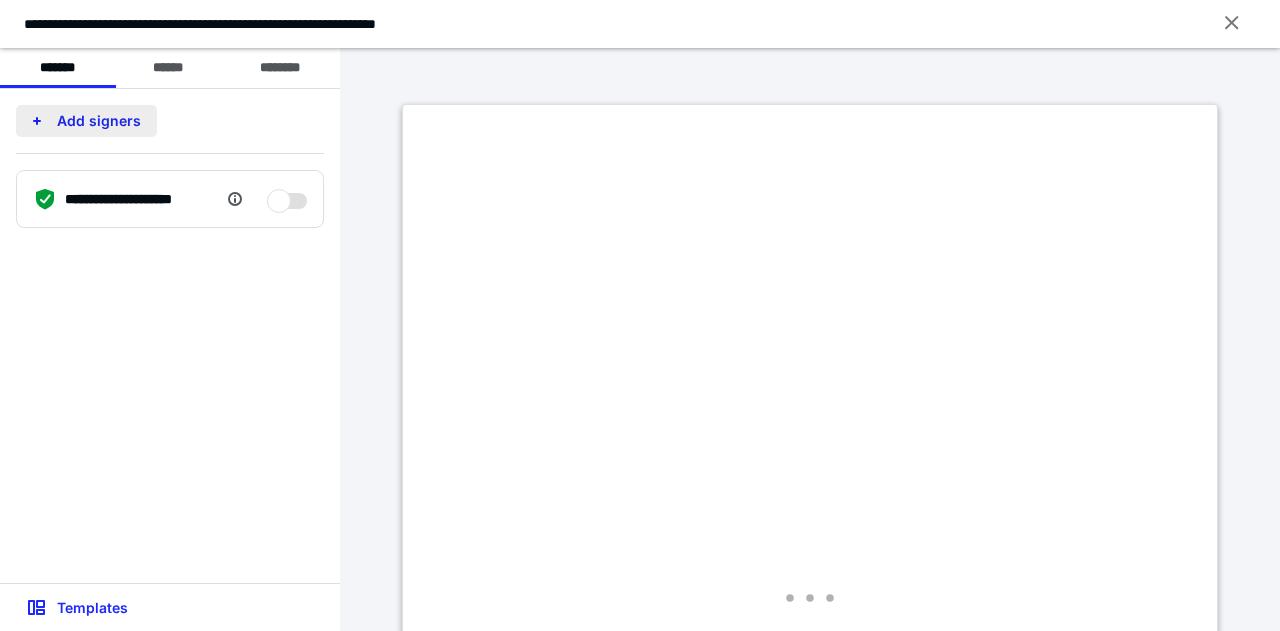 click on "Add signers" at bounding box center [86, 121] 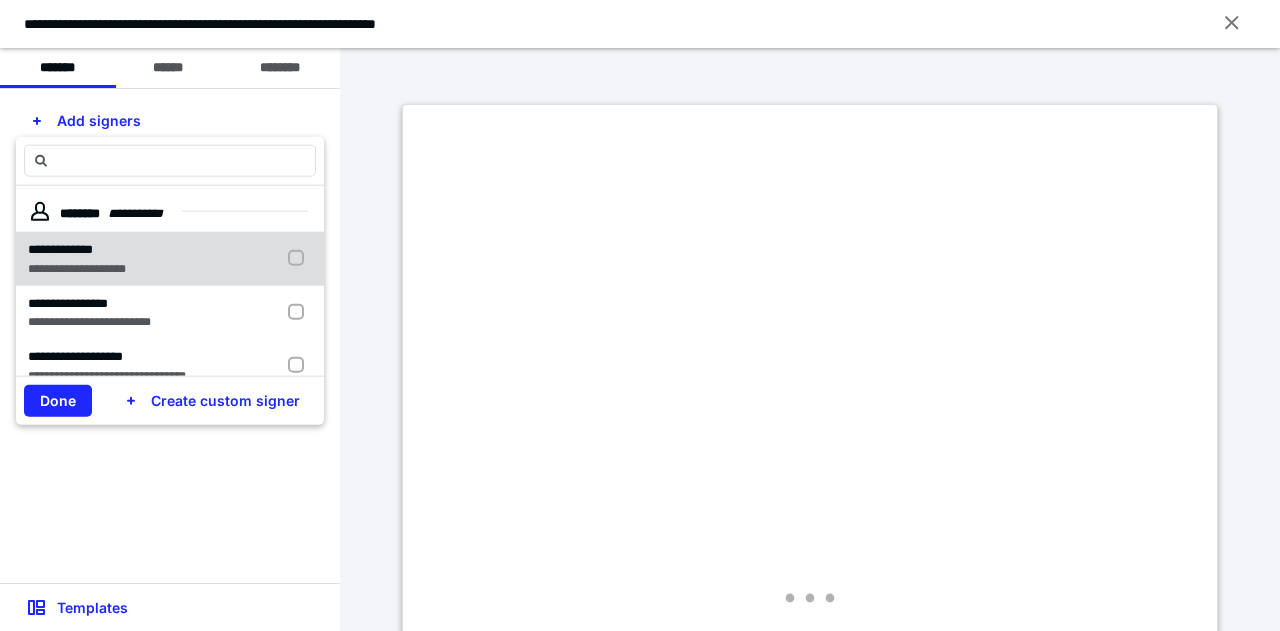 click on "**********" at bounding box center [77, 249] 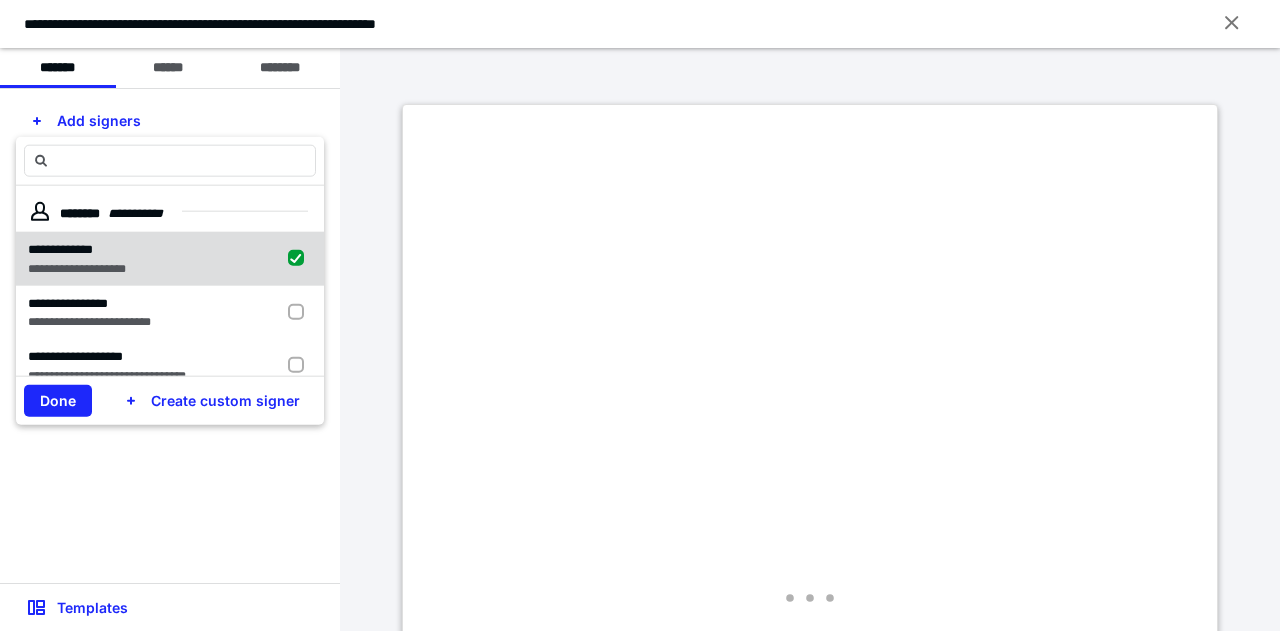 checkbox on "true" 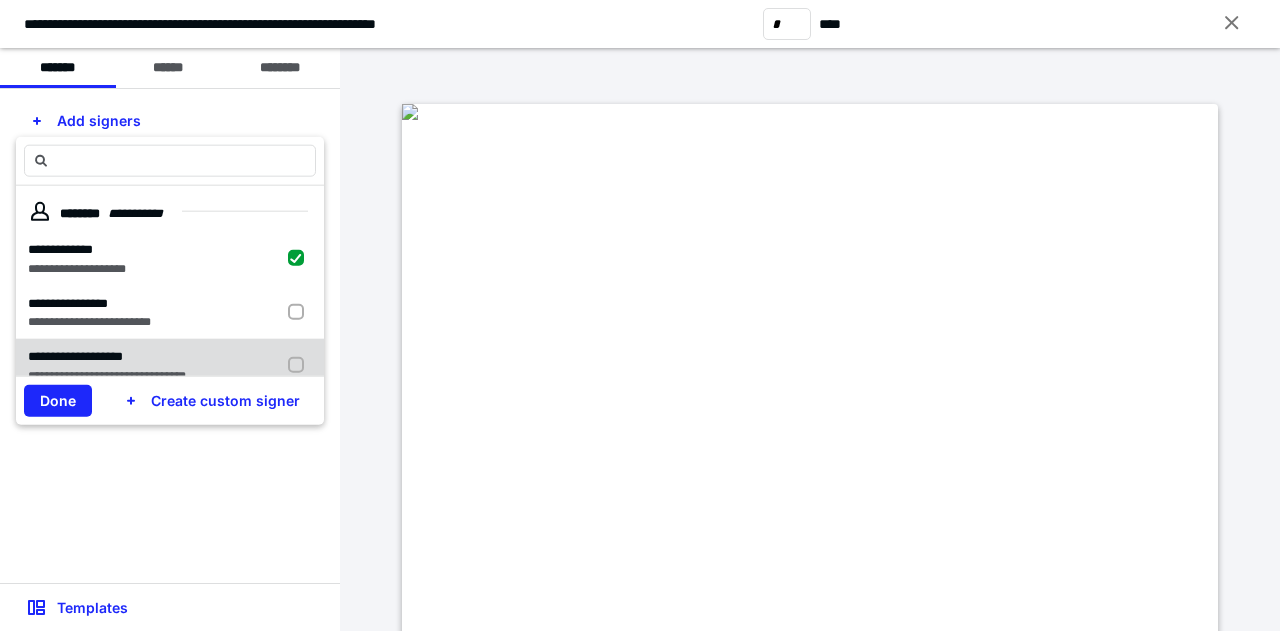 click on "**********" at bounding box center (75, 356) 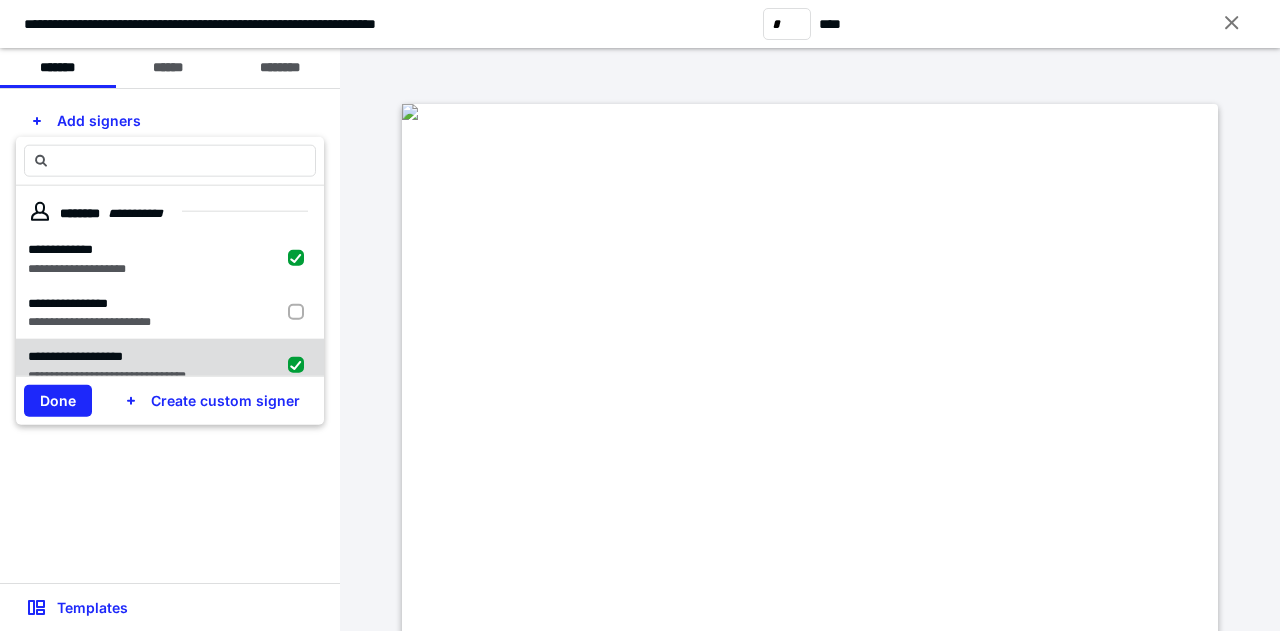 checkbox on "true" 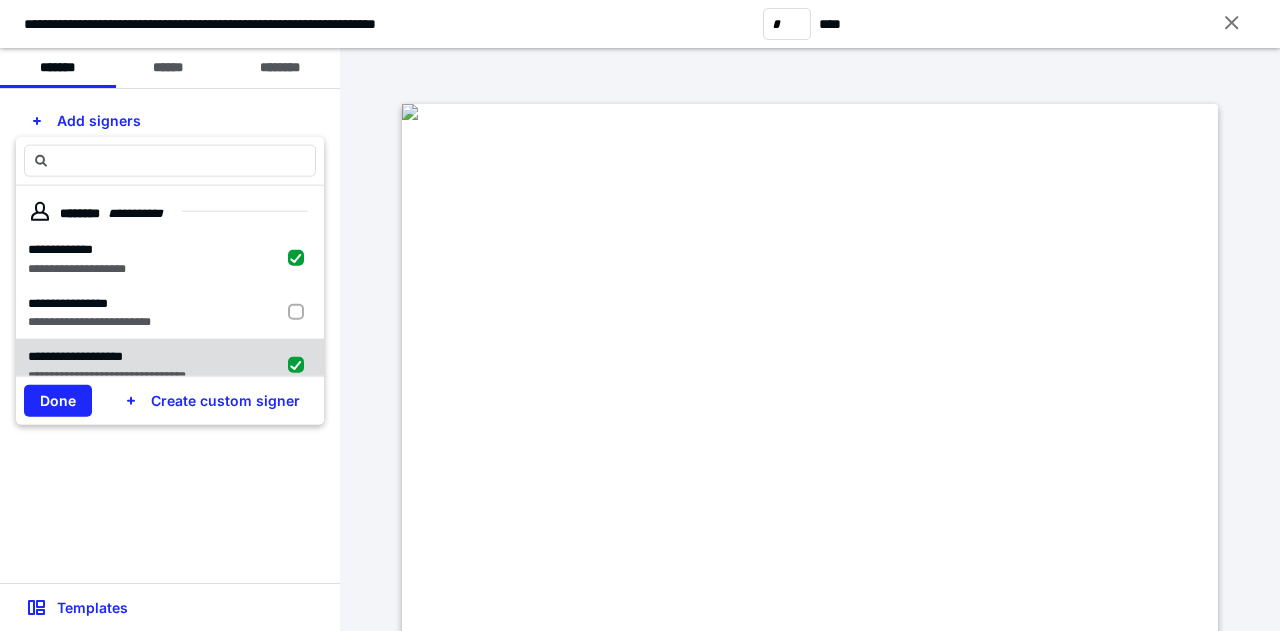 scroll, scrollTop: 115, scrollLeft: 0, axis: vertical 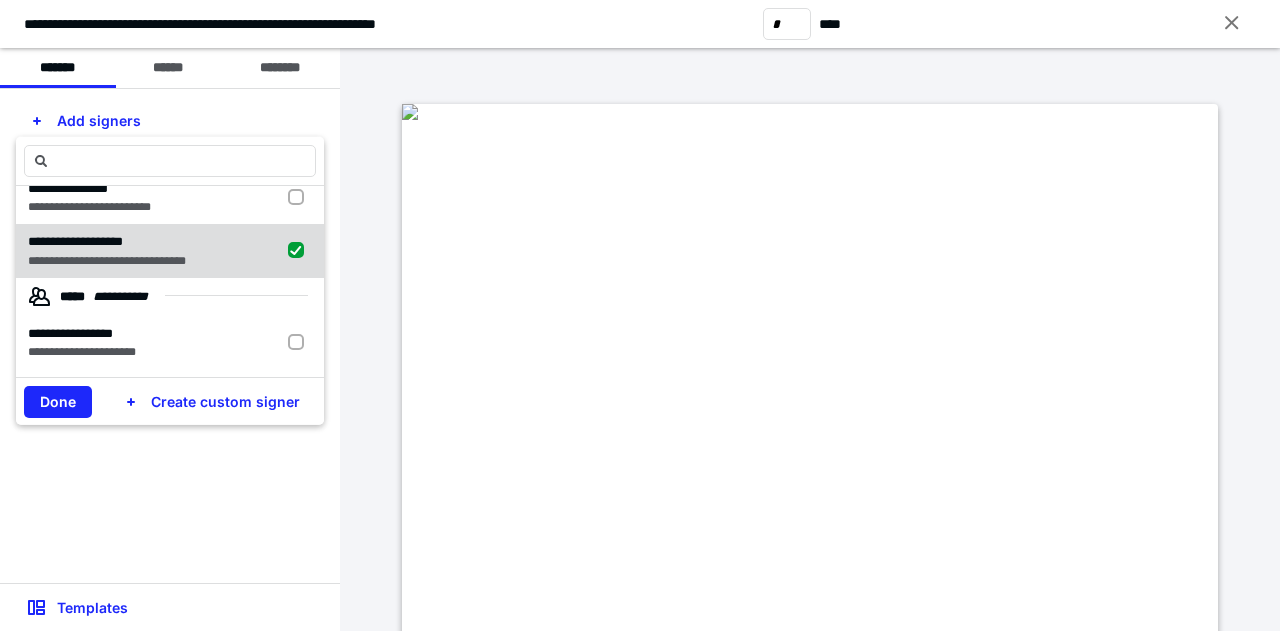 click on "**********" at bounding box center (82, 352) 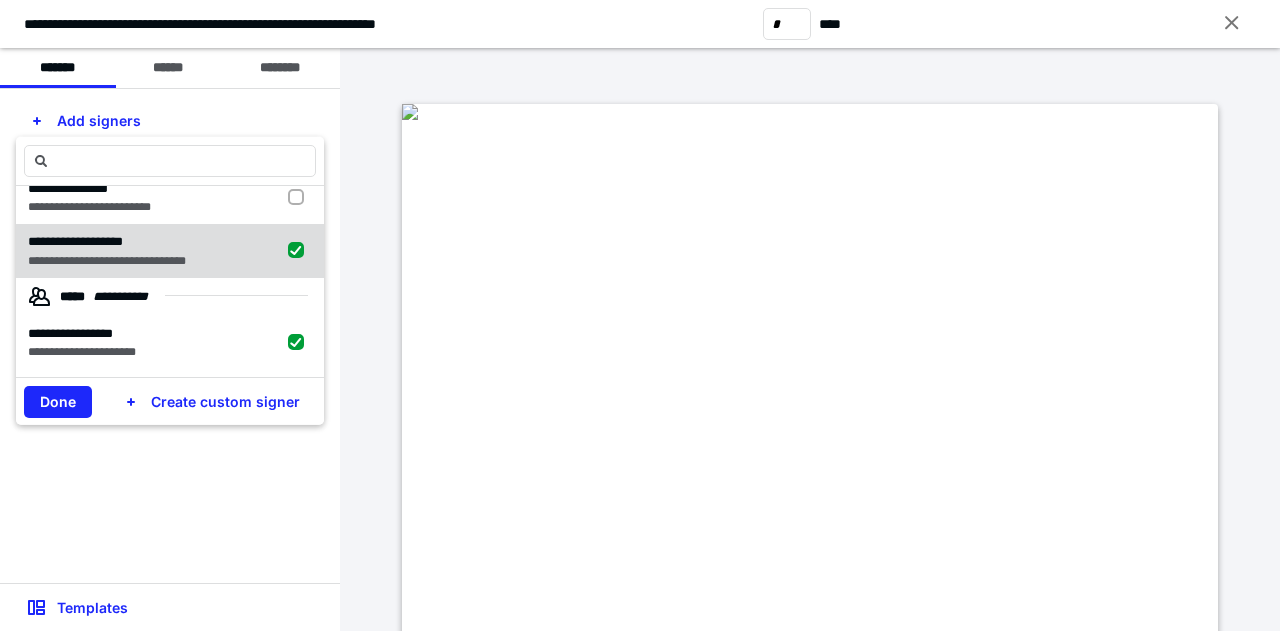 checkbox on "true" 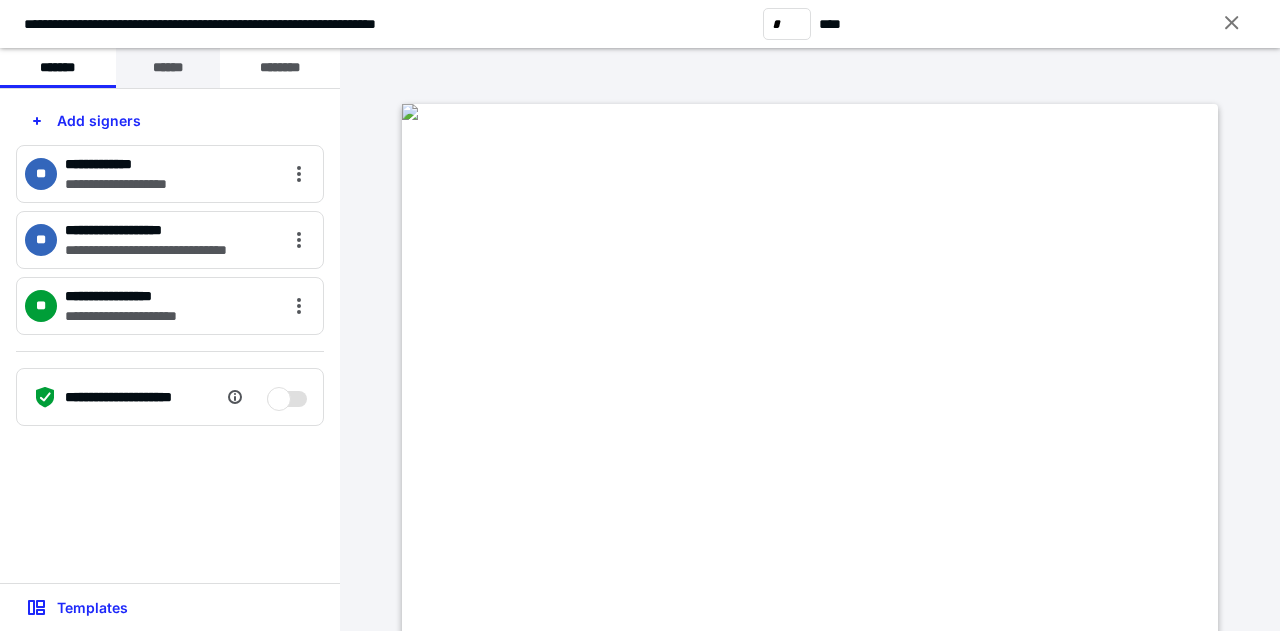 click on "******" at bounding box center [168, 68] 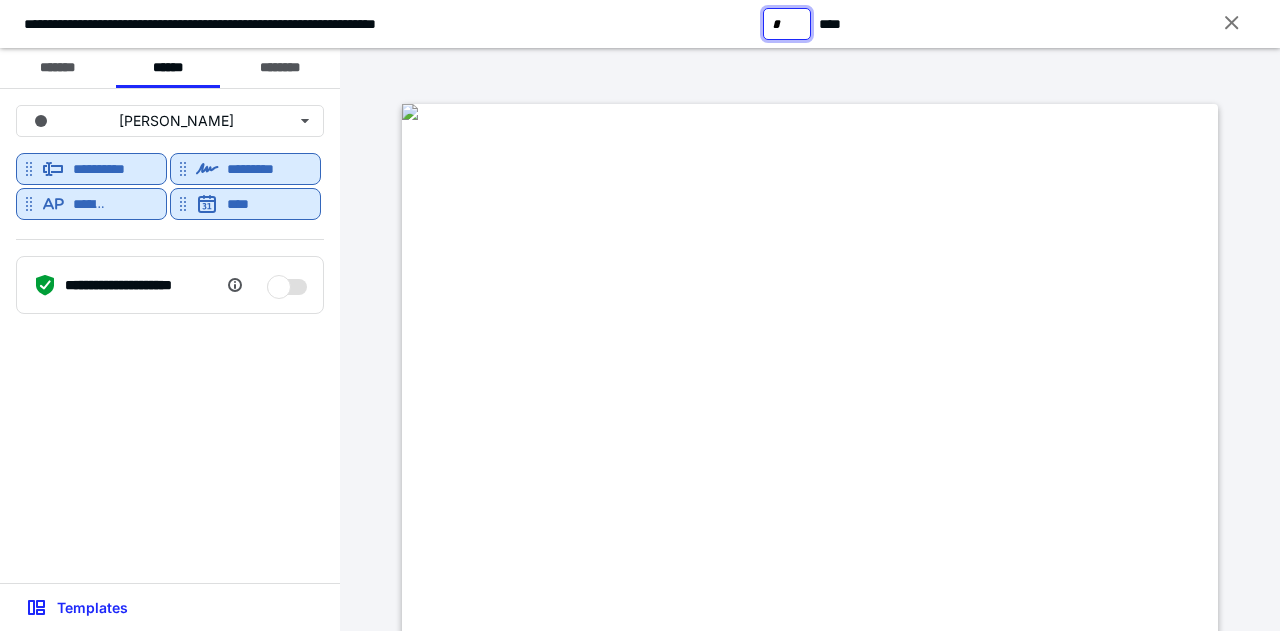 drag, startPoint x: 792, startPoint y: 20, endPoint x: 692, endPoint y: 11, distance: 100.40418 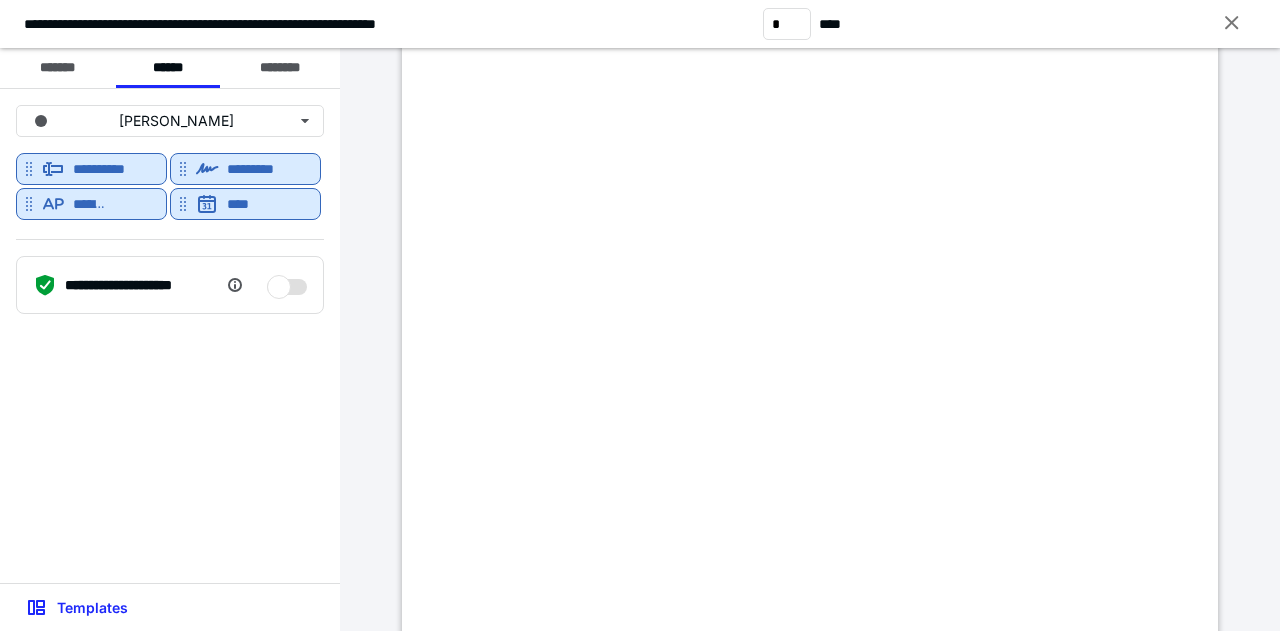 scroll, scrollTop: 2688, scrollLeft: 0, axis: vertical 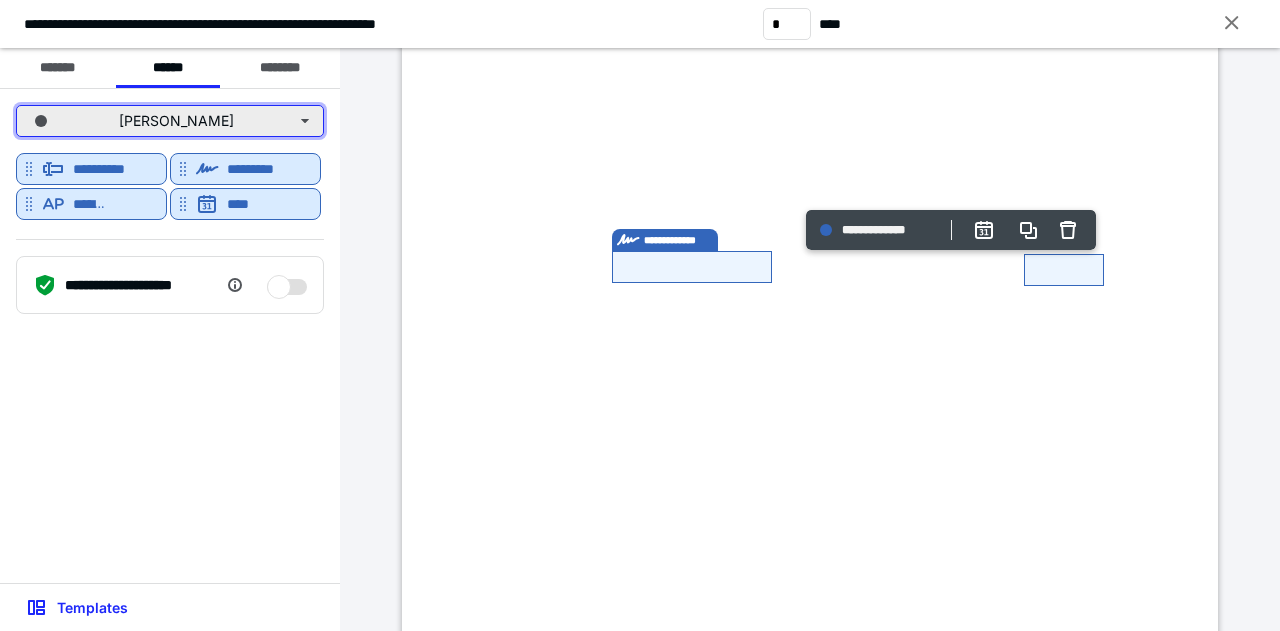 click on "[PERSON_NAME]" at bounding box center [170, 121] 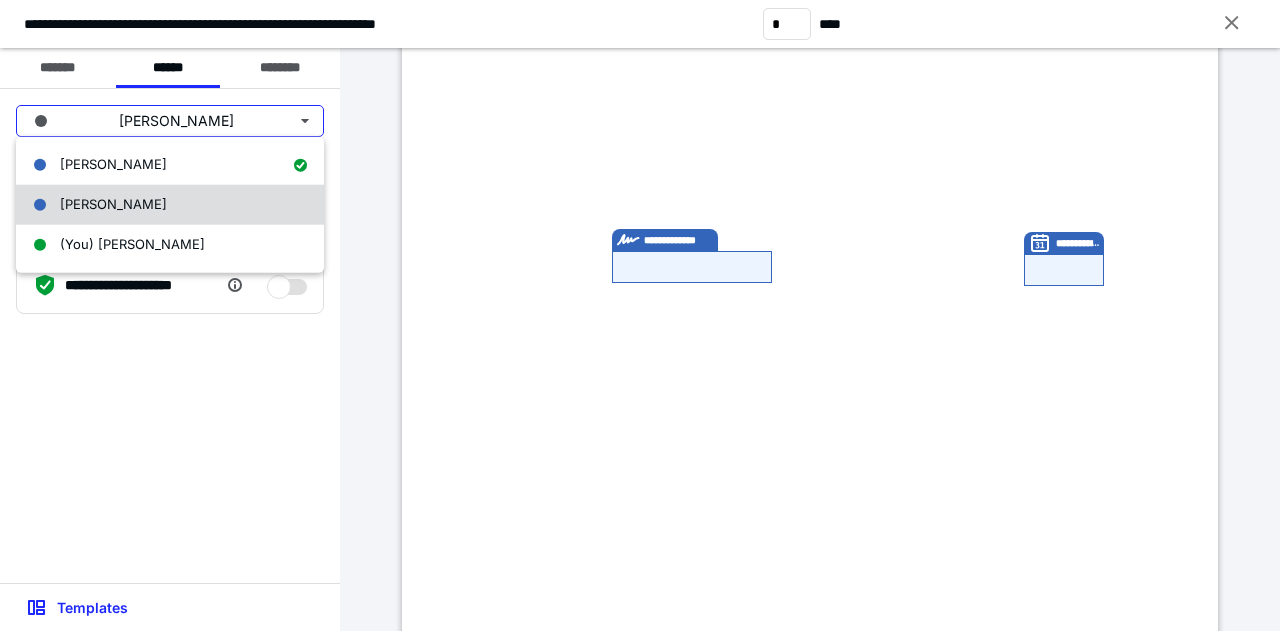 click on "[PERSON_NAME]" at bounding box center [97, 205] 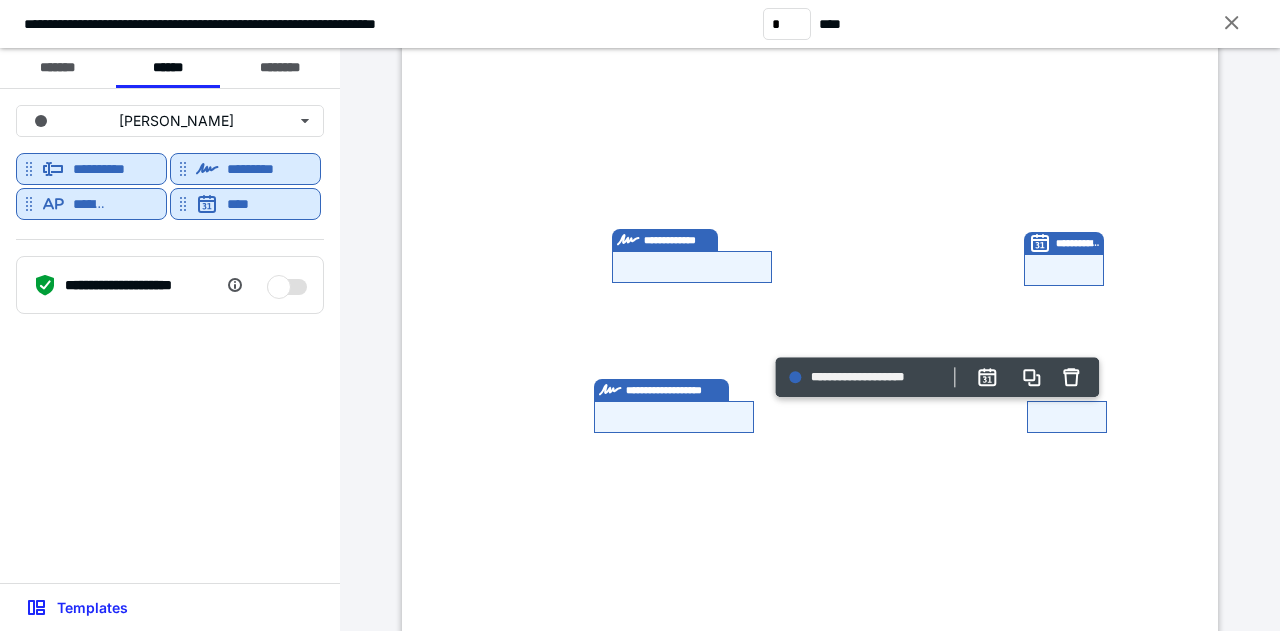 click on "**********" at bounding box center [170, 164] 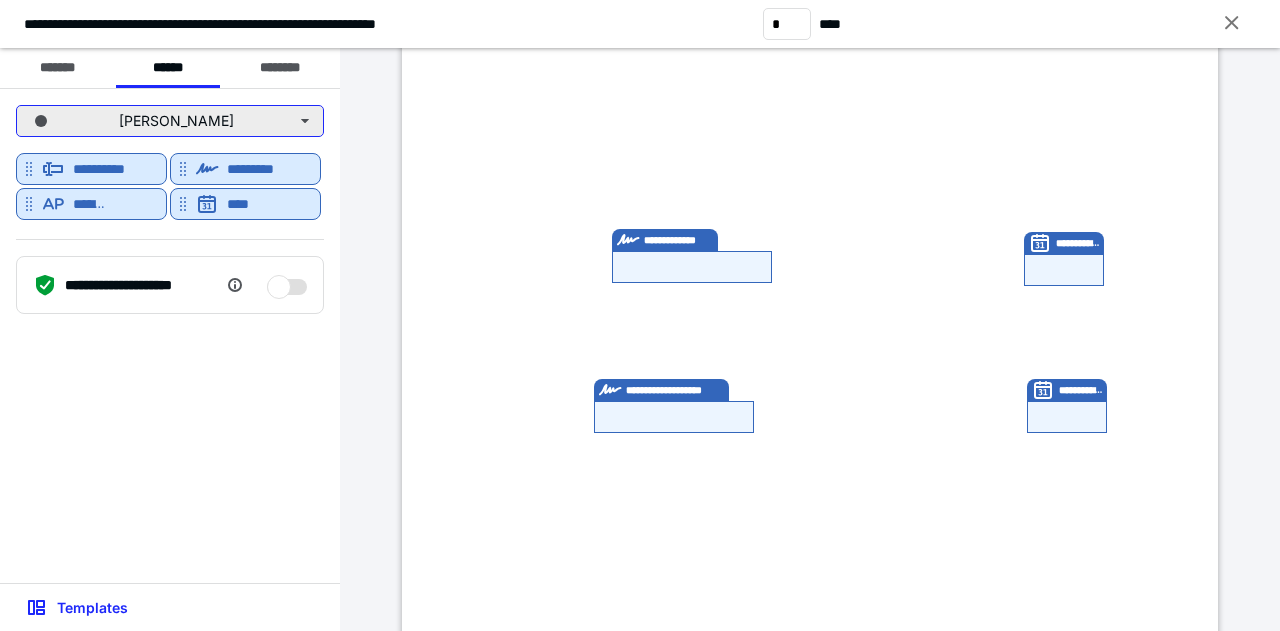 click on "[PERSON_NAME]" at bounding box center [170, 121] 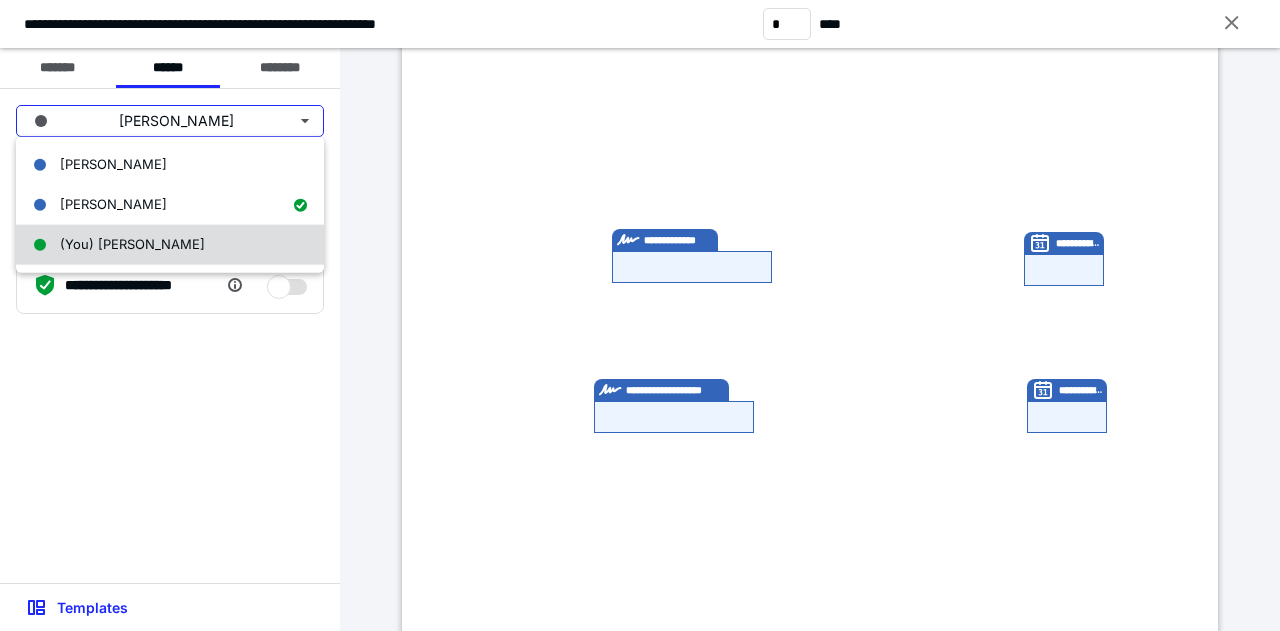 click on "(You) [PERSON_NAME]" at bounding box center [170, 245] 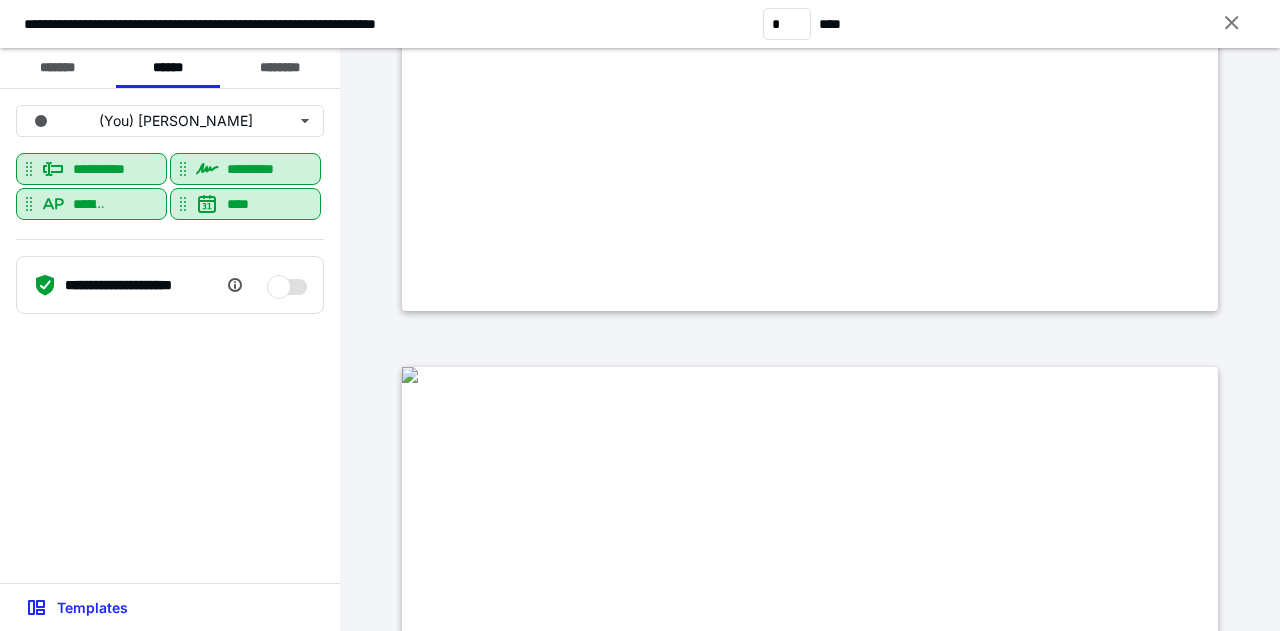 type on "*" 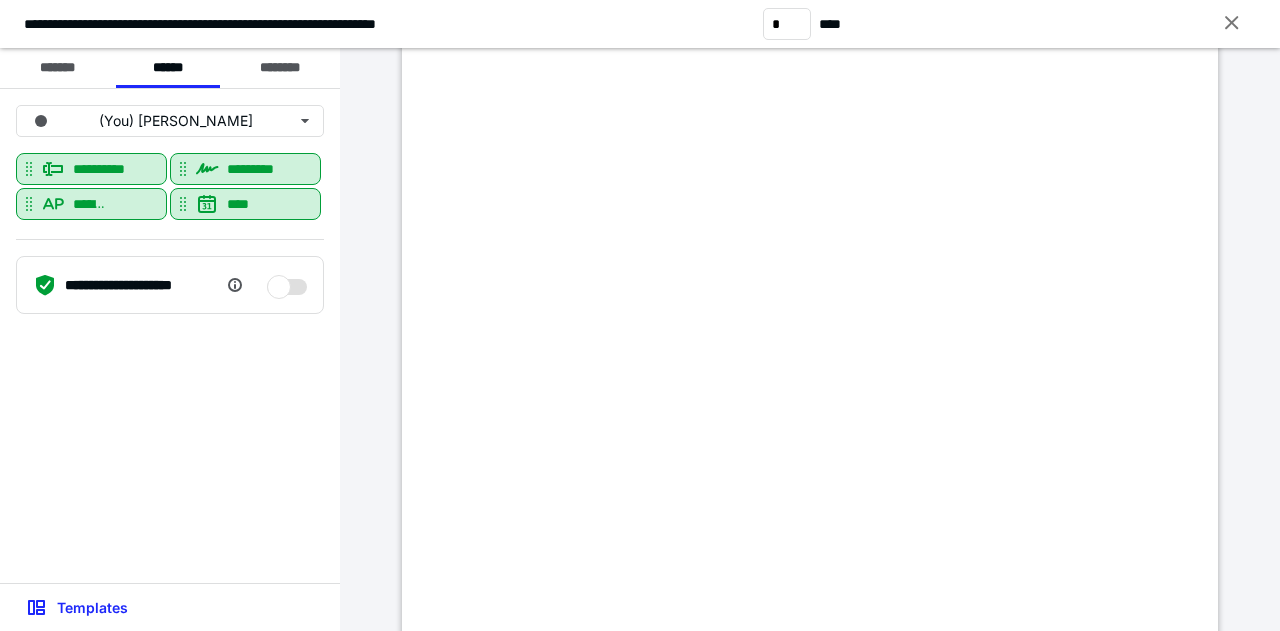 scroll, scrollTop: 6044, scrollLeft: 0, axis: vertical 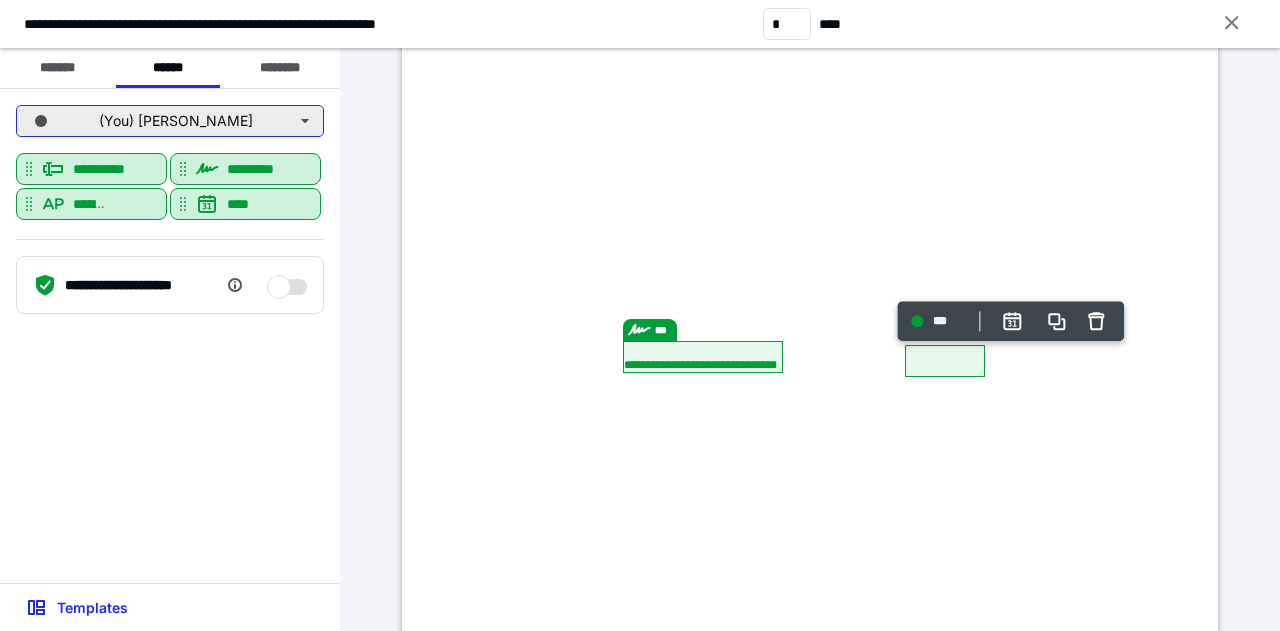 click on "(You) [PERSON_NAME]" at bounding box center (170, 121) 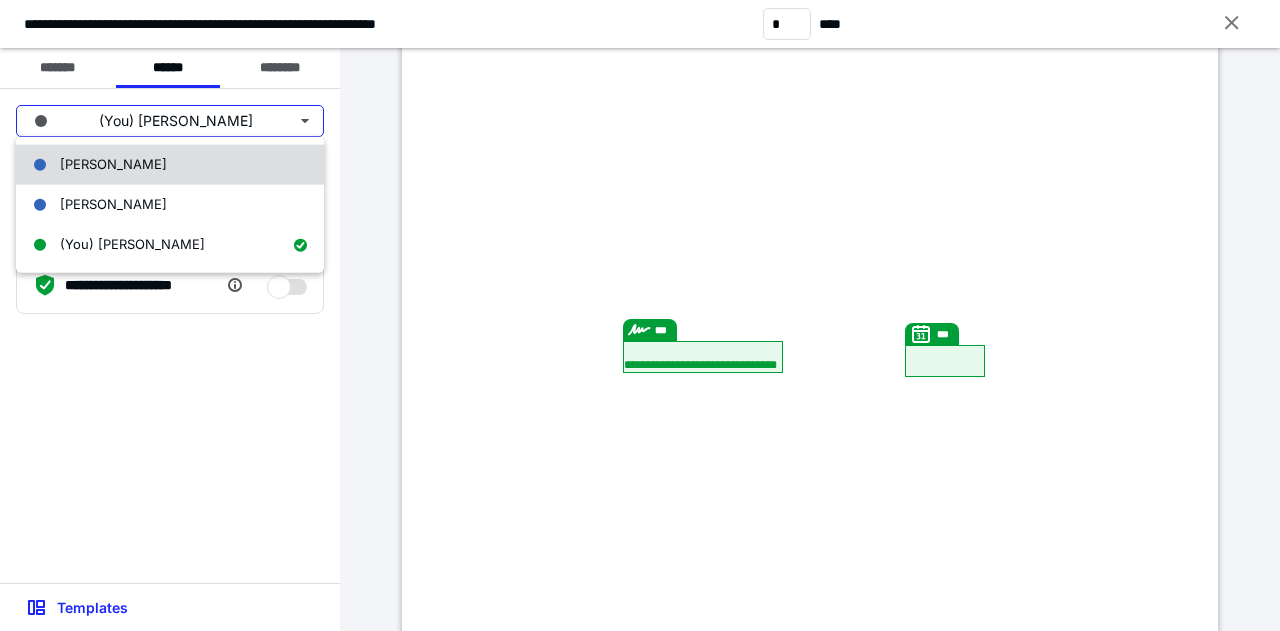 click on "[PERSON_NAME]" at bounding box center (170, 165) 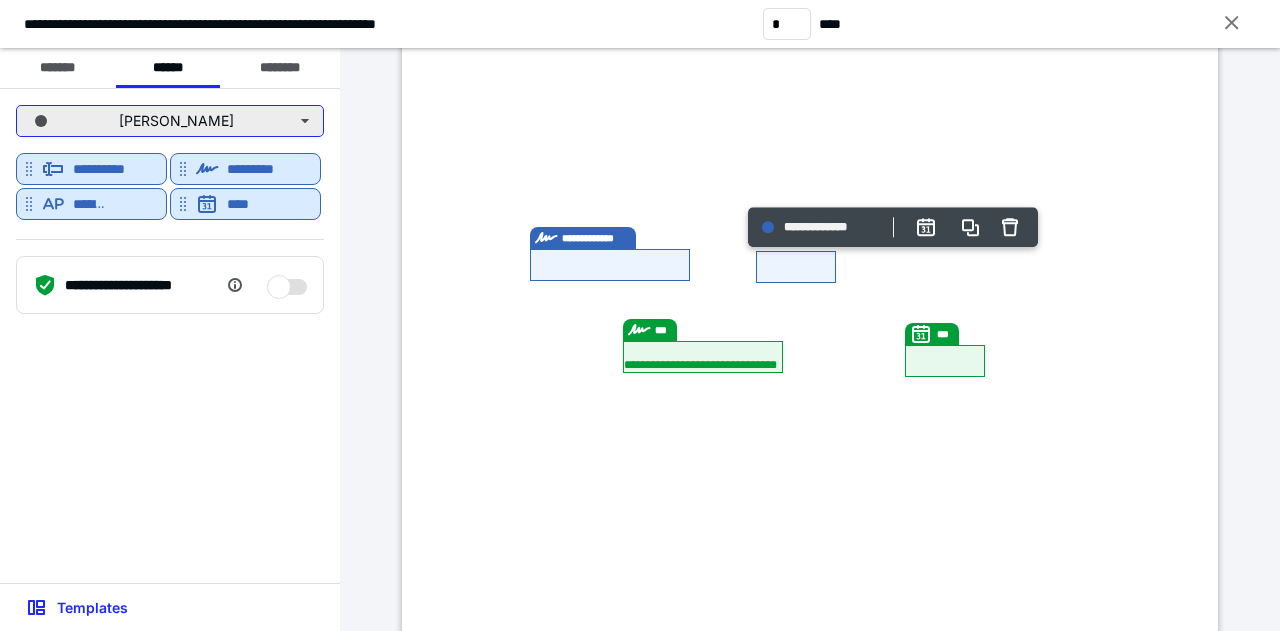 click on "[PERSON_NAME]" at bounding box center (170, 121) 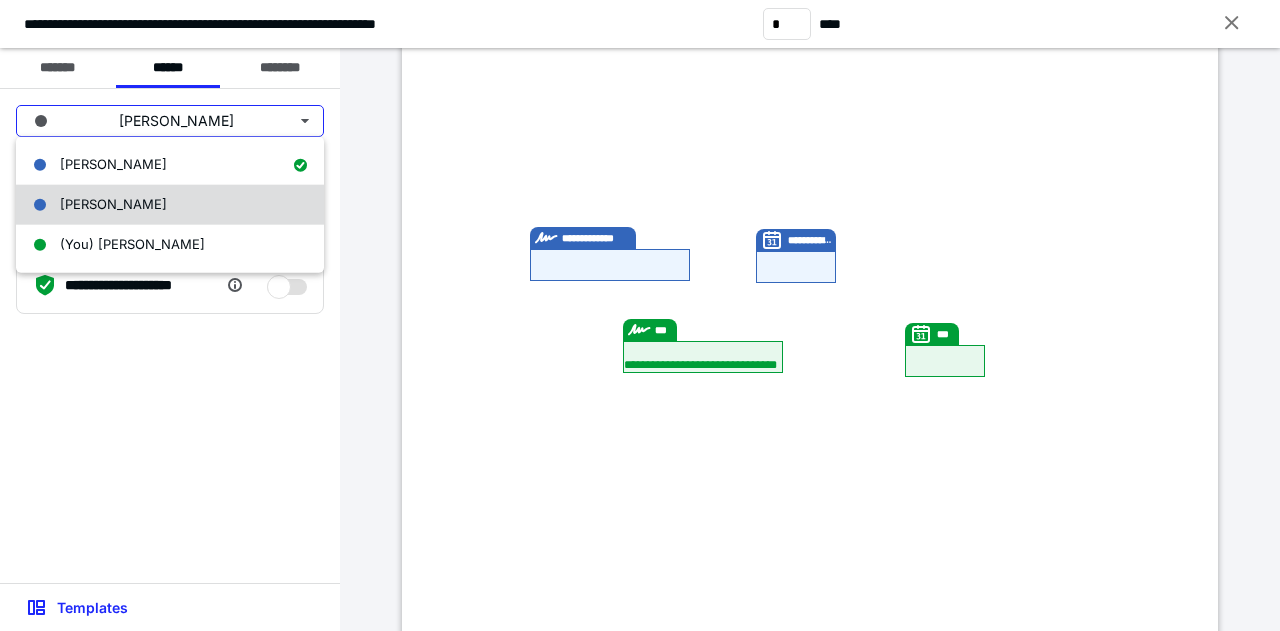 click on "[PERSON_NAME]" at bounding box center (170, 205) 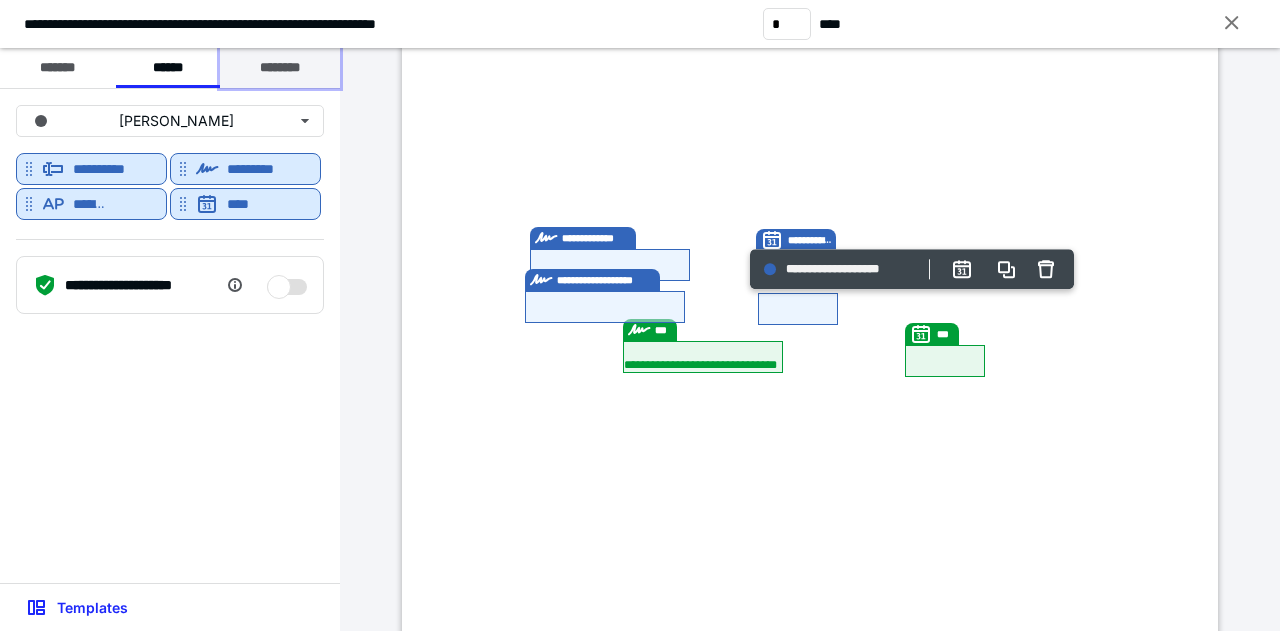 click on "********" at bounding box center [280, 68] 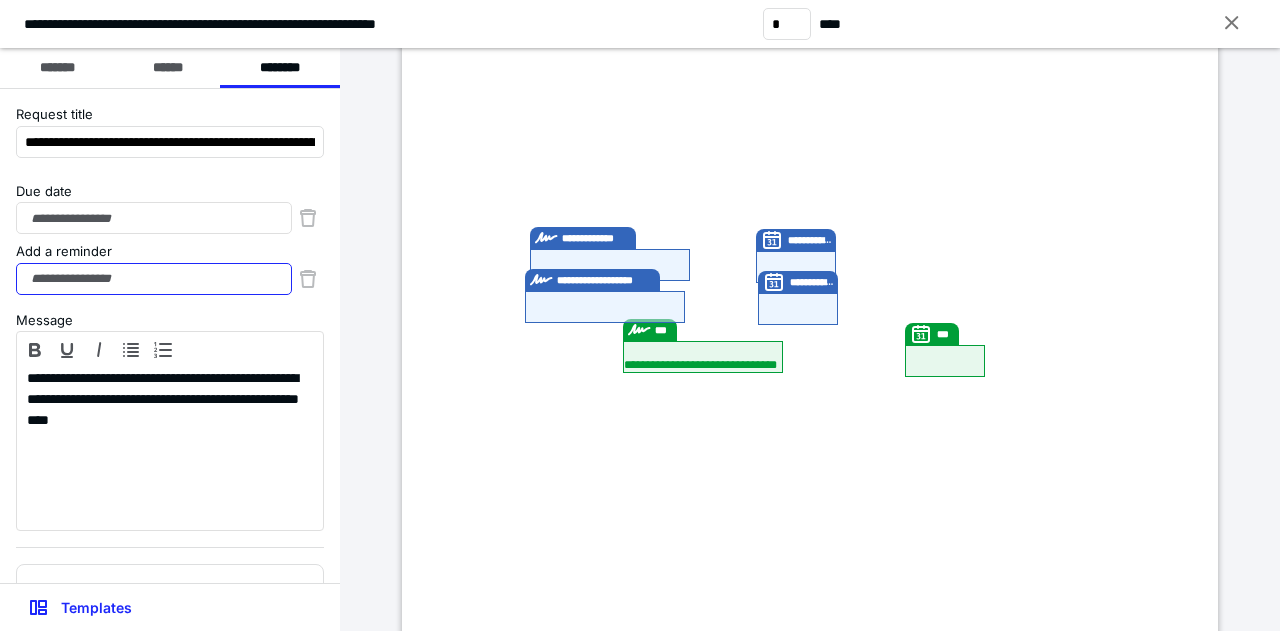 click on "Add a reminder" at bounding box center [154, 279] 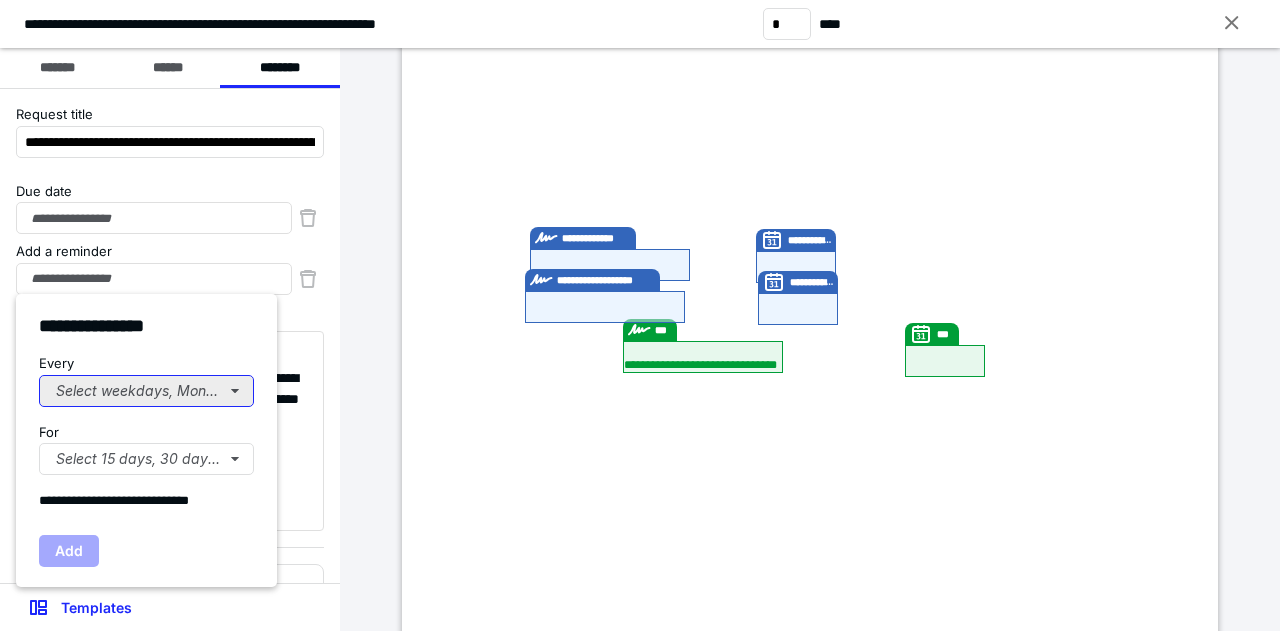 click on "Select weekdays, Mondays, or Tues..." at bounding box center (146, 391) 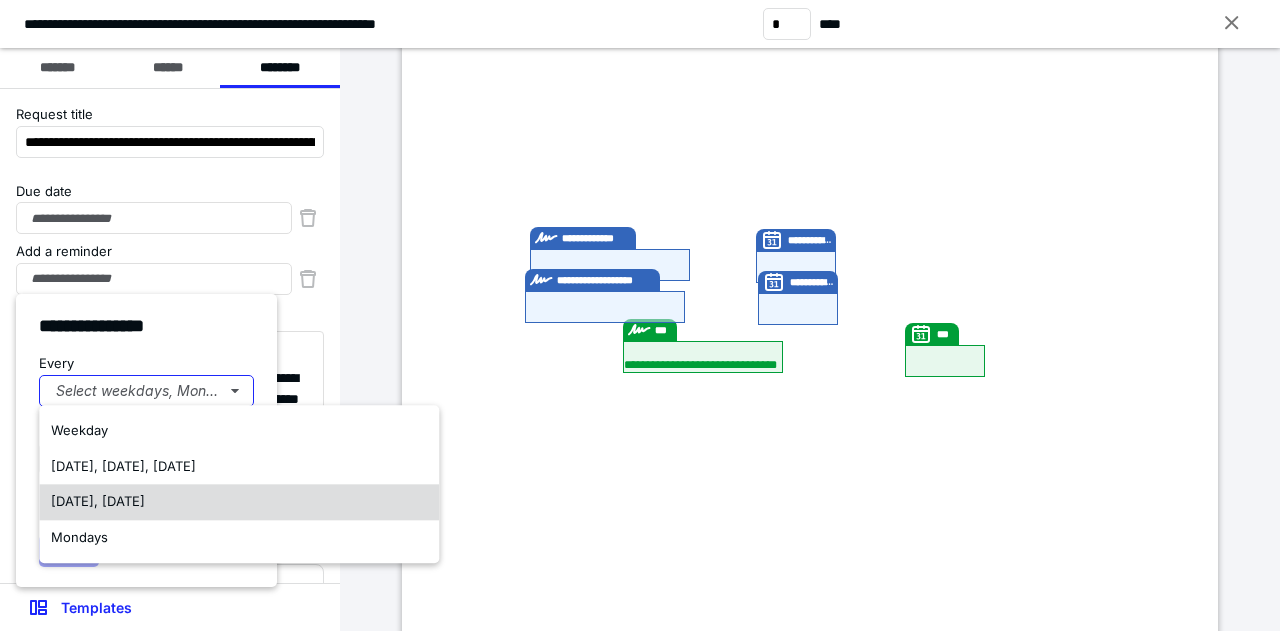 click on "[DATE], [DATE]" at bounding box center (239, 502) 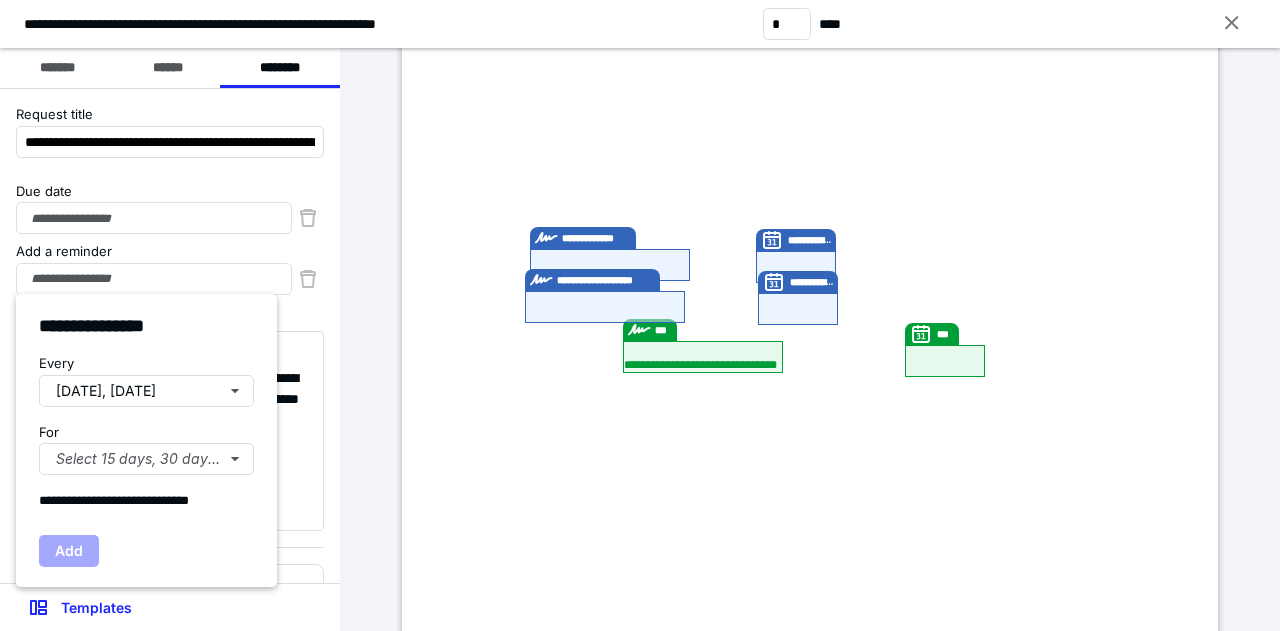 click on "**********" at bounding box center [146, 440] 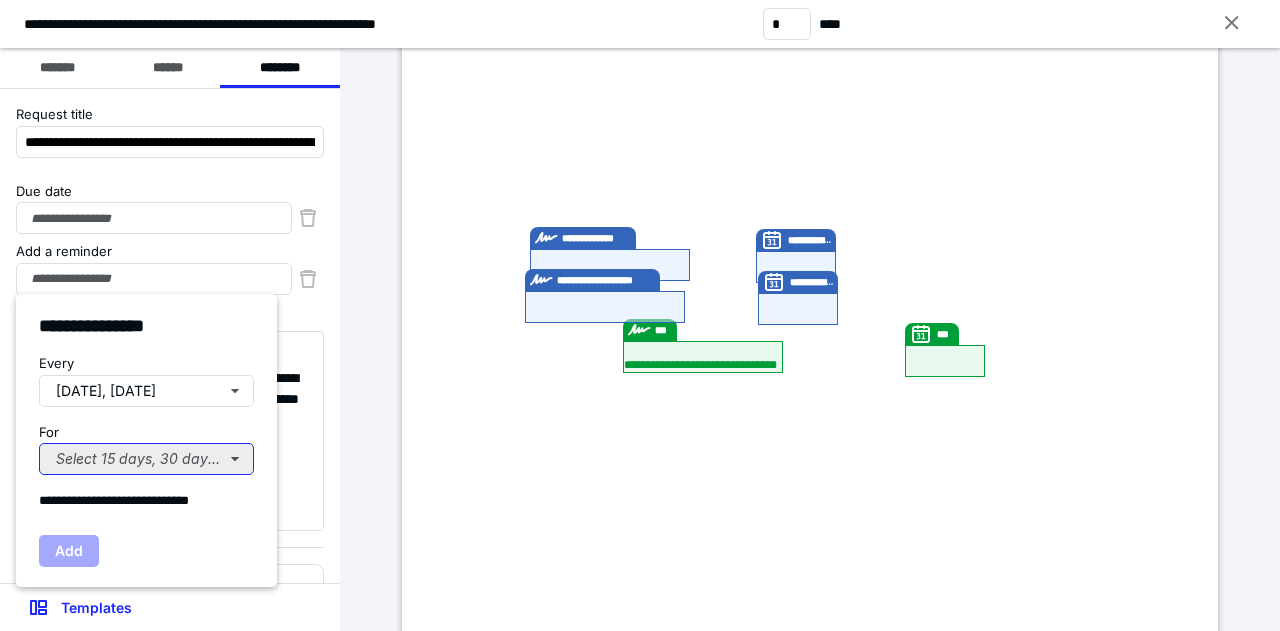 click on "Select 15 days, 30 days, or 45 days..." at bounding box center (146, 459) 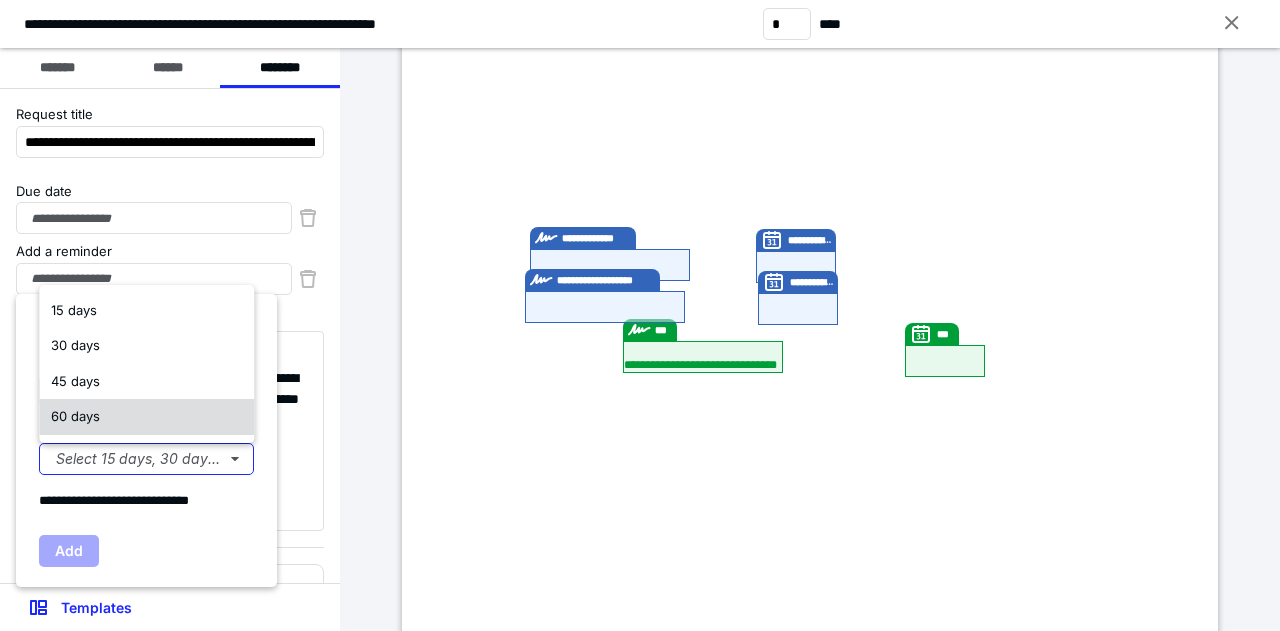 click on "60 days" at bounding box center (146, 417) 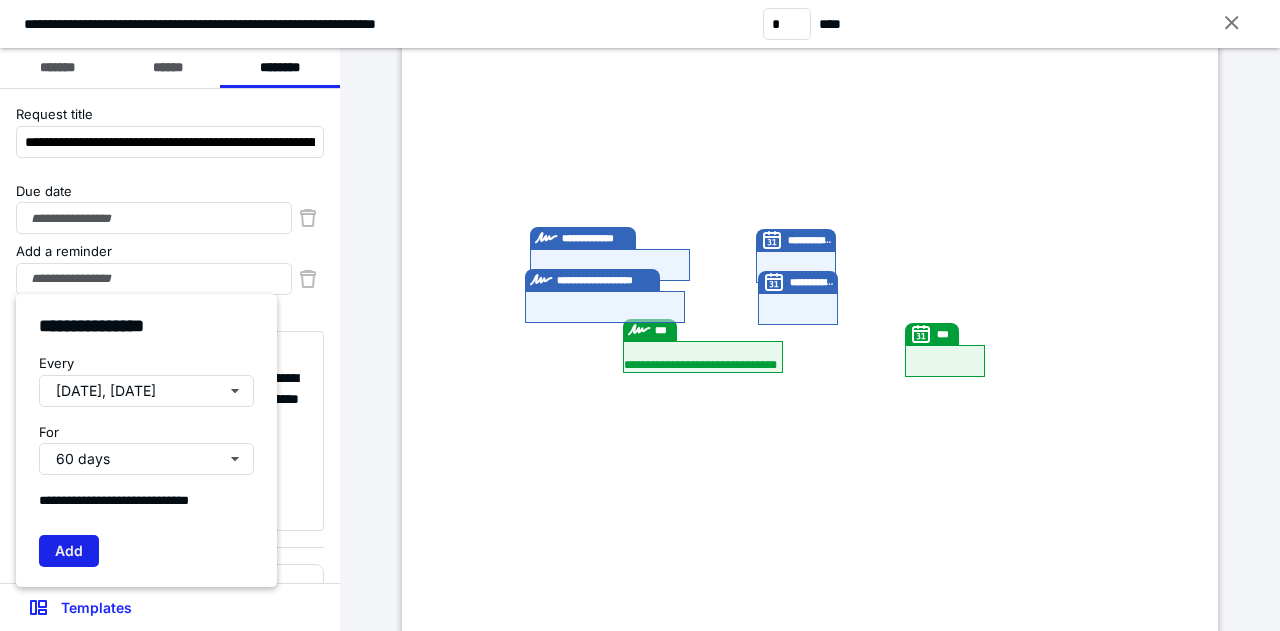 click on "Add" at bounding box center (69, 551) 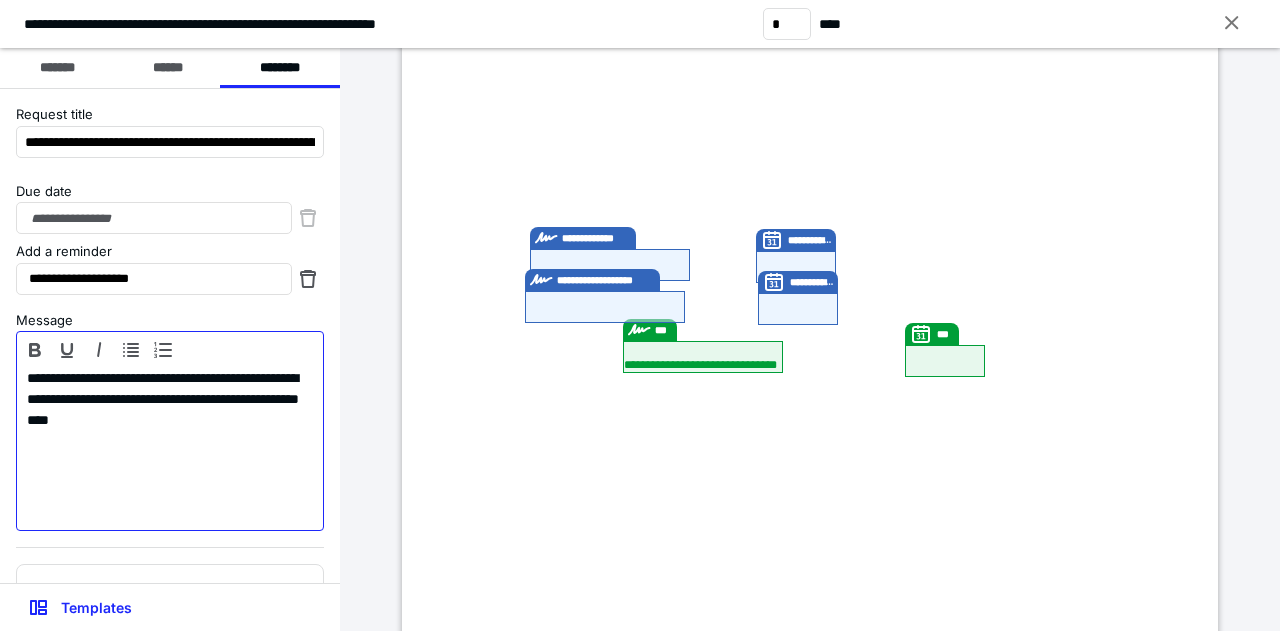 click on "**********" at bounding box center (162, 446) 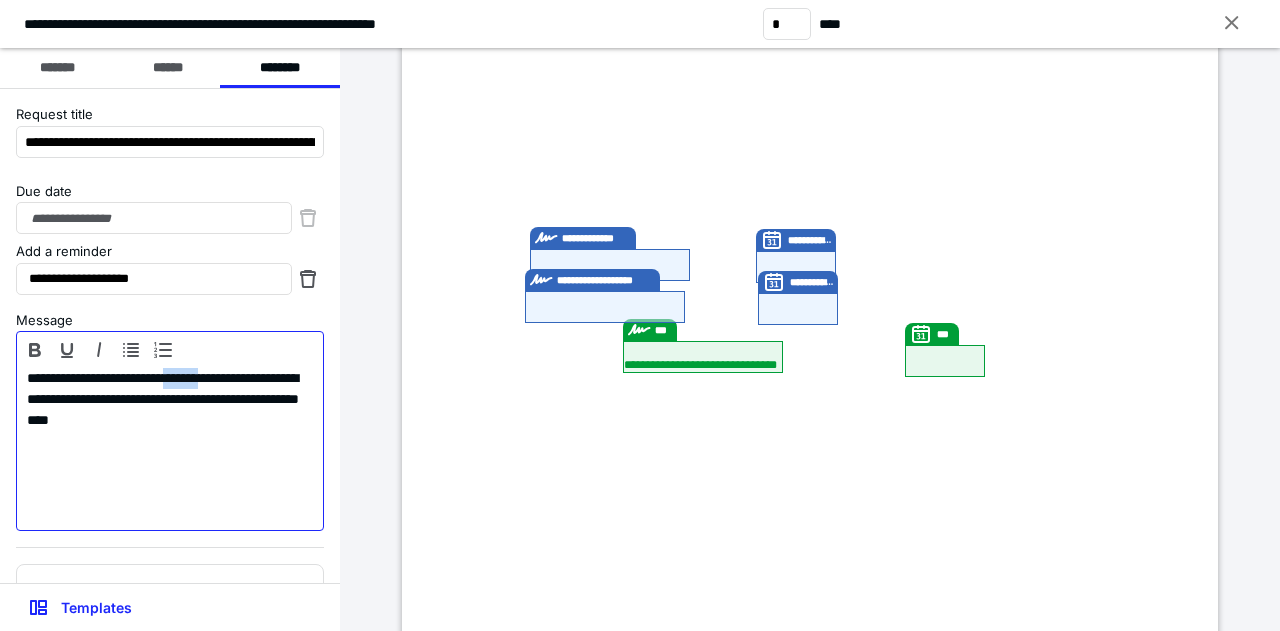 click on "**********" at bounding box center [162, 446] 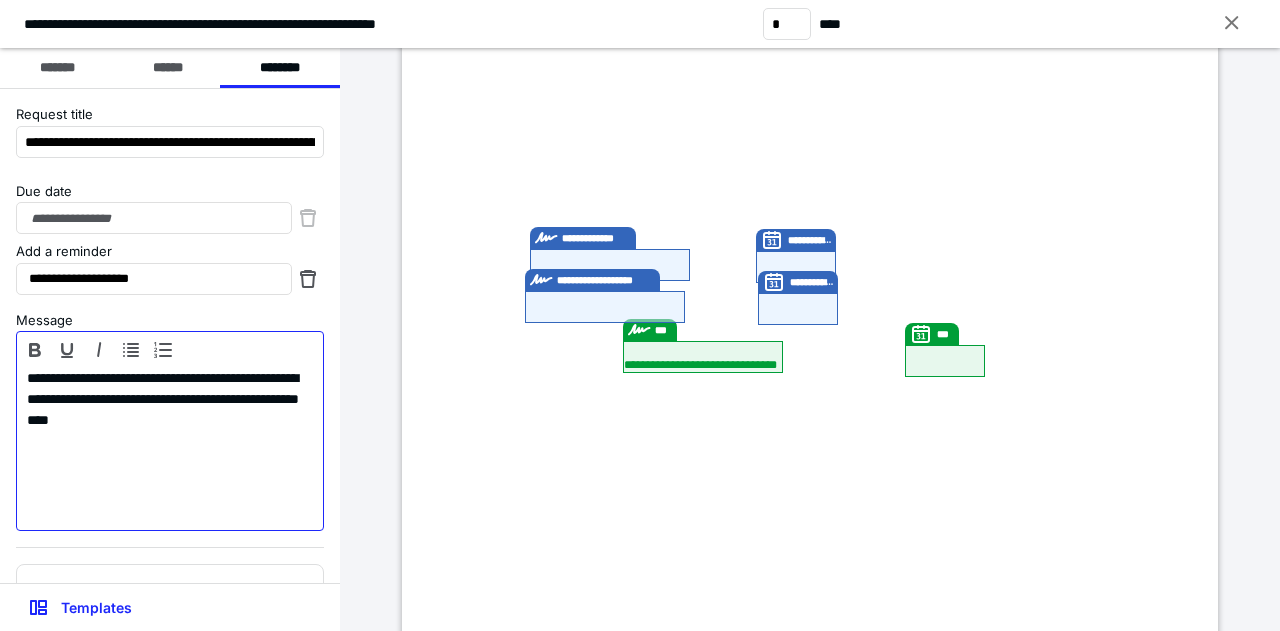 scroll, scrollTop: 93, scrollLeft: 0, axis: vertical 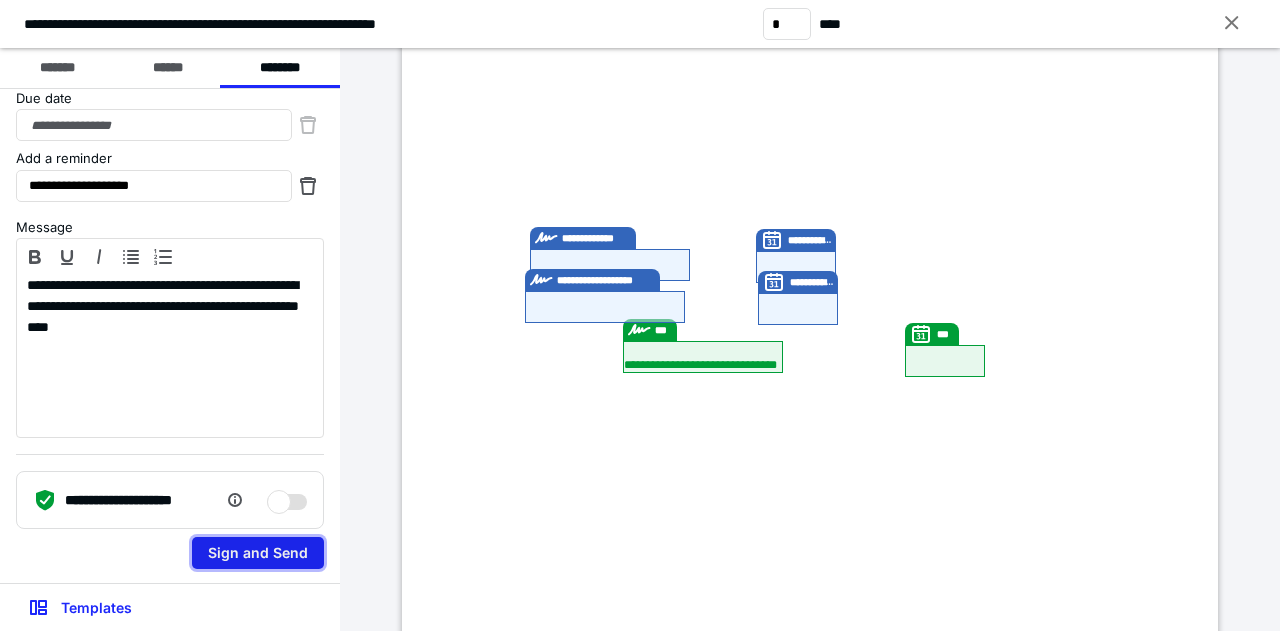 click on "Sign and Send" at bounding box center (258, 553) 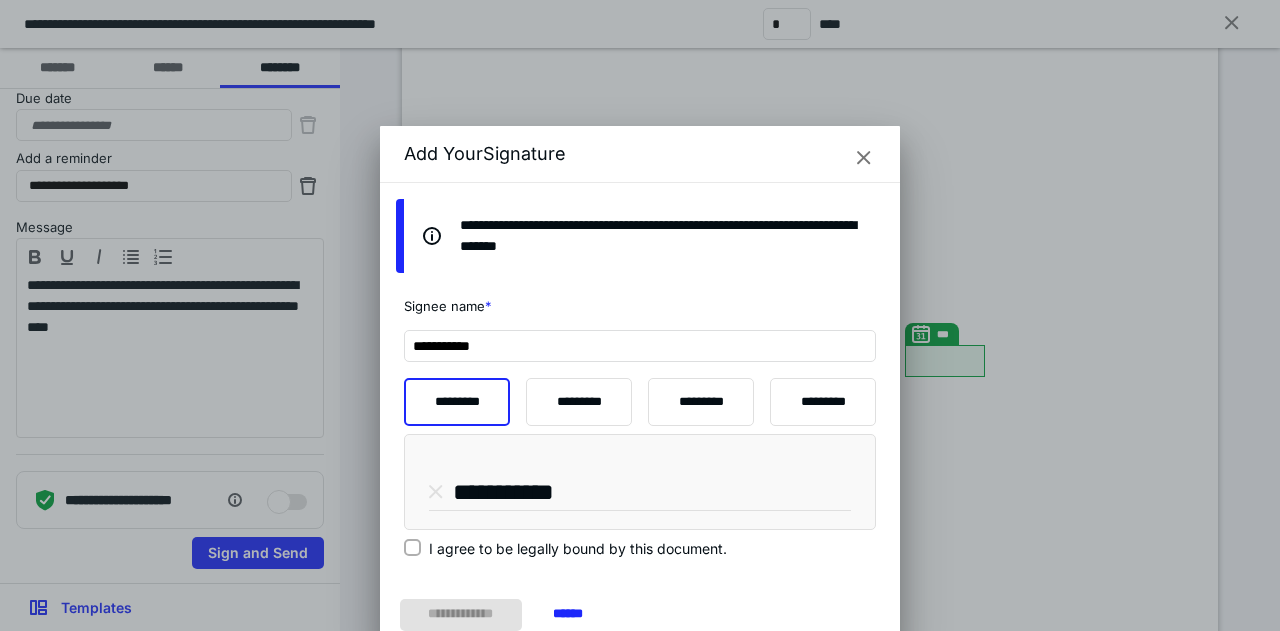click on "**********" at bounding box center (640, 428) 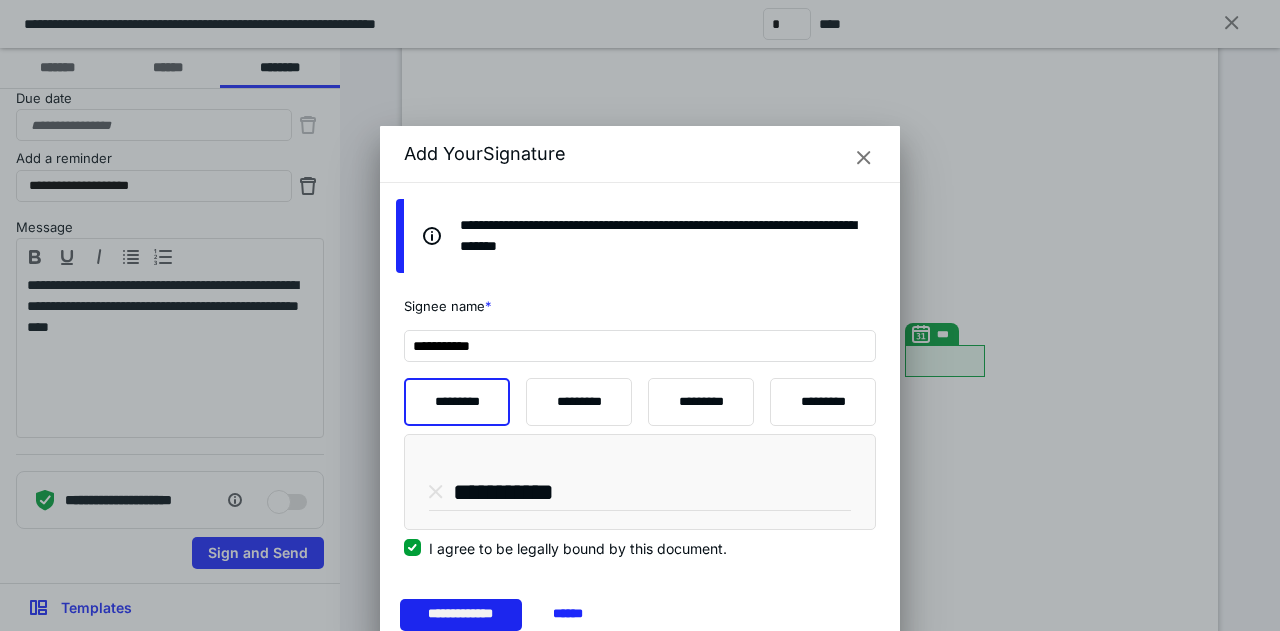 click on "**********" at bounding box center (461, 615) 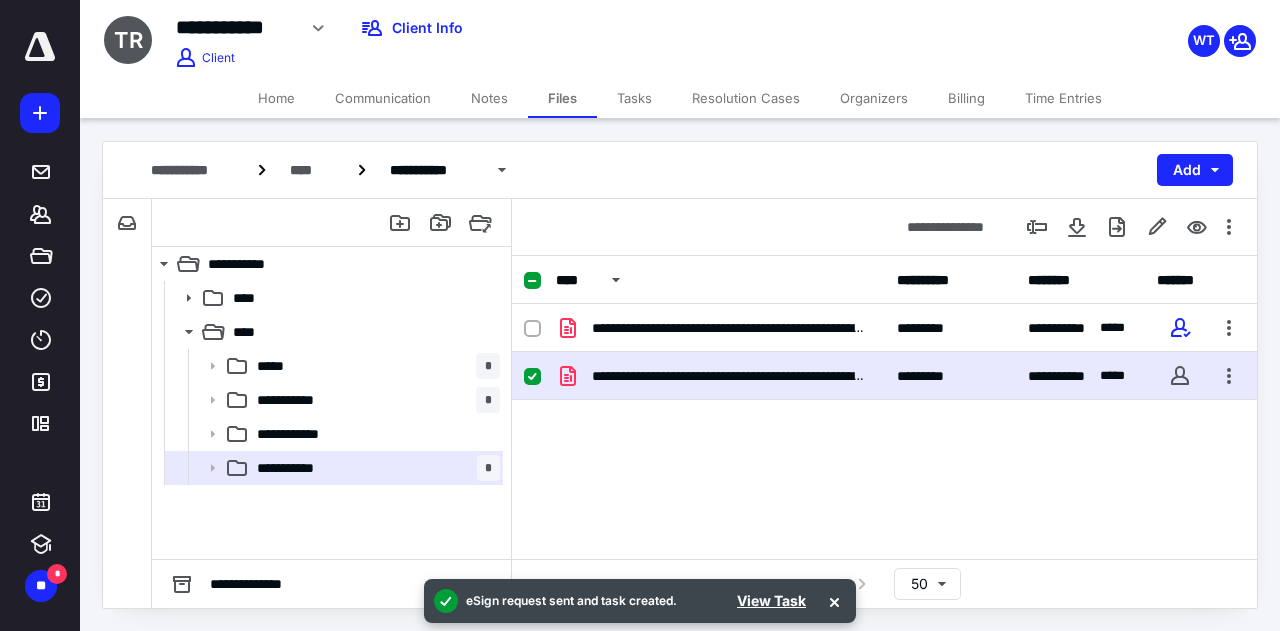click on "Communication" at bounding box center [383, 98] 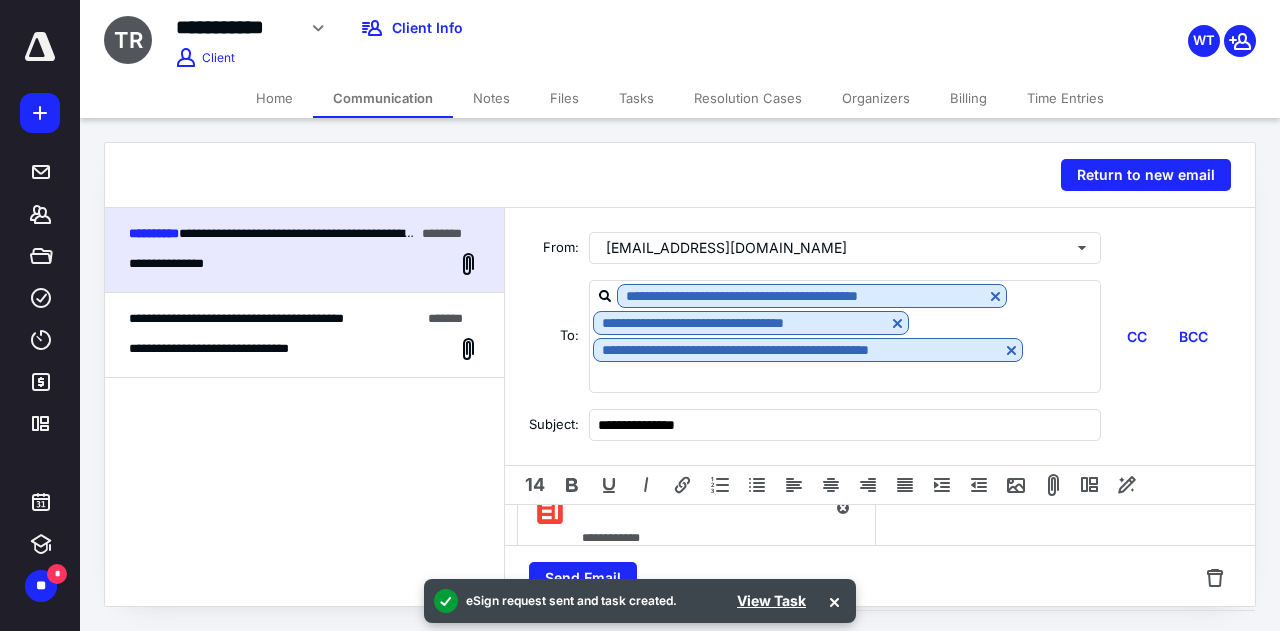 scroll, scrollTop: 621, scrollLeft: 0, axis: vertical 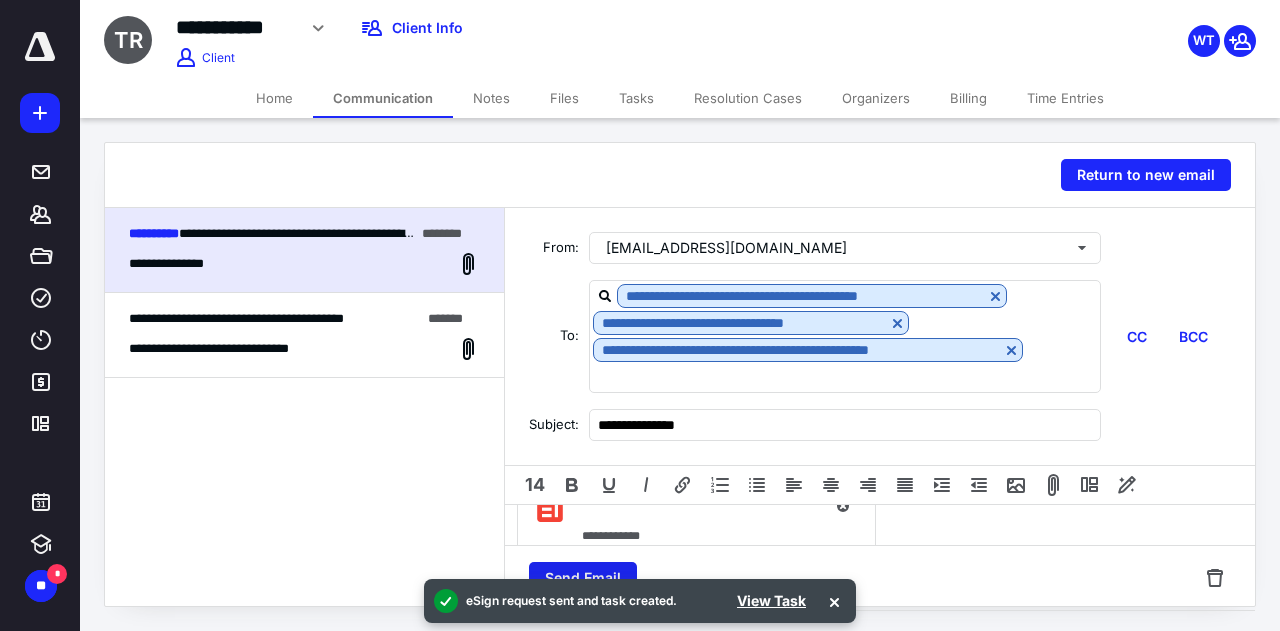 click on "Send Email" at bounding box center [583, 578] 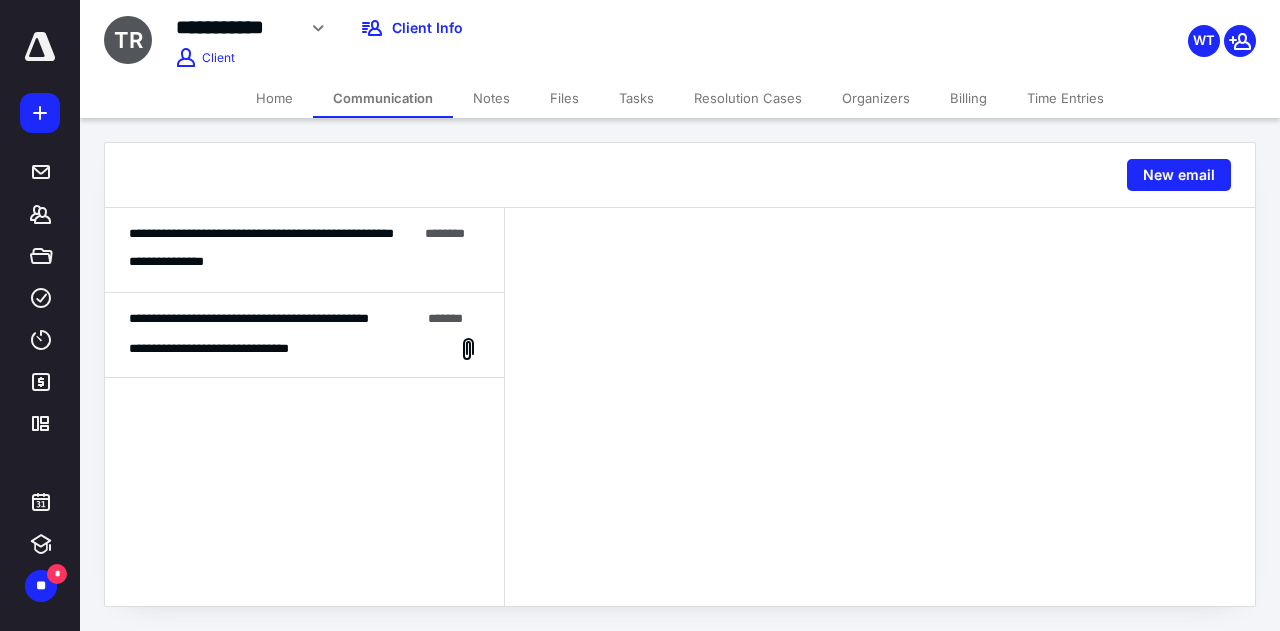 click on "**********" at bounding box center (304, 262) 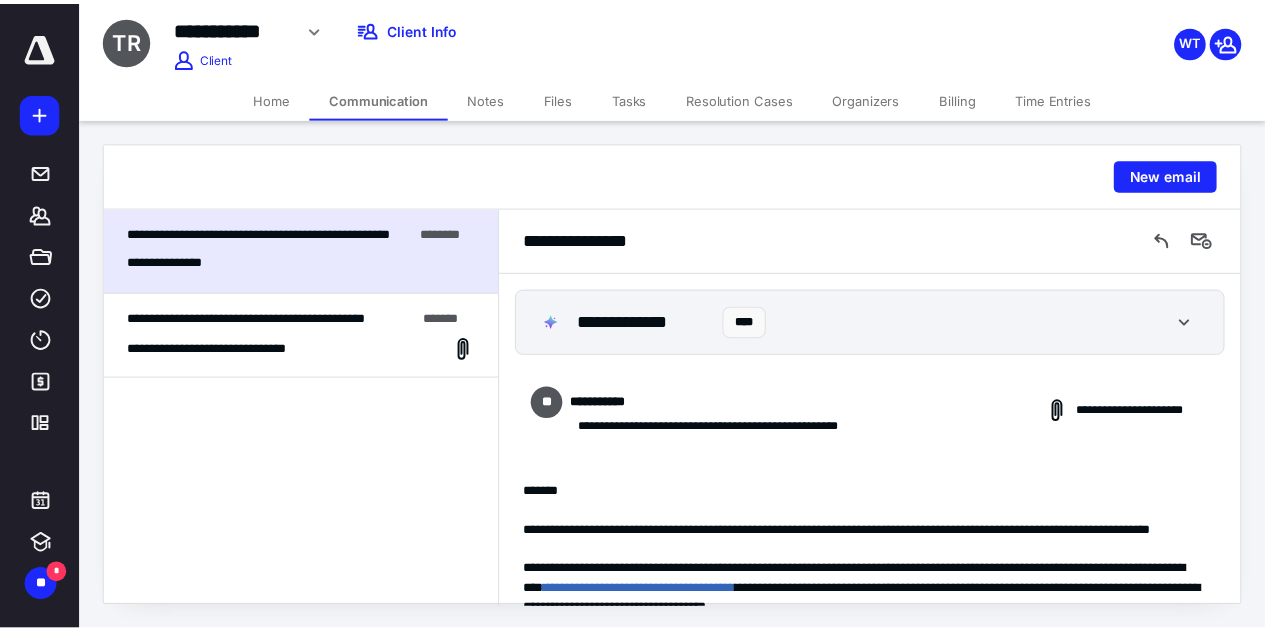 scroll, scrollTop: 432, scrollLeft: 0, axis: vertical 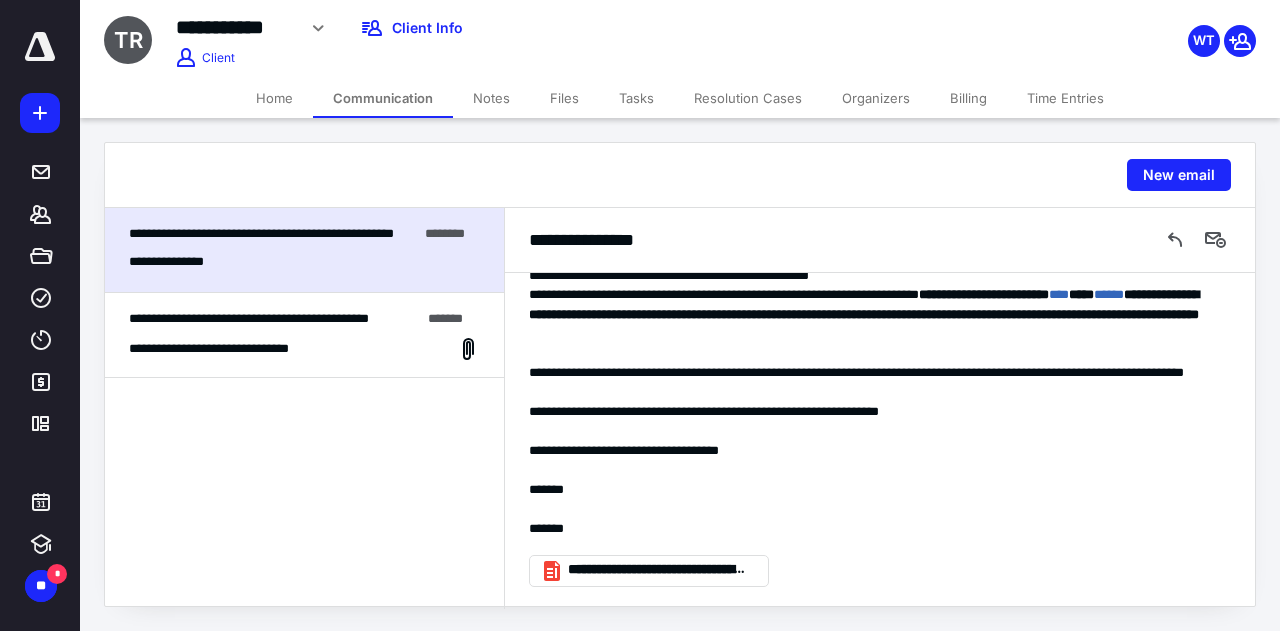 click on "Home" at bounding box center (274, 98) 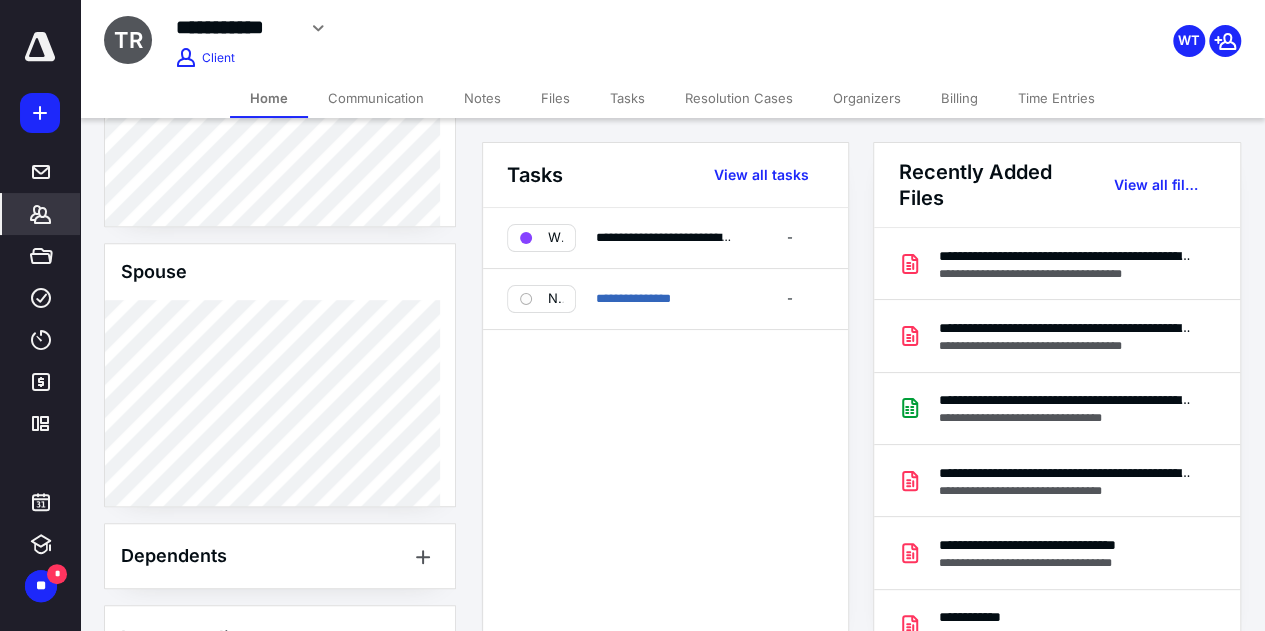 scroll, scrollTop: 814, scrollLeft: 0, axis: vertical 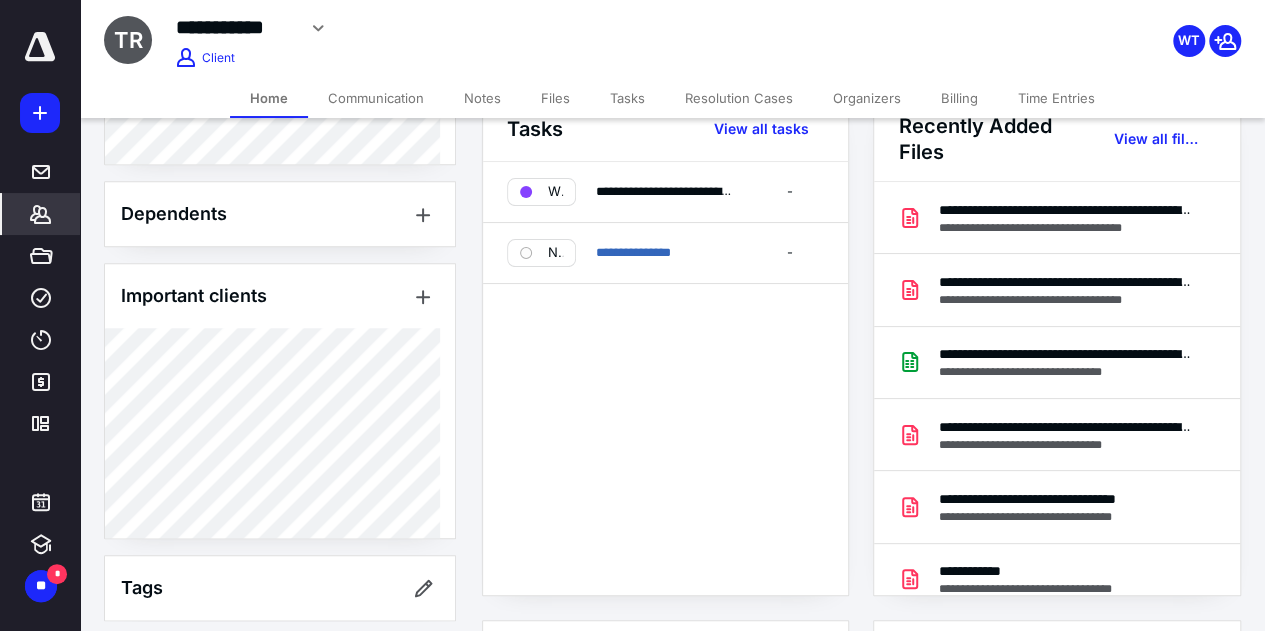 click on "Tasks" at bounding box center (627, 98) 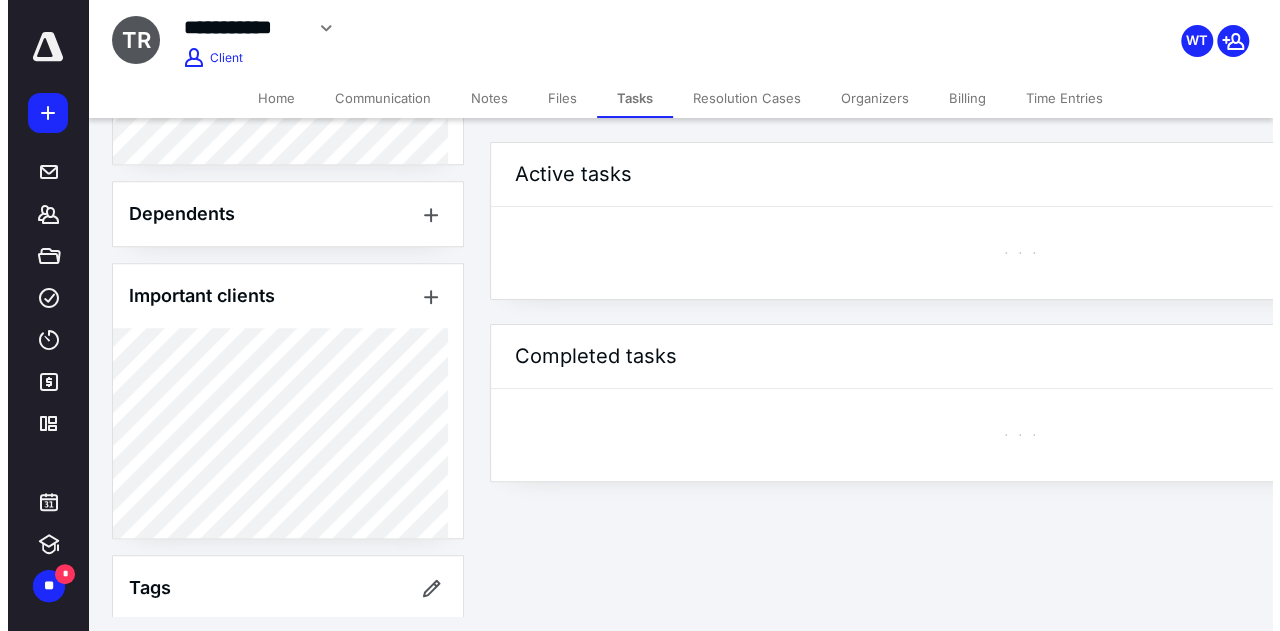 scroll, scrollTop: 0, scrollLeft: 0, axis: both 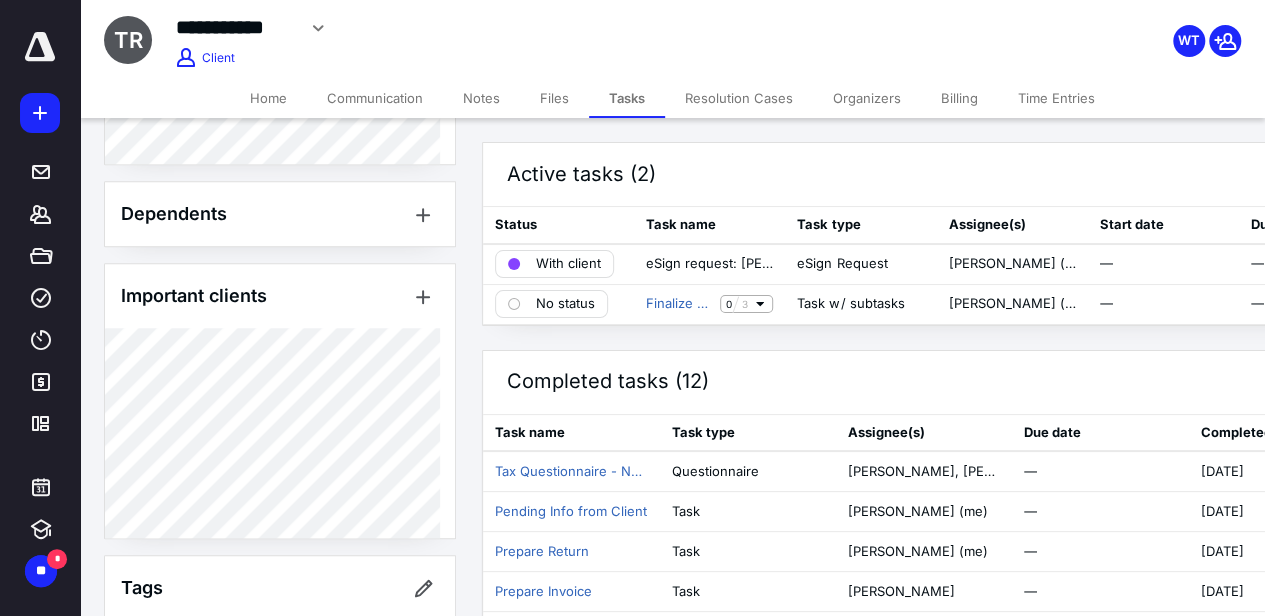 click on "With client" at bounding box center (568, 264) 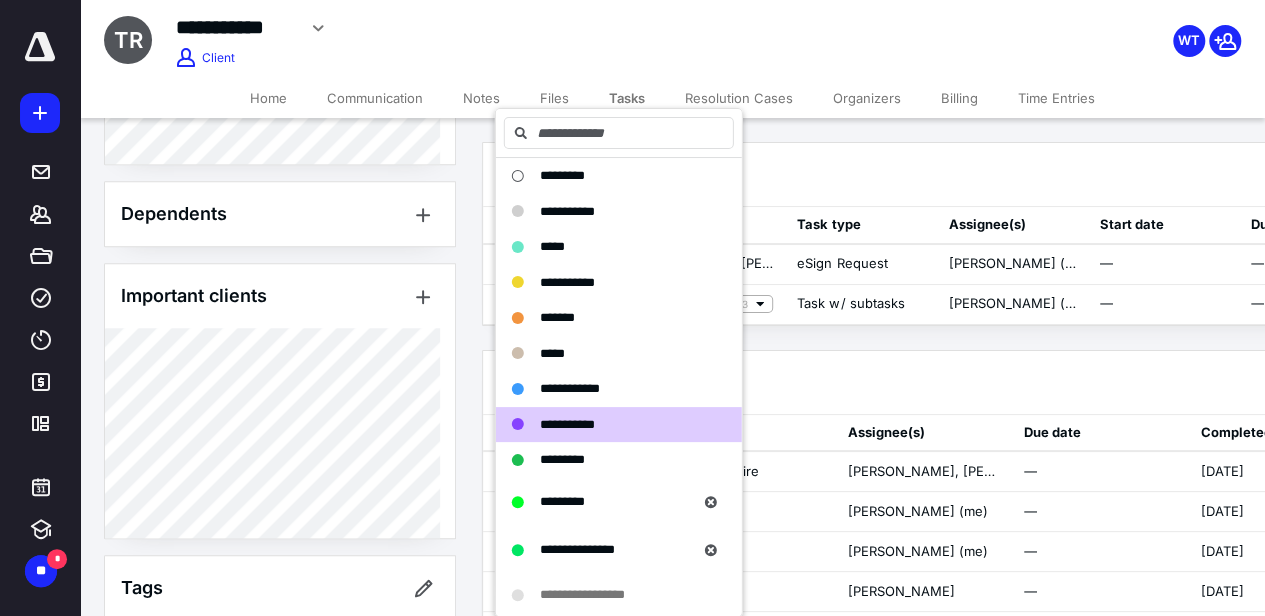click on "Completed   tasks   (12) Hide  subtasks" at bounding box center [1012, 383] 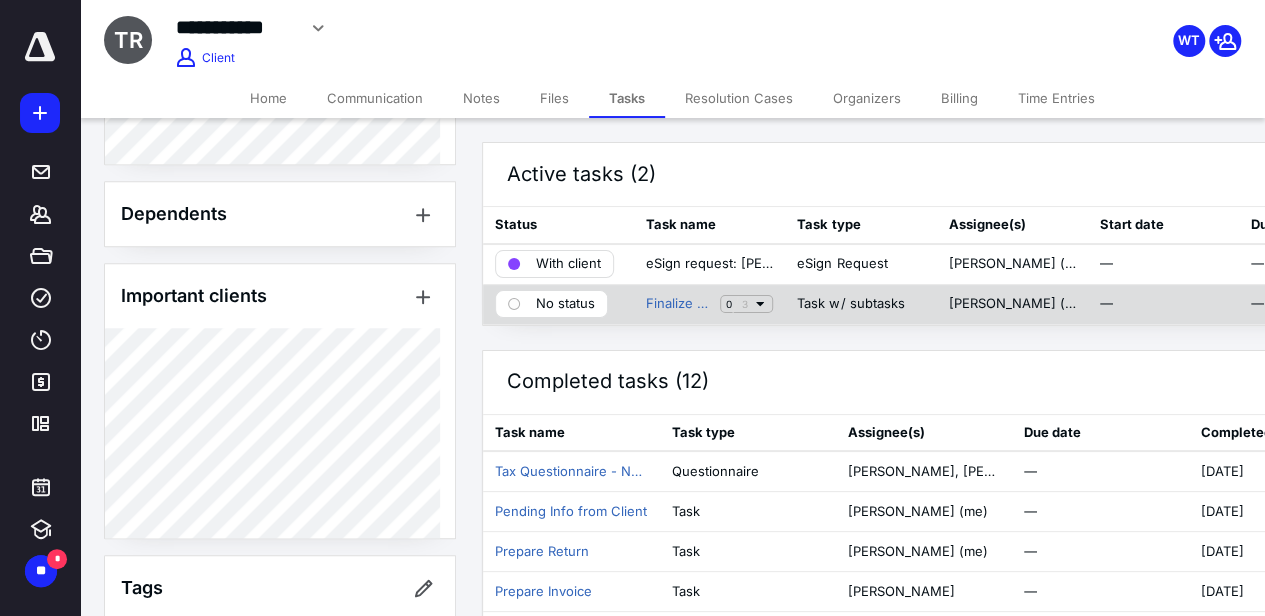 click on "No status" at bounding box center (565, 304) 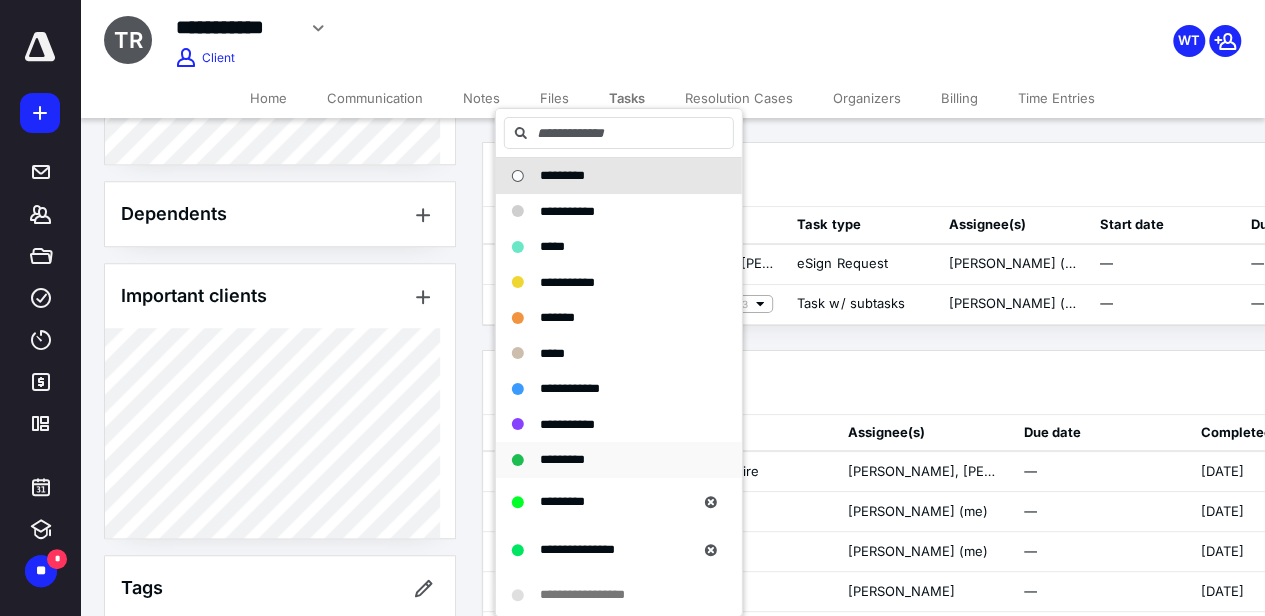 click on "*********" at bounding box center [562, 459] 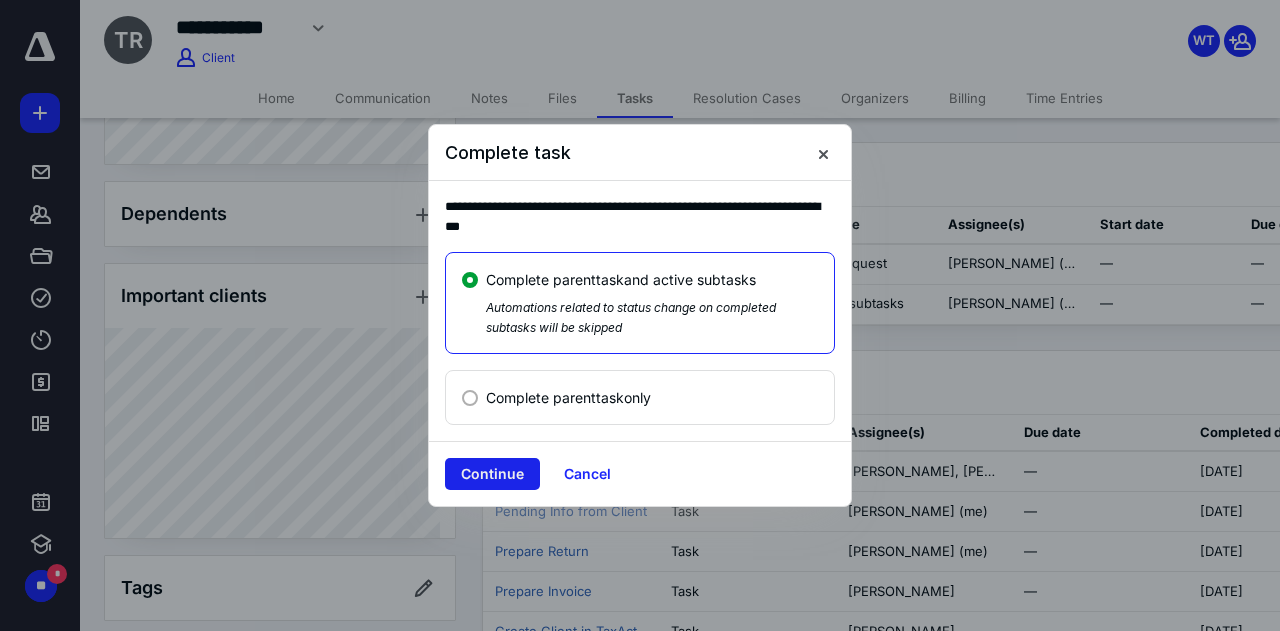 click on "Continue" at bounding box center [492, 474] 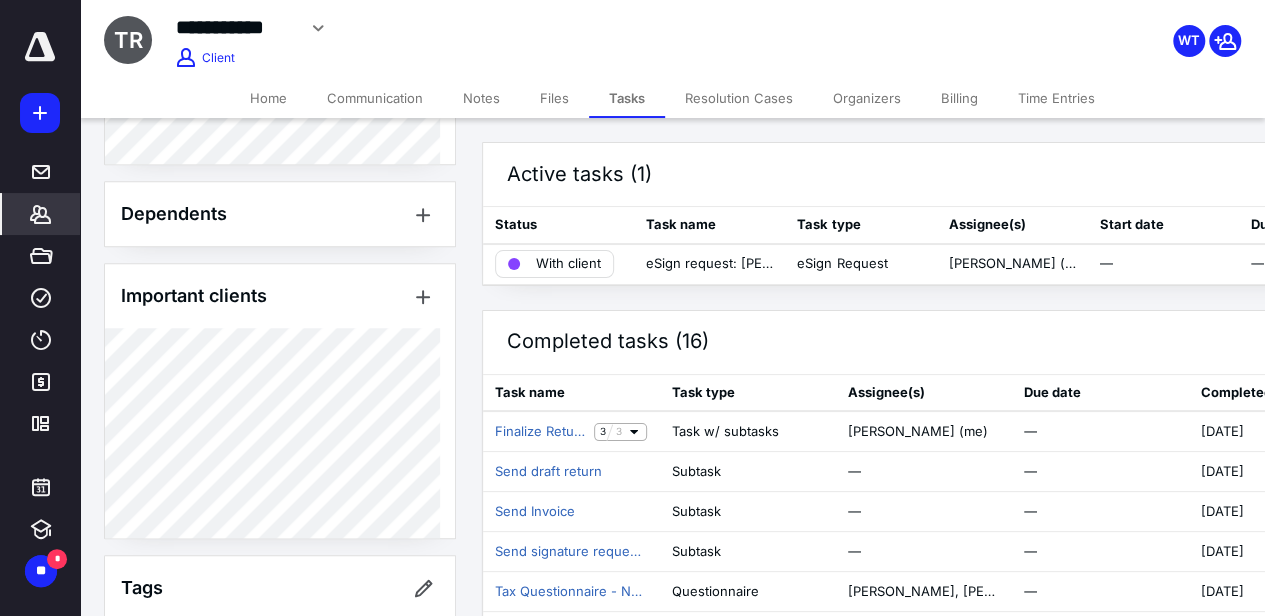 click 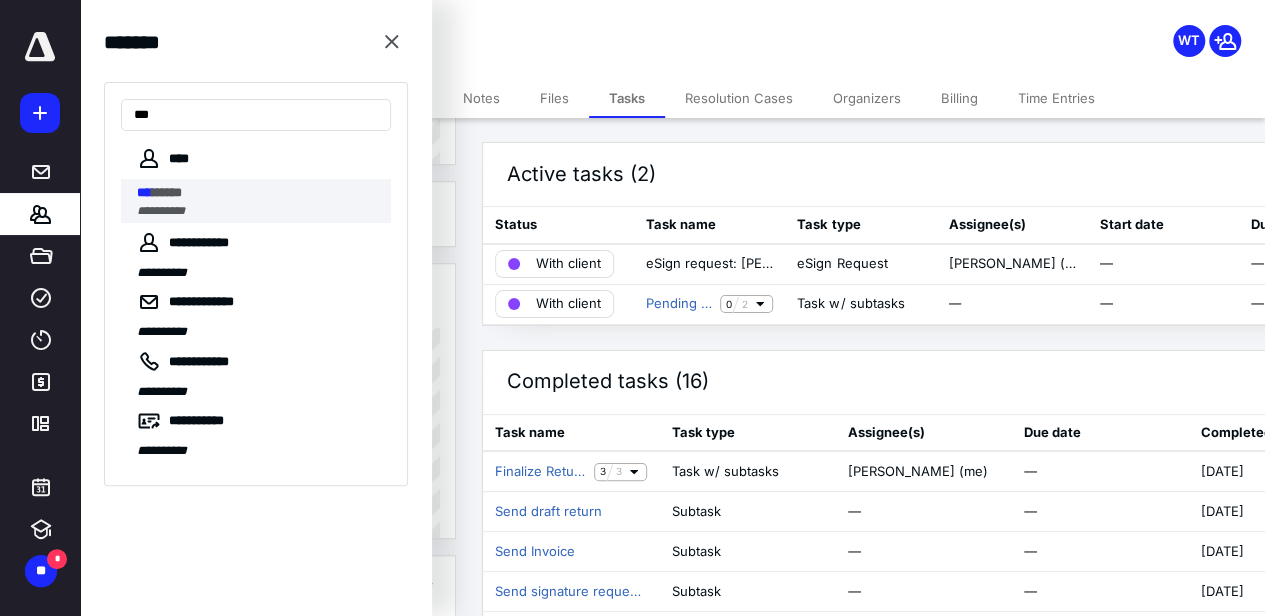 type on "***" 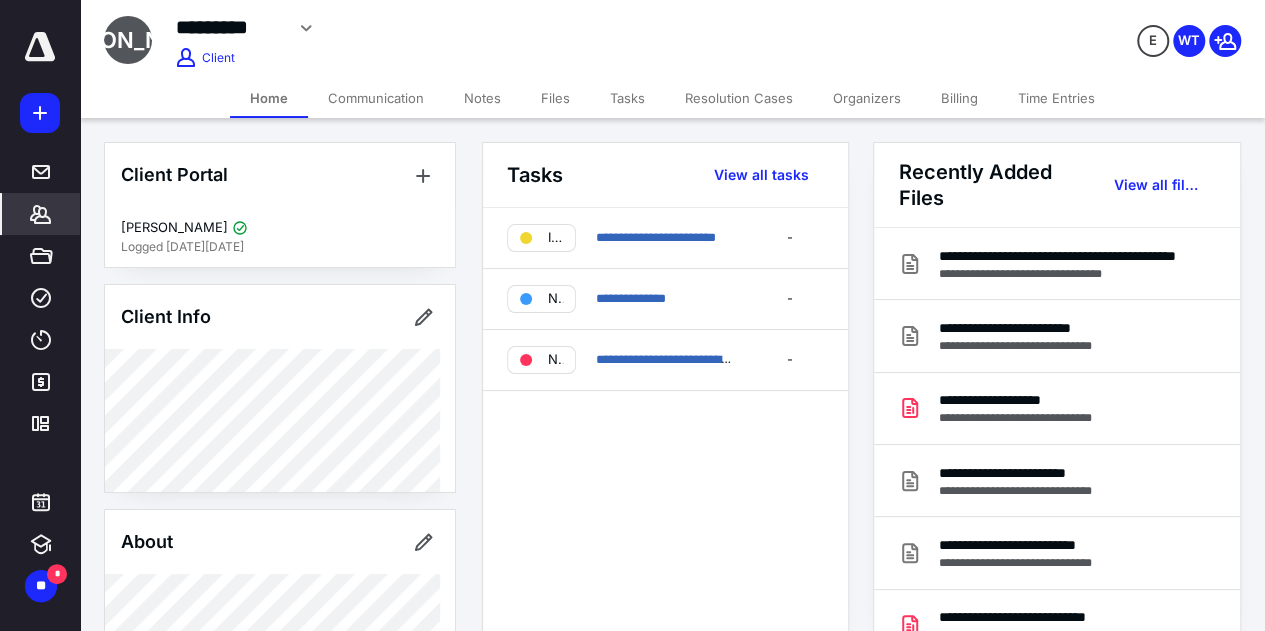 click on "Files" at bounding box center [555, 98] 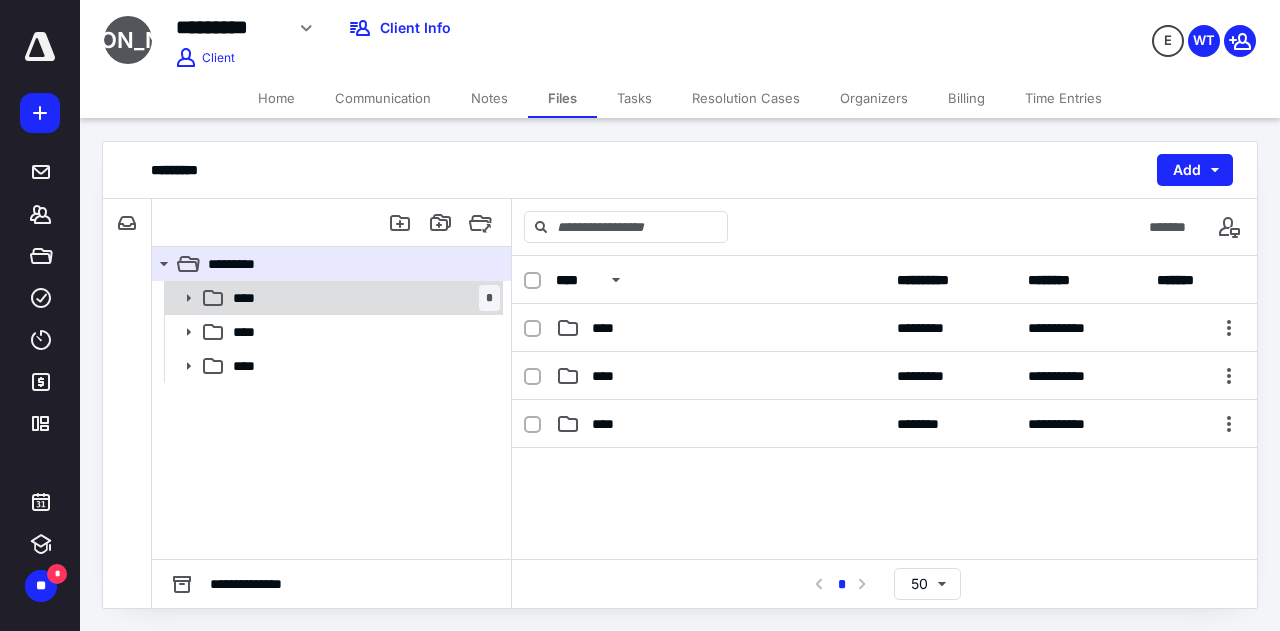 click 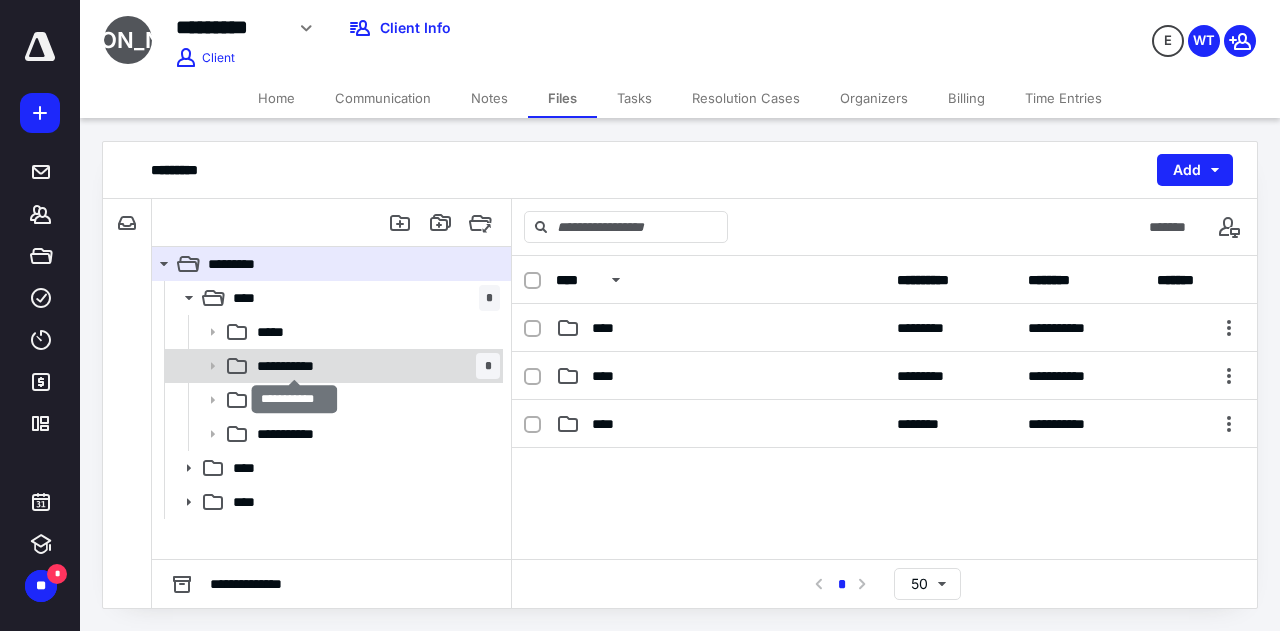 click on "**********" at bounding box center (295, 366) 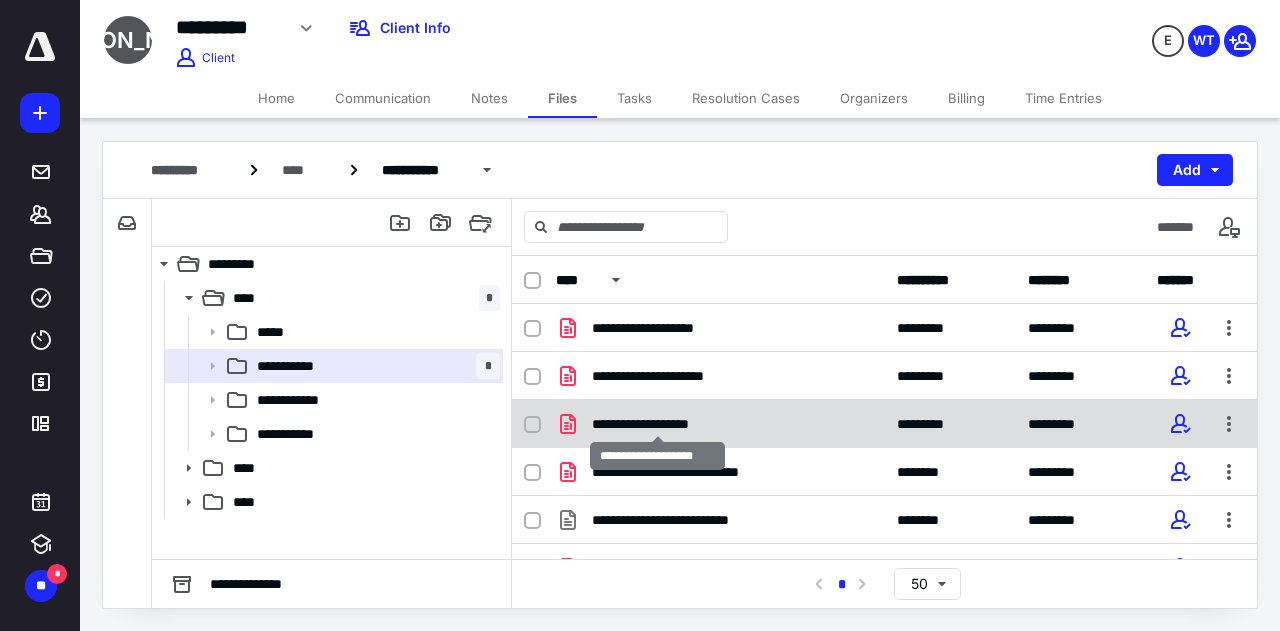 scroll, scrollTop: 43, scrollLeft: 0, axis: vertical 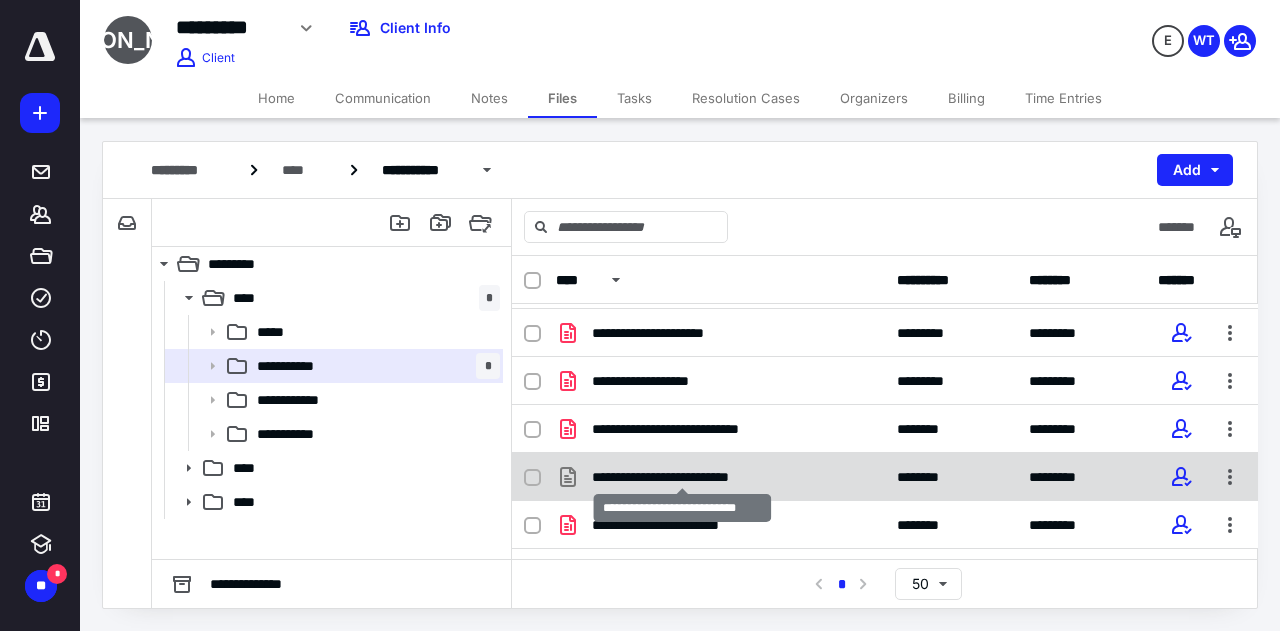click on "**********" at bounding box center (683, 477) 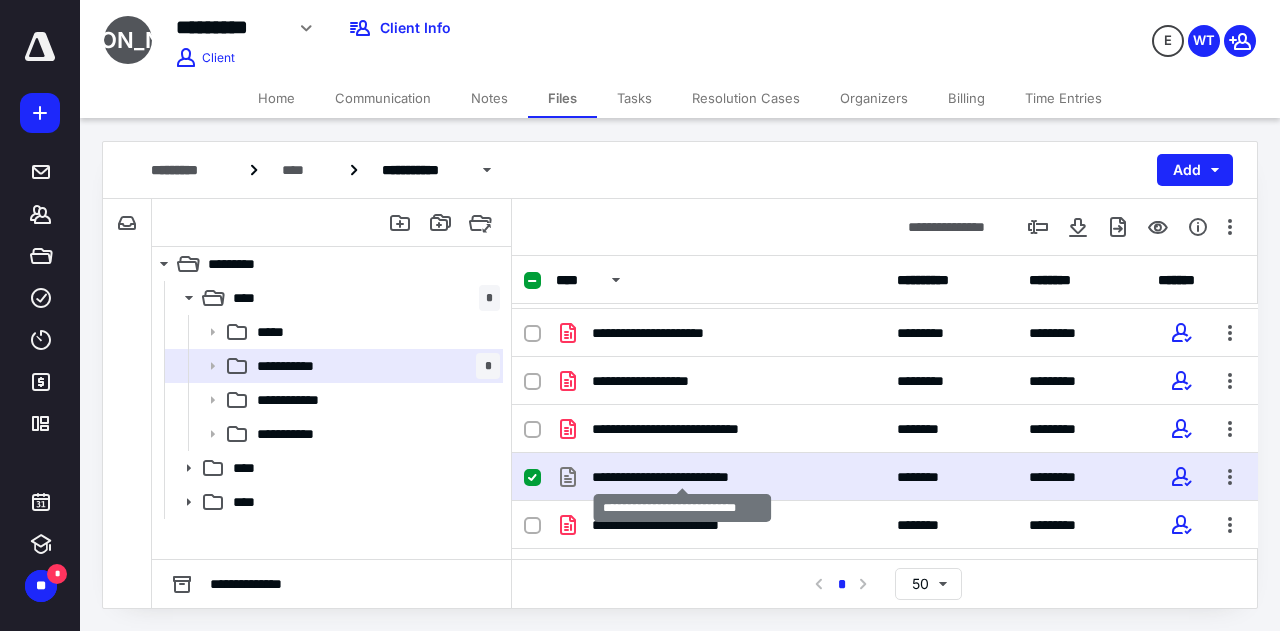 click on "**********" at bounding box center (683, 477) 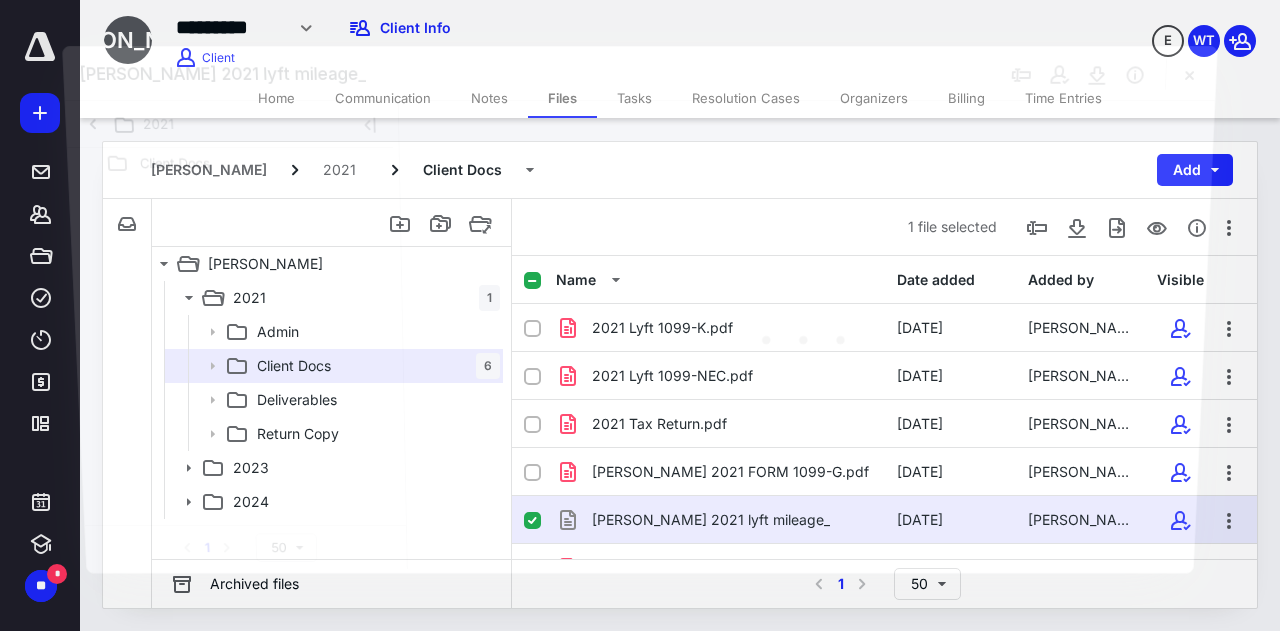 scroll, scrollTop: 43, scrollLeft: 0, axis: vertical 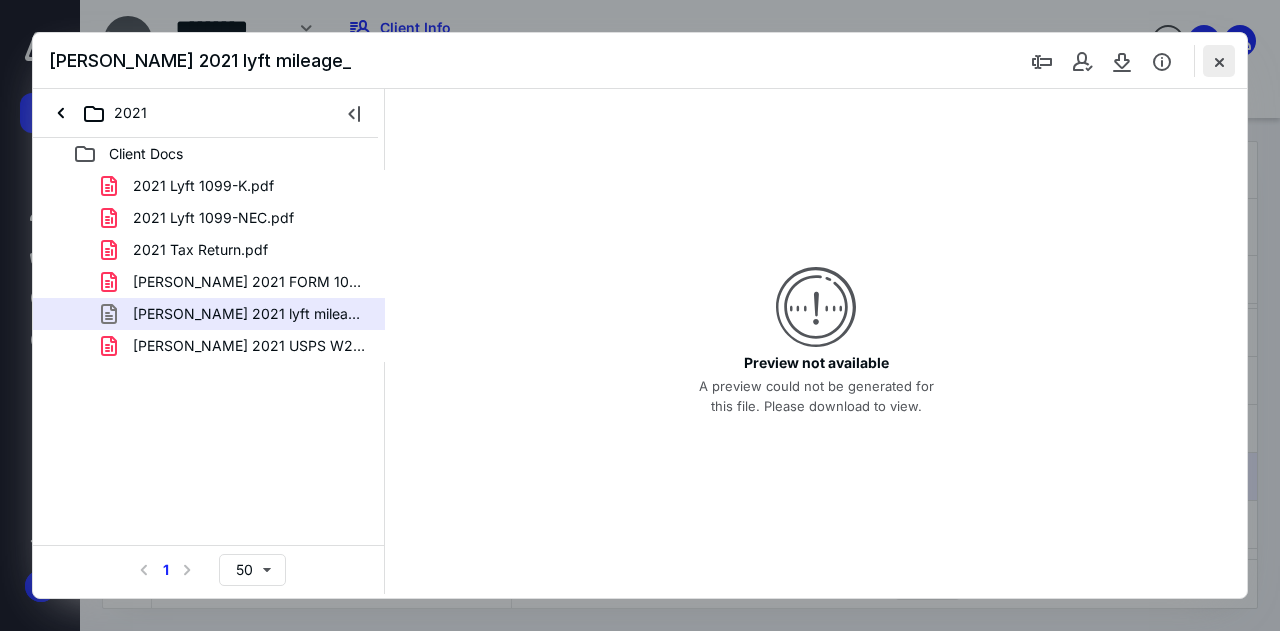 click at bounding box center (1219, 61) 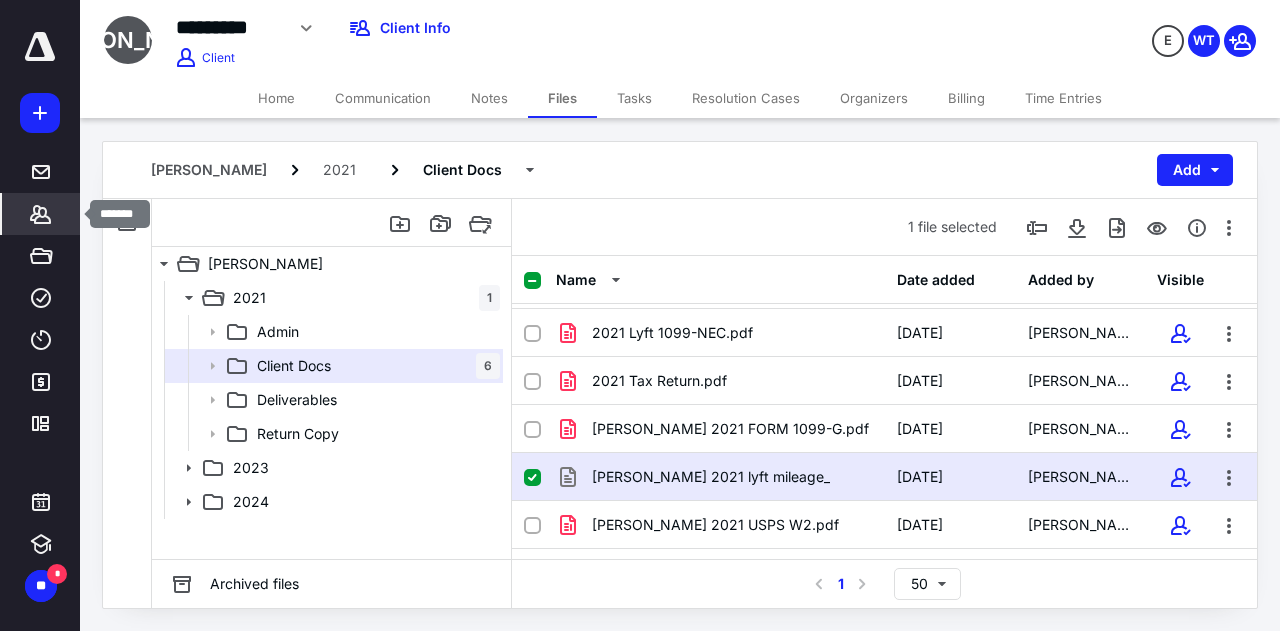 click on "*******" at bounding box center [41, 214] 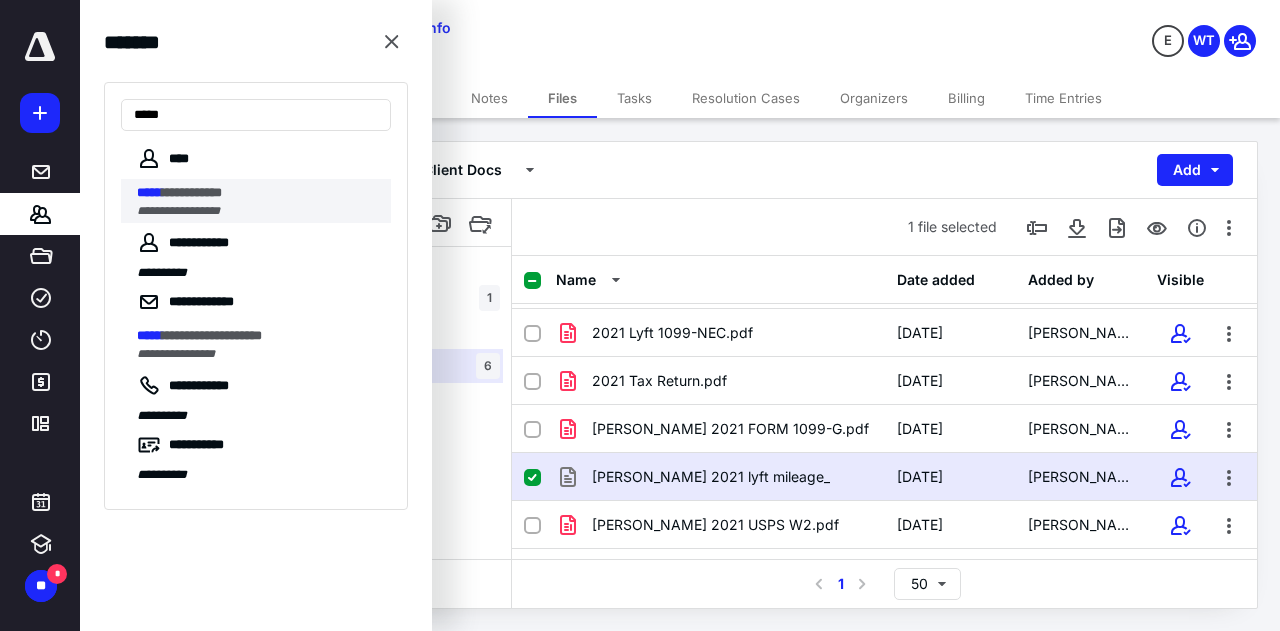 type on "*****" 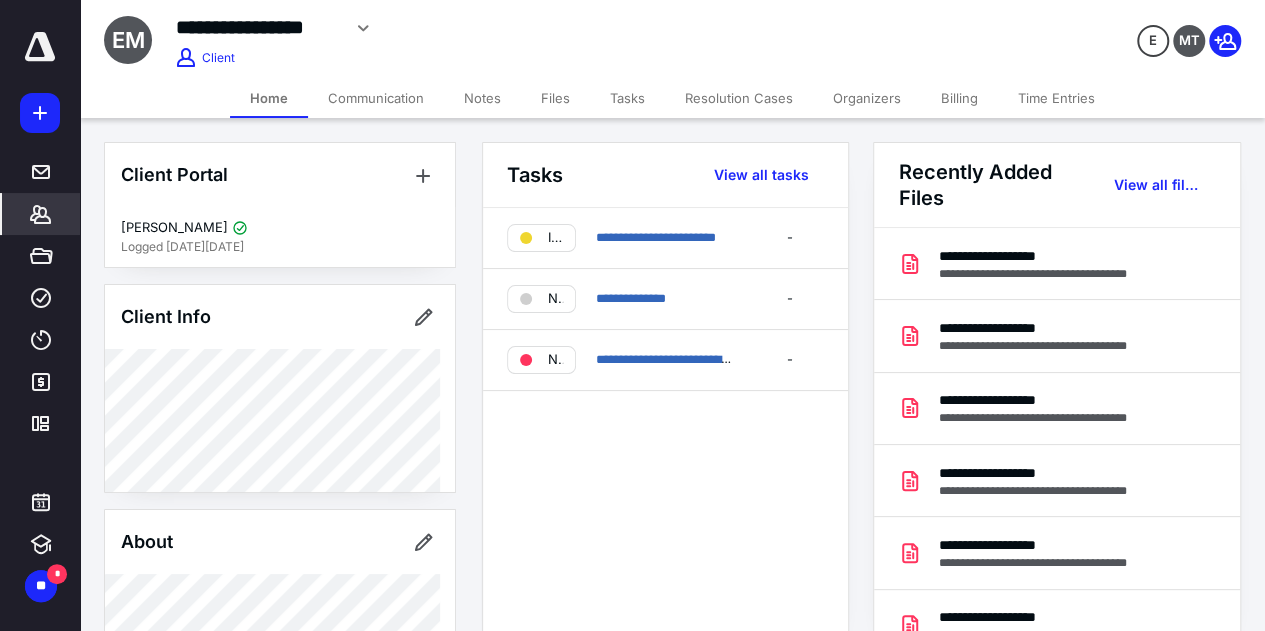click on "Files" at bounding box center [555, 98] 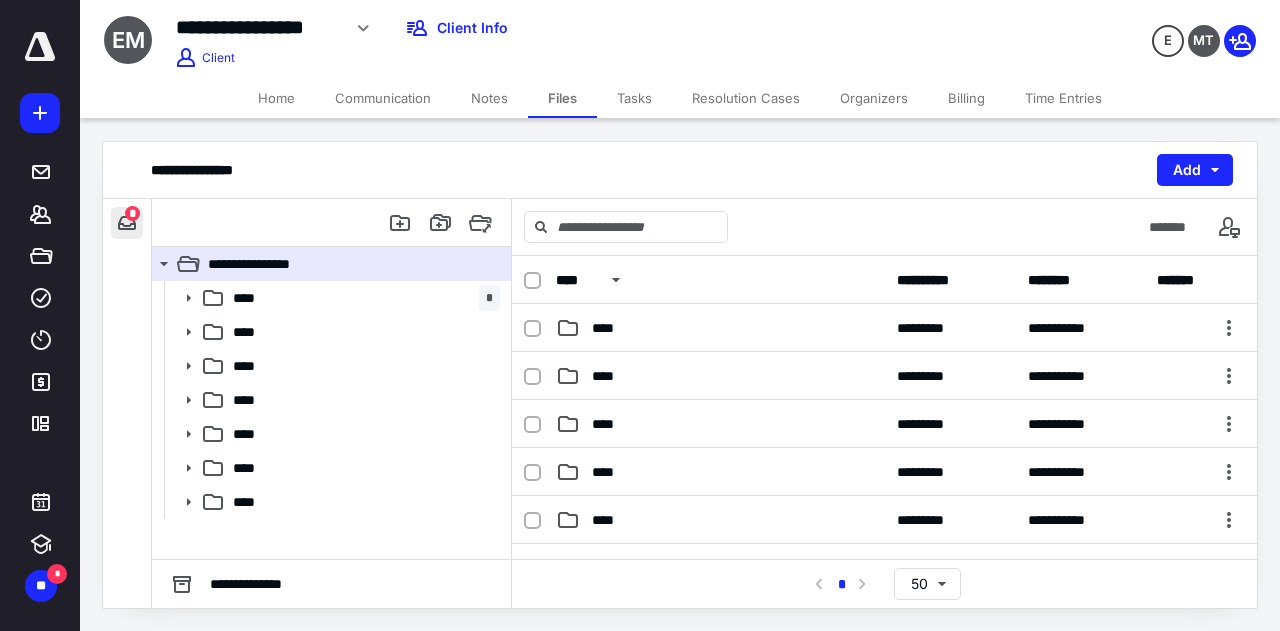 click at bounding box center (127, 223) 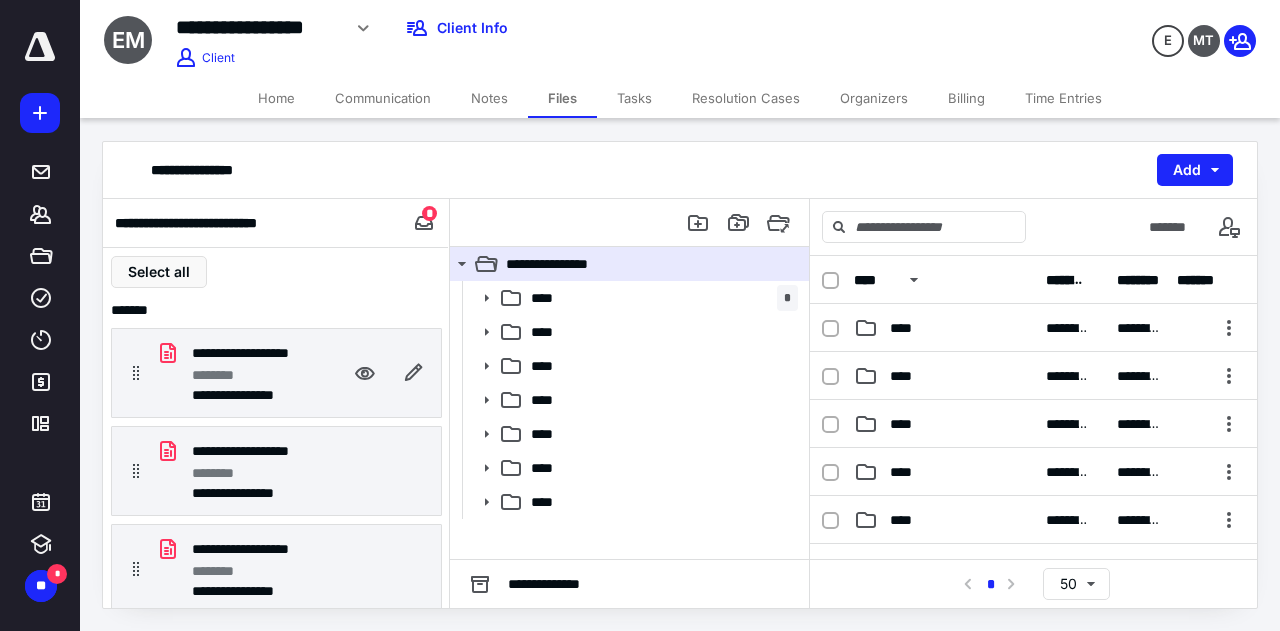 scroll, scrollTop: 68, scrollLeft: 0, axis: vertical 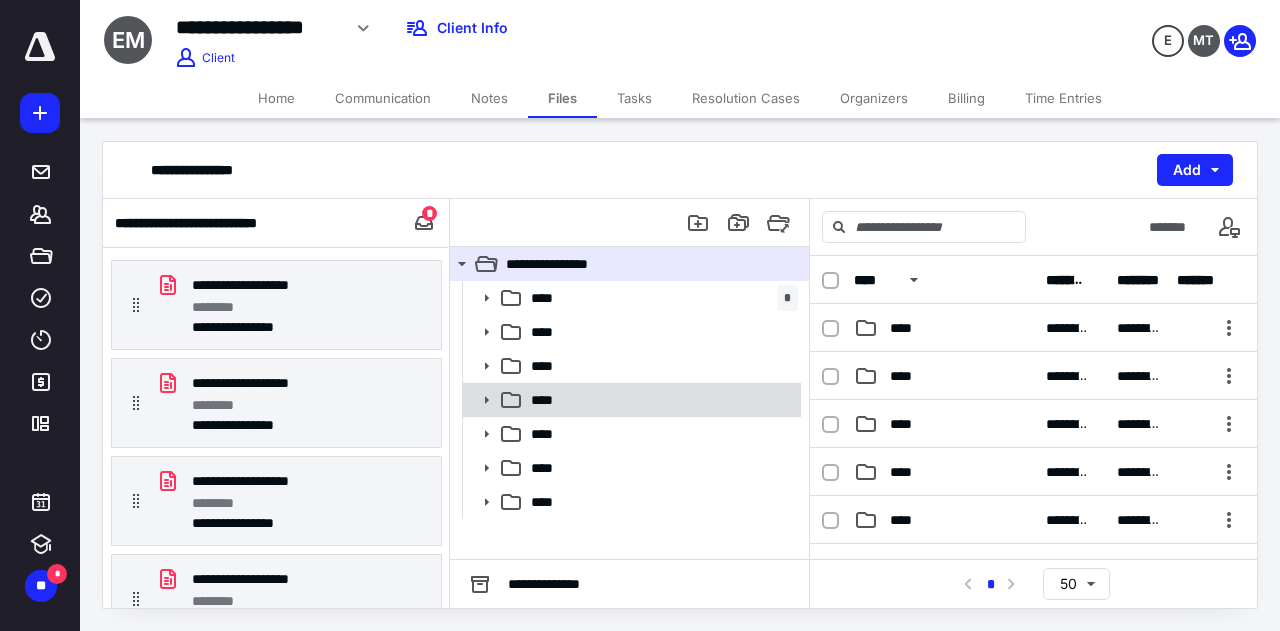 click 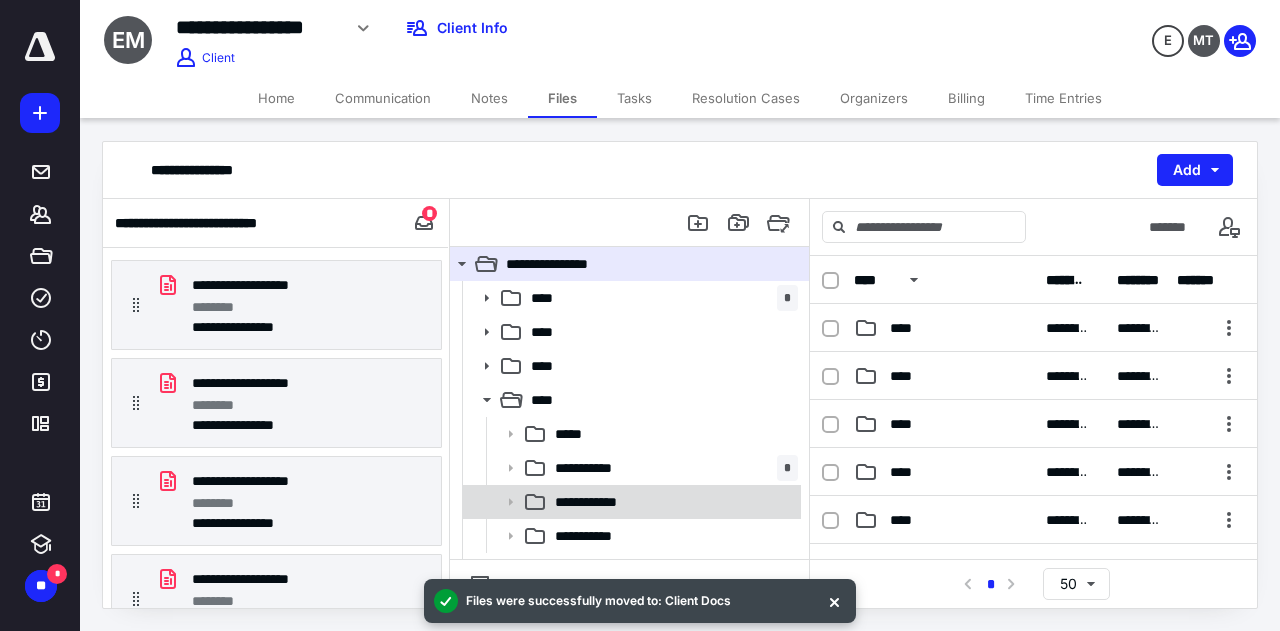 scroll, scrollTop: 94, scrollLeft: 0, axis: vertical 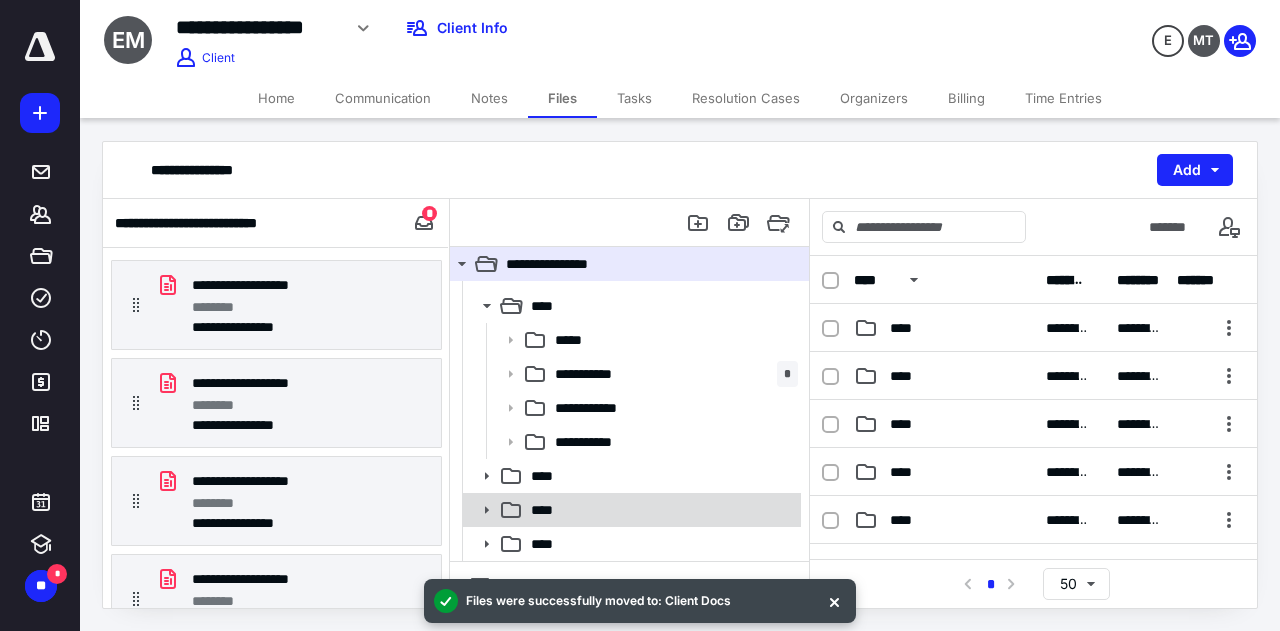 click 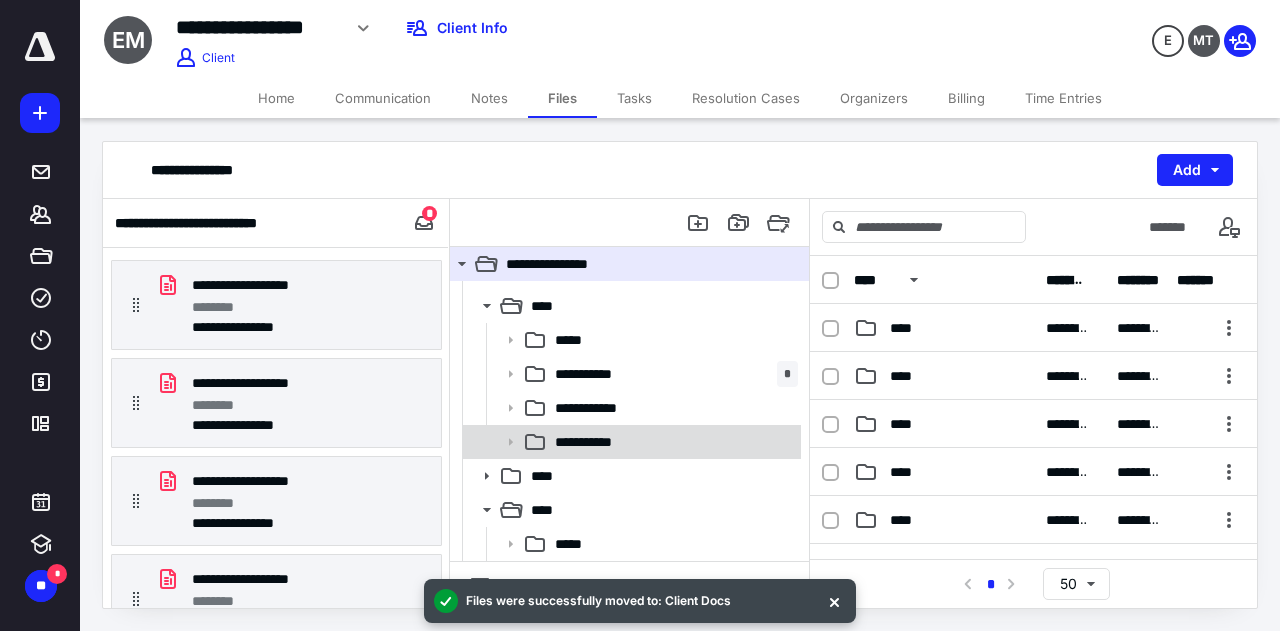 scroll, scrollTop: 227, scrollLeft: 0, axis: vertical 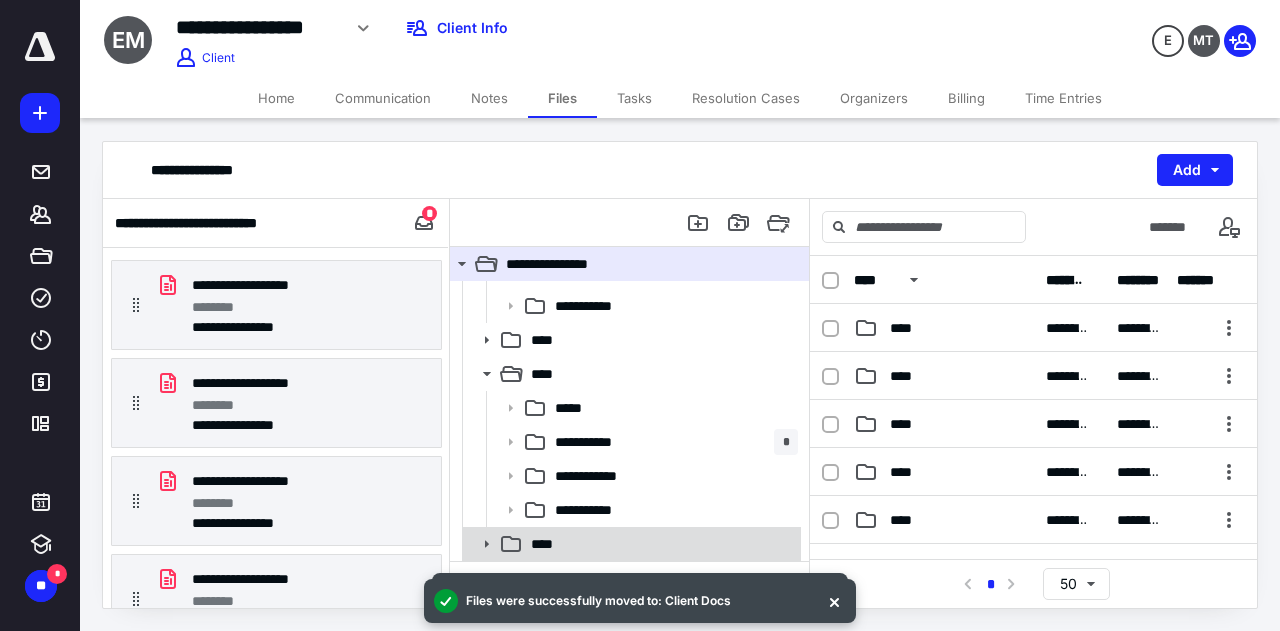 click 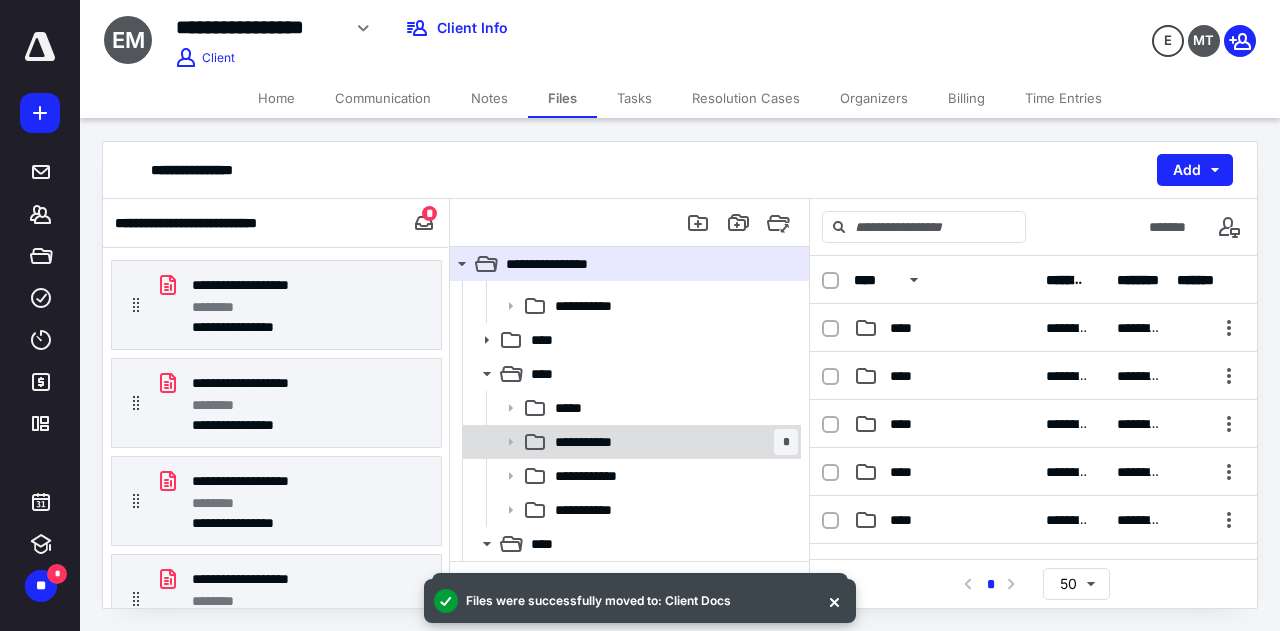 scroll, scrollTop: 366, scrollLeft: 0, axis: vertical 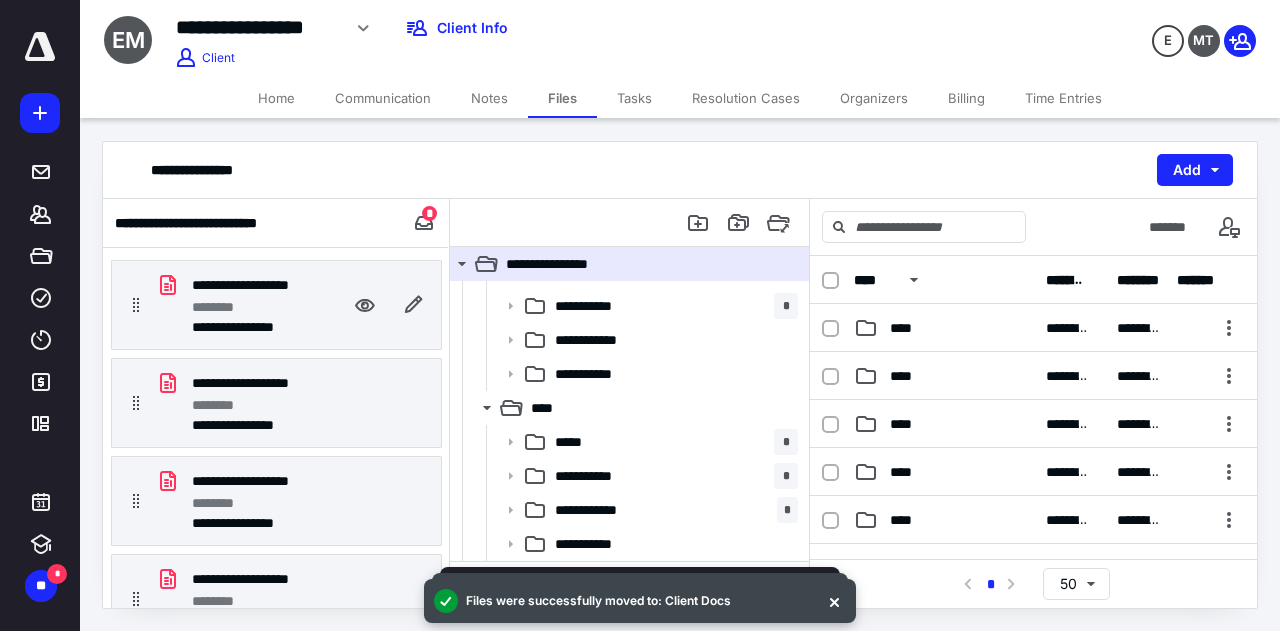 click on "********" at bounding box center (222, 307) 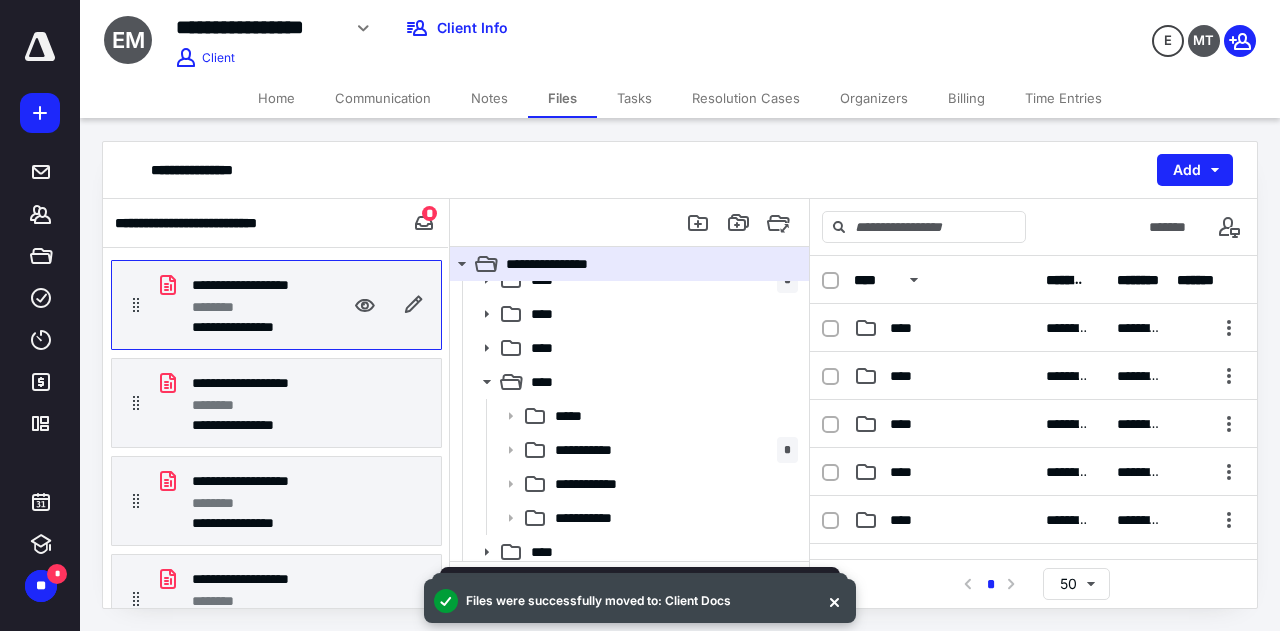 scroll, scrollTop: 0, scrollLeft: 0, axis: both 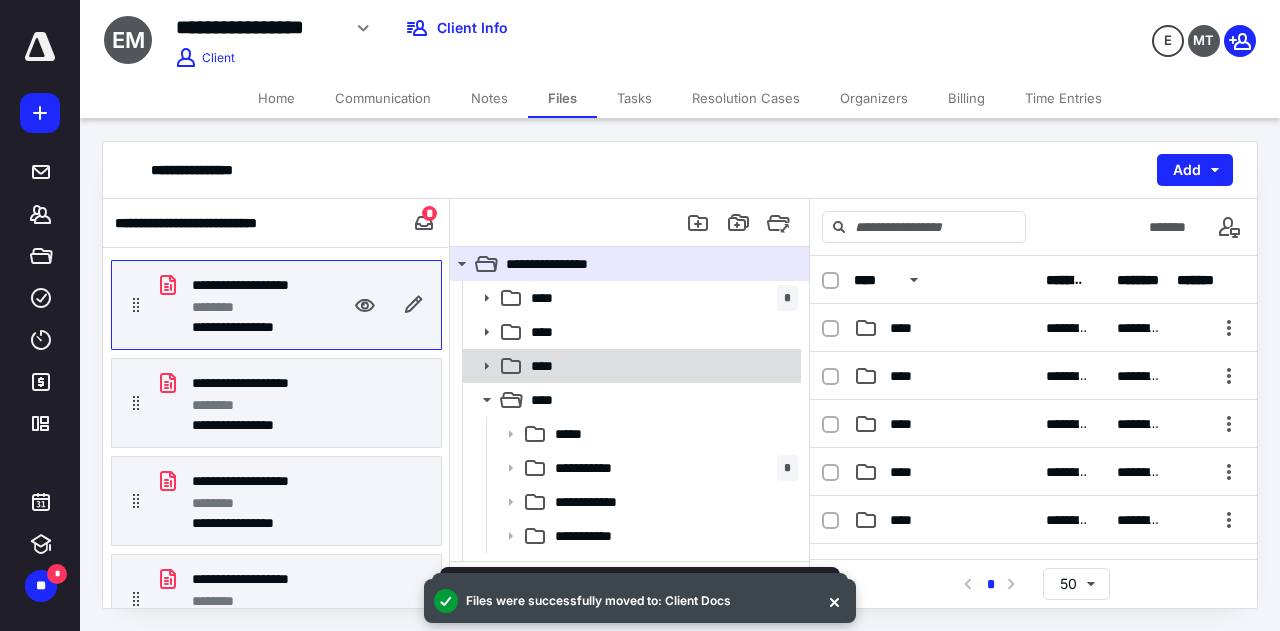 click 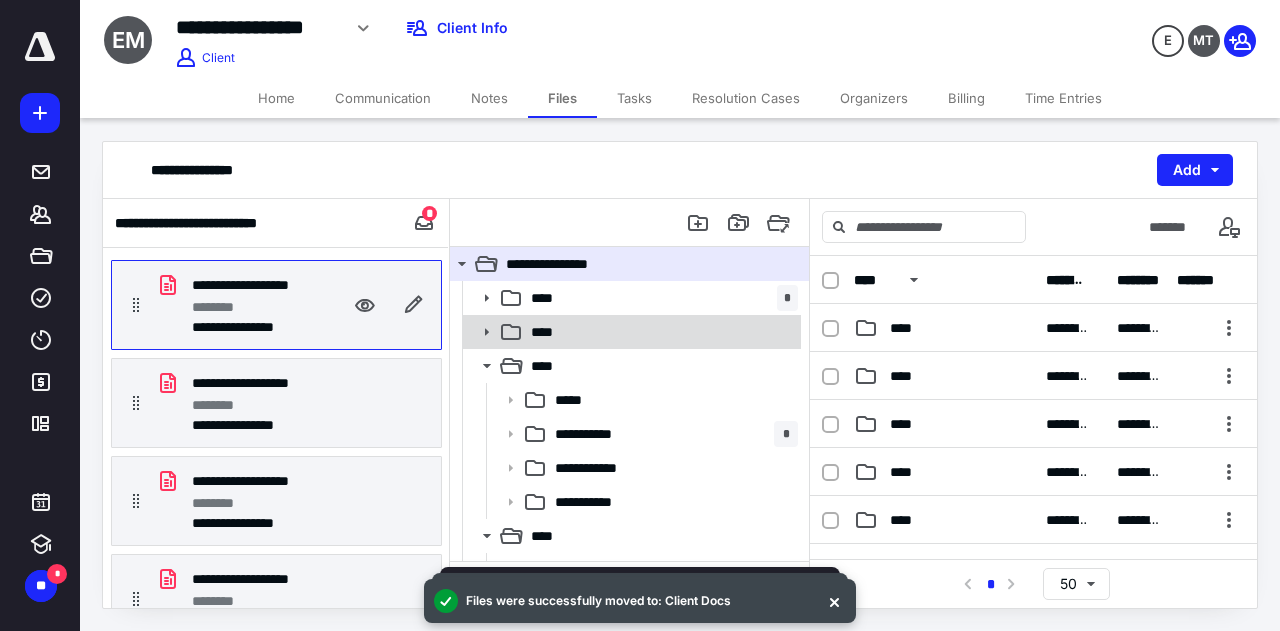 click 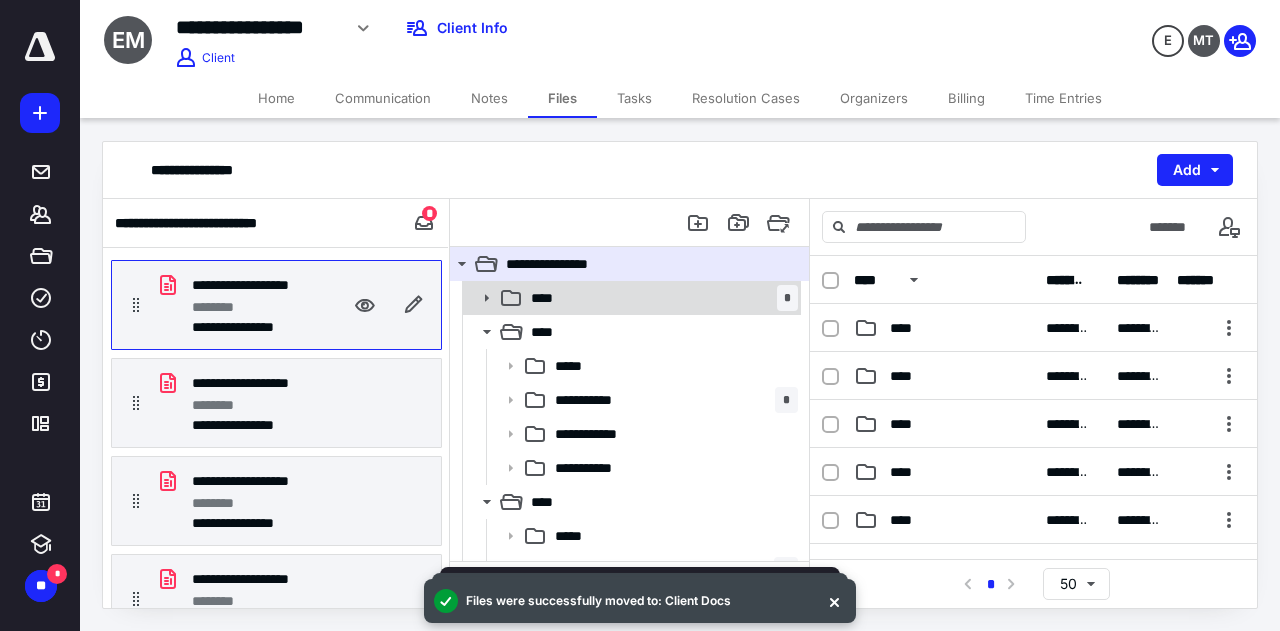 click 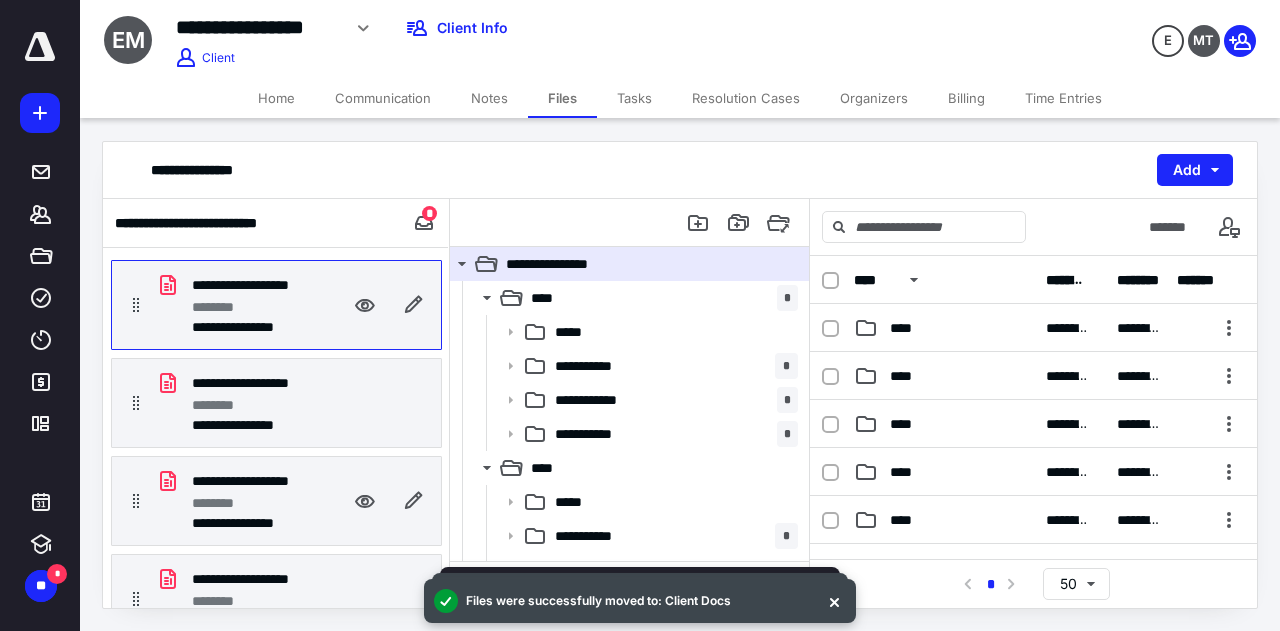 scroll, scrollTop: 99, scrollLeft: 0, axis: vertical 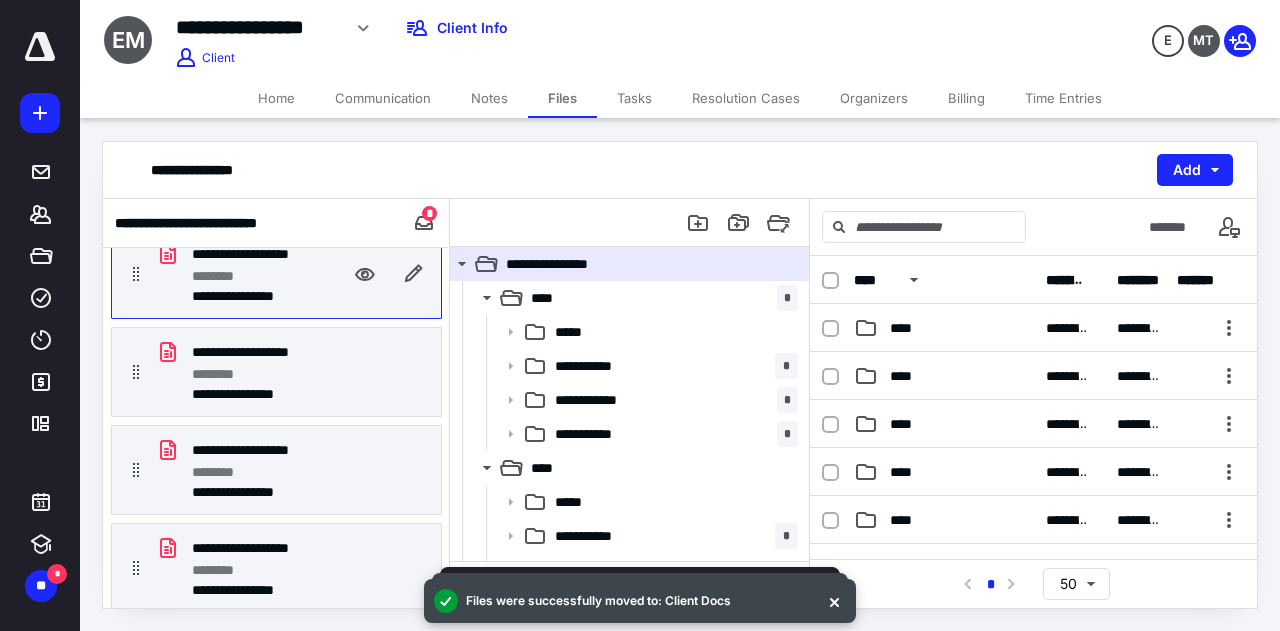 click on "********" at bounding box center [248, 276] 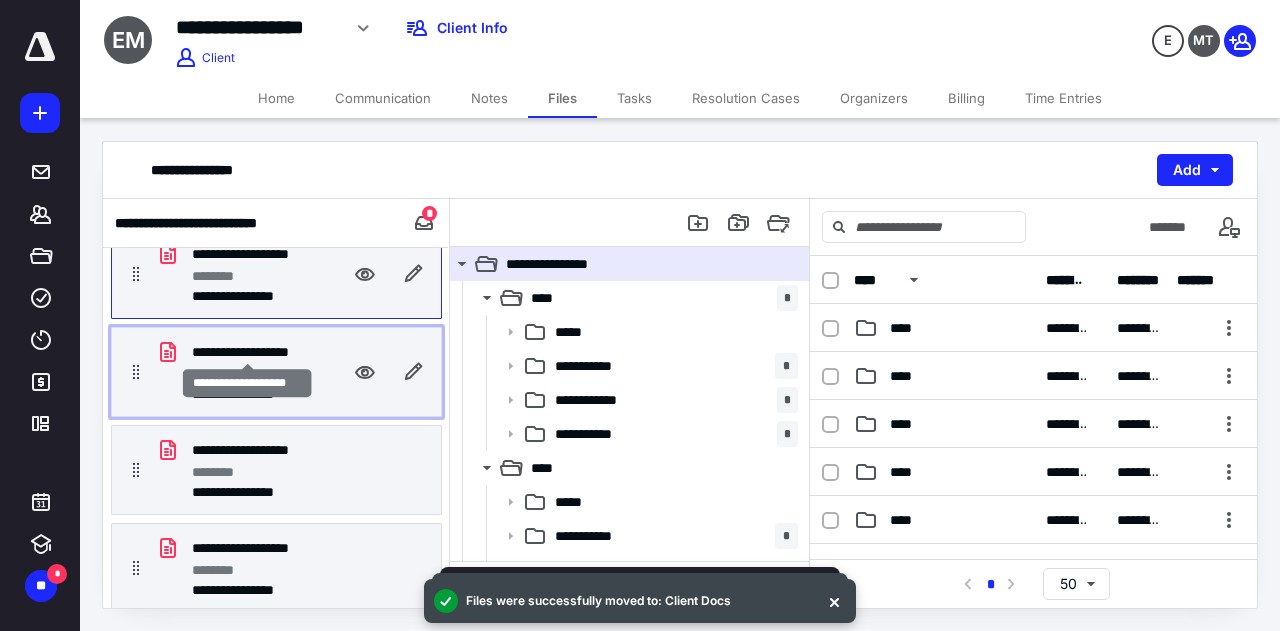 click on "**********" at bounding box center (236, 352) 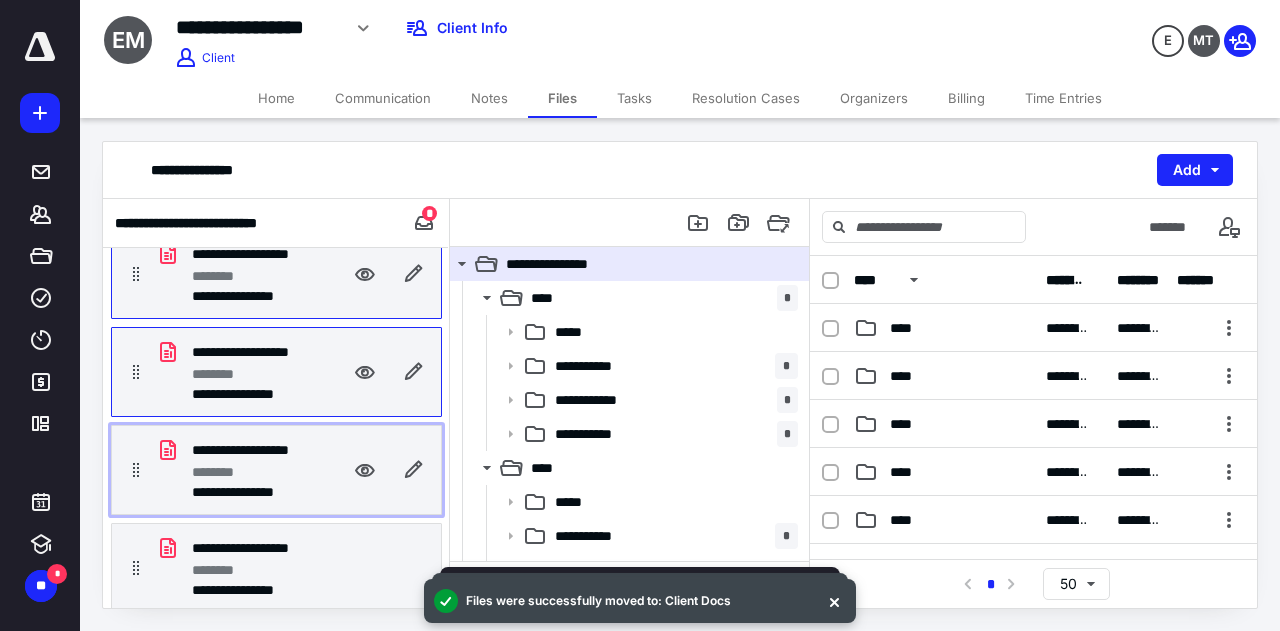 click on "********" at bounding box center (248, 472) 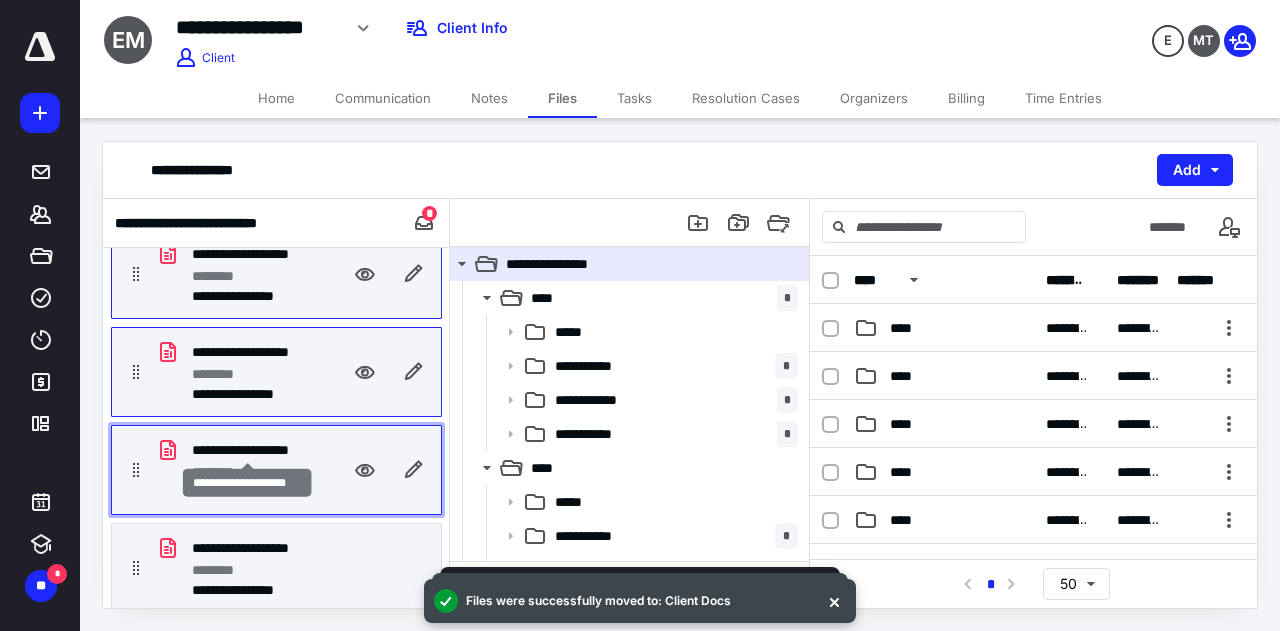 scroll, scrollTop: 0, scrollLeft: 0, axis: both 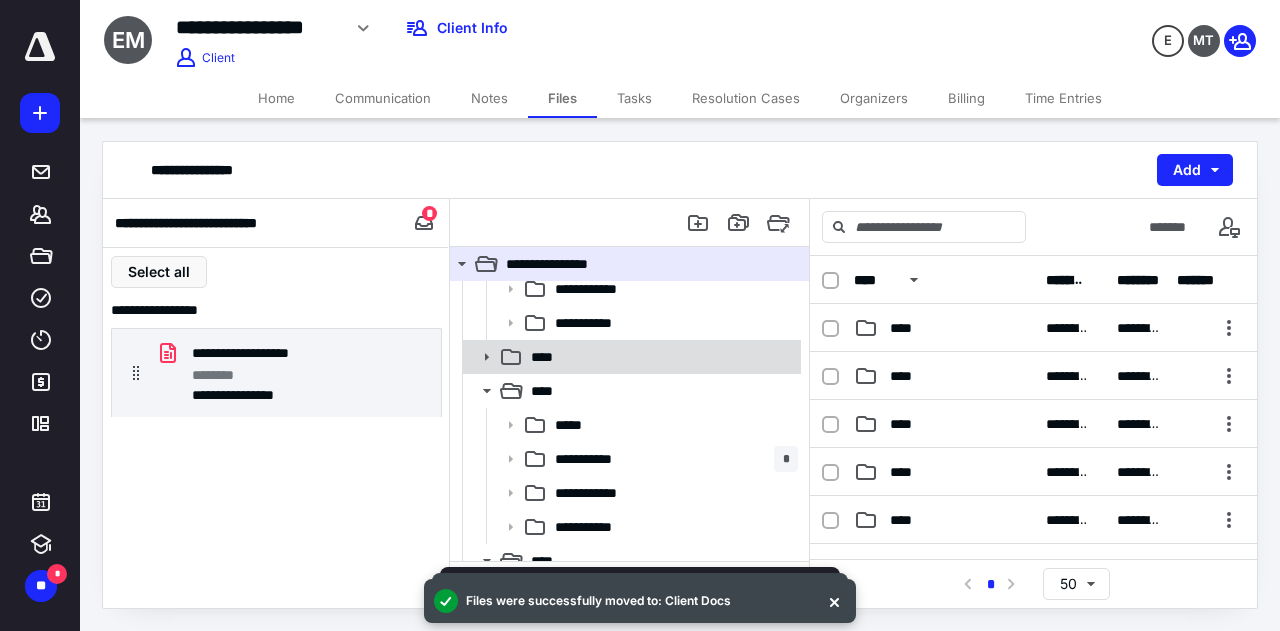click 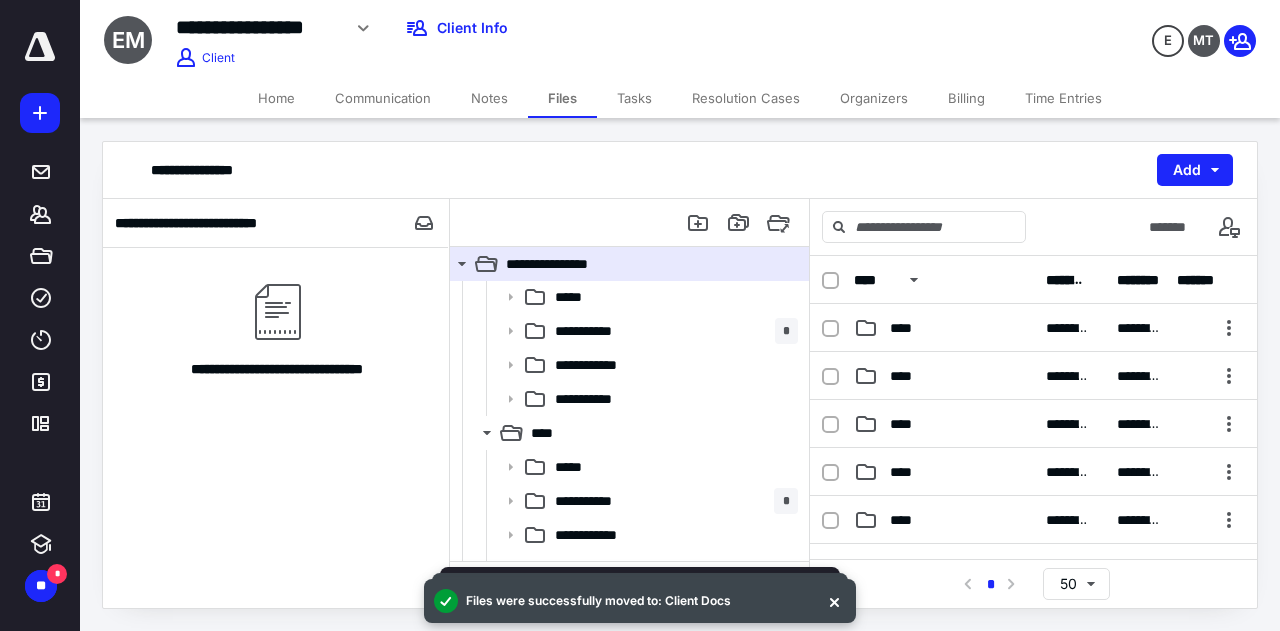 scroll, scrollTop: 0, scrollLeft: 0, axis: both 